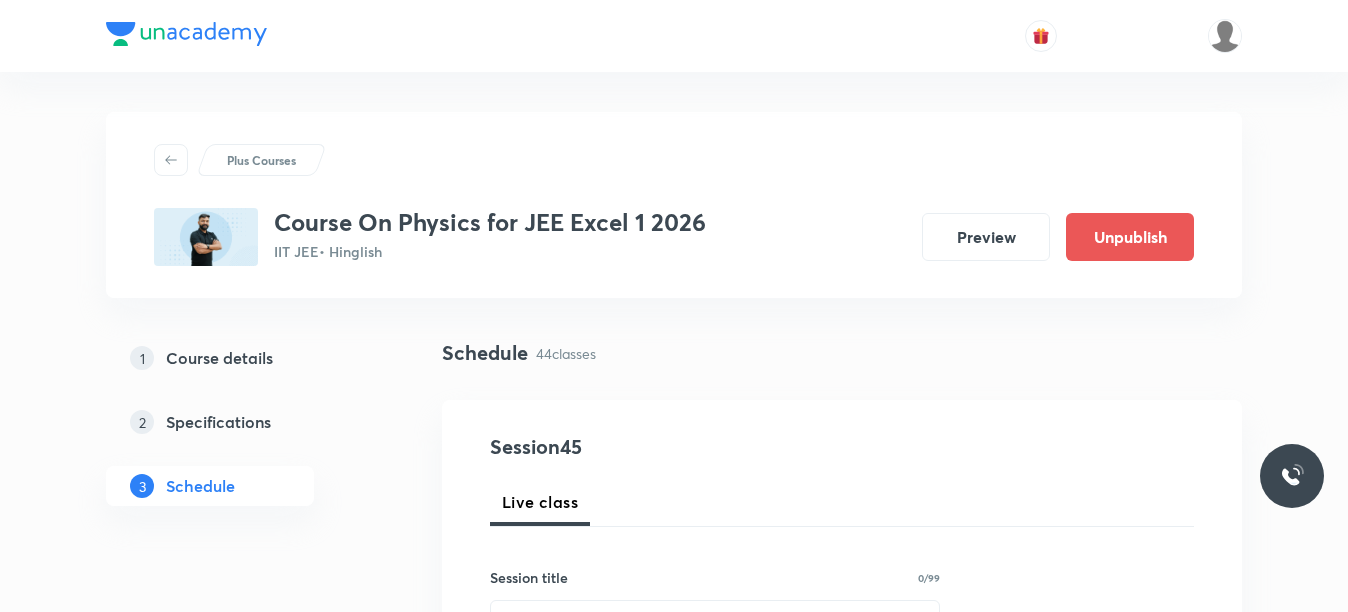 scroll, scrollTop: 0, scrollLeft: 0, axis: both 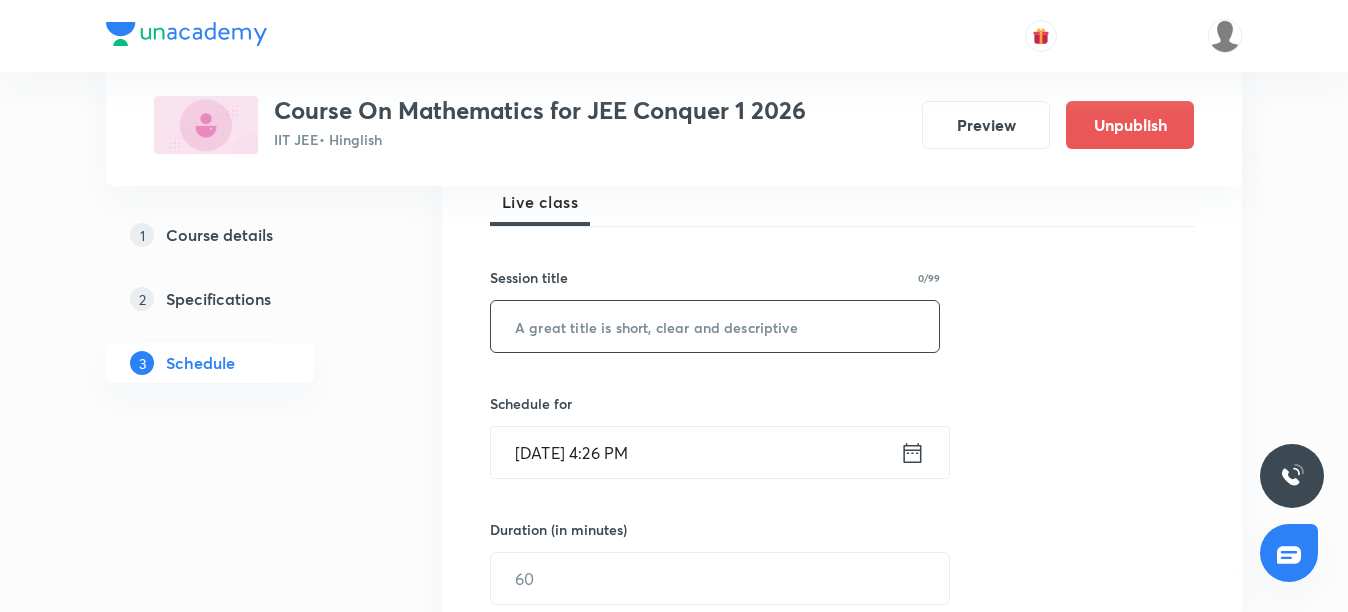 click at bounding box center (715, 326) 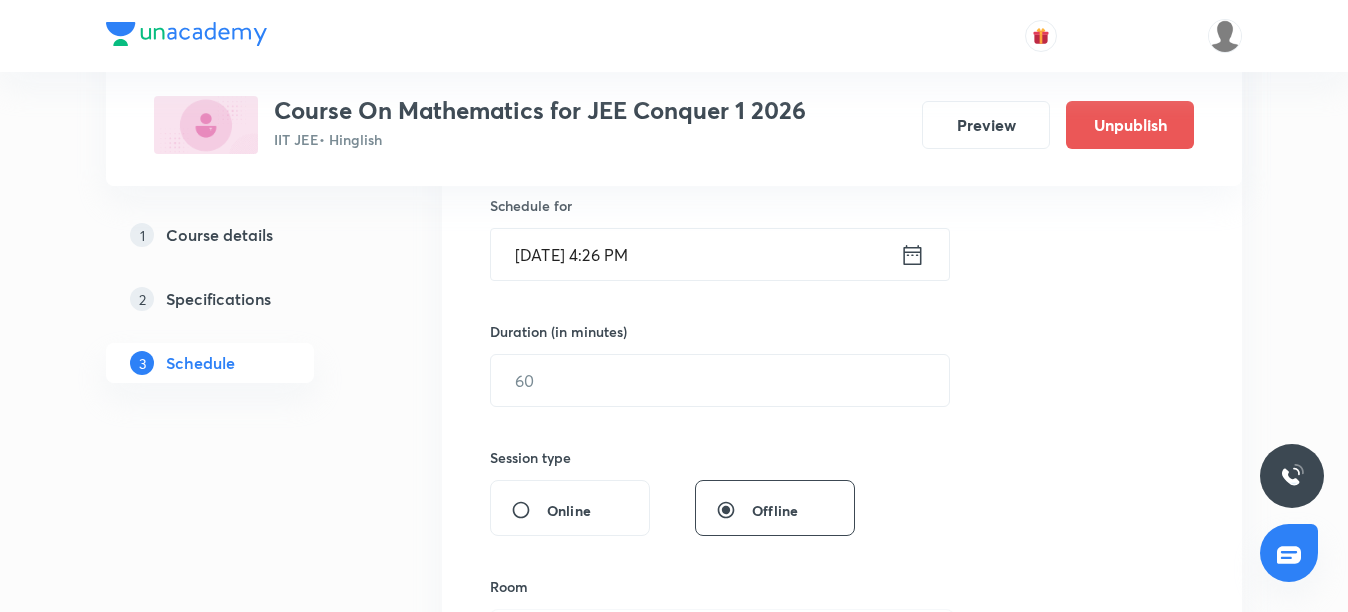 scroll, scrollTop: 500, scrollLeft: 0, axis: vertical 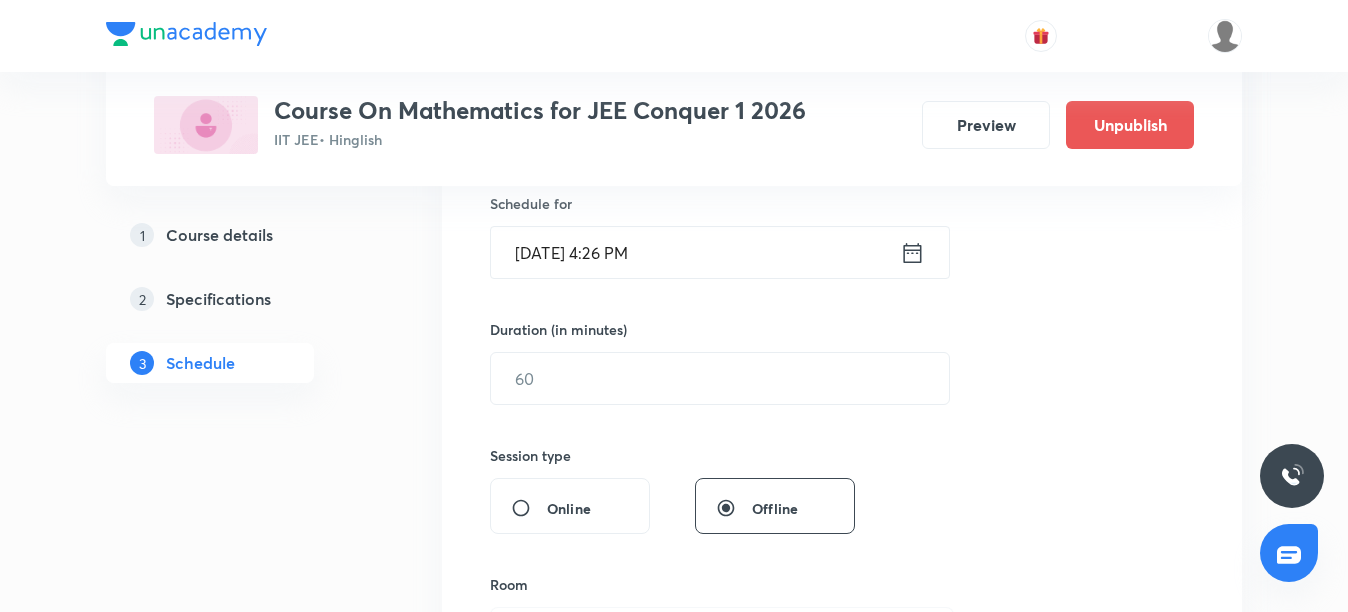 type on "Straight Lines" 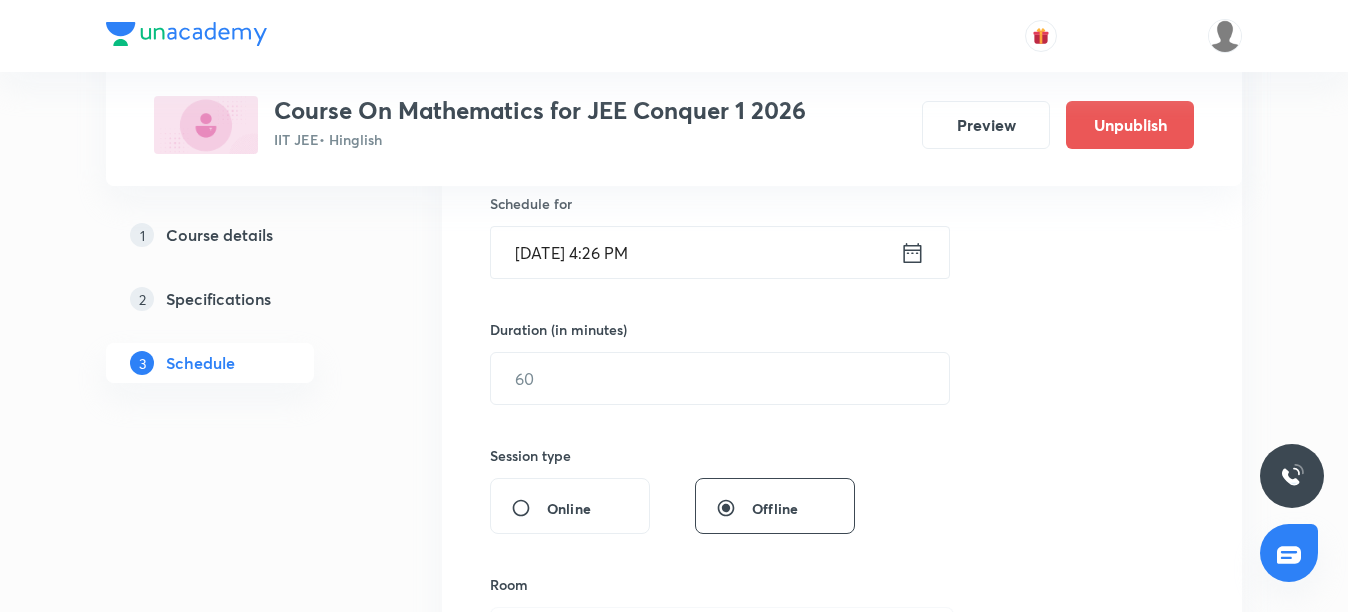 click on "[DATE] 4:26 PM" at bounding box center (695, 252) 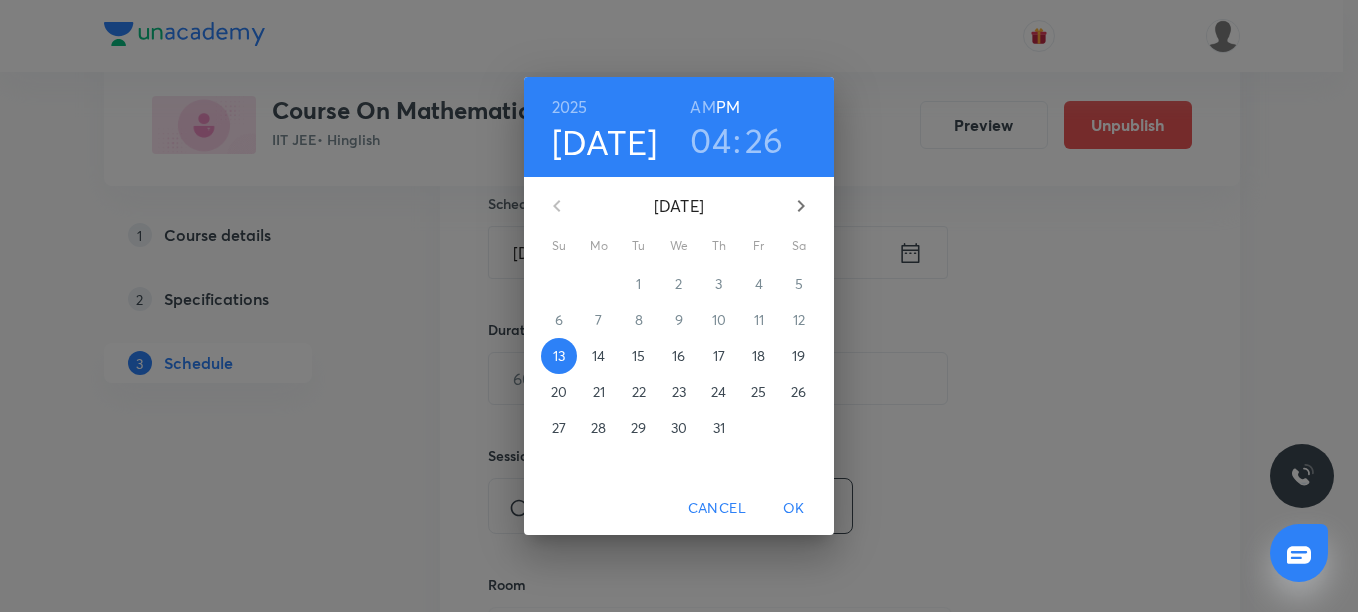click on "14" at bounding box center [598, 356] 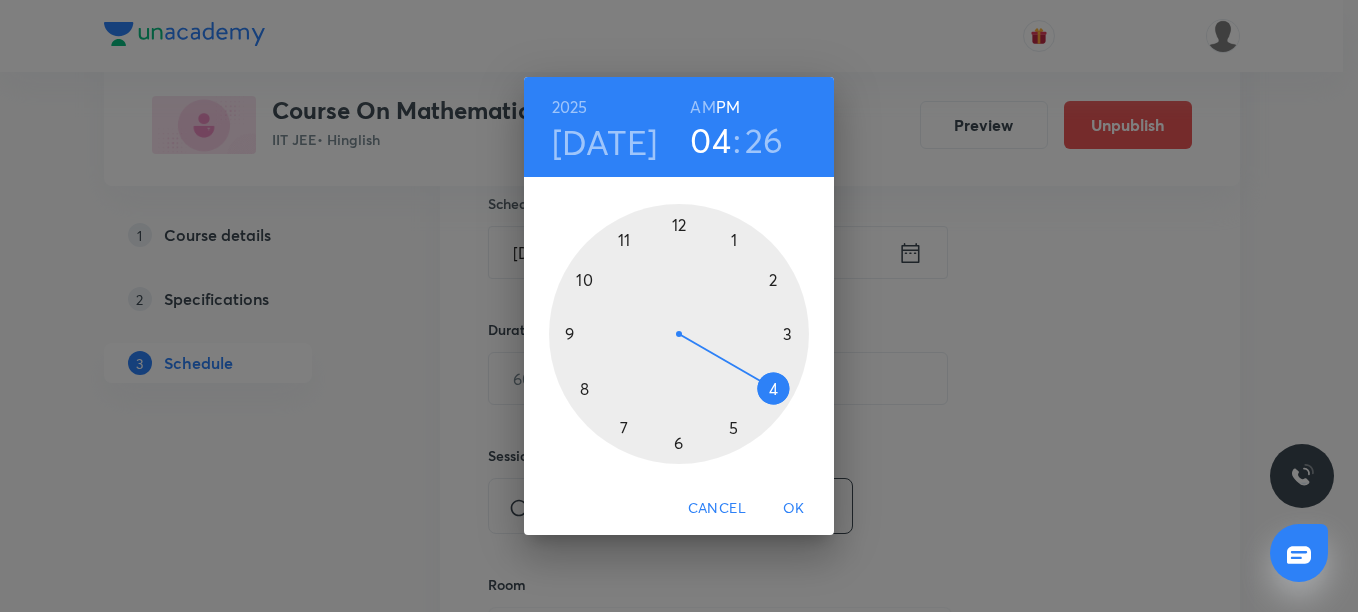 click on "04" at bounding box center (710, 140) 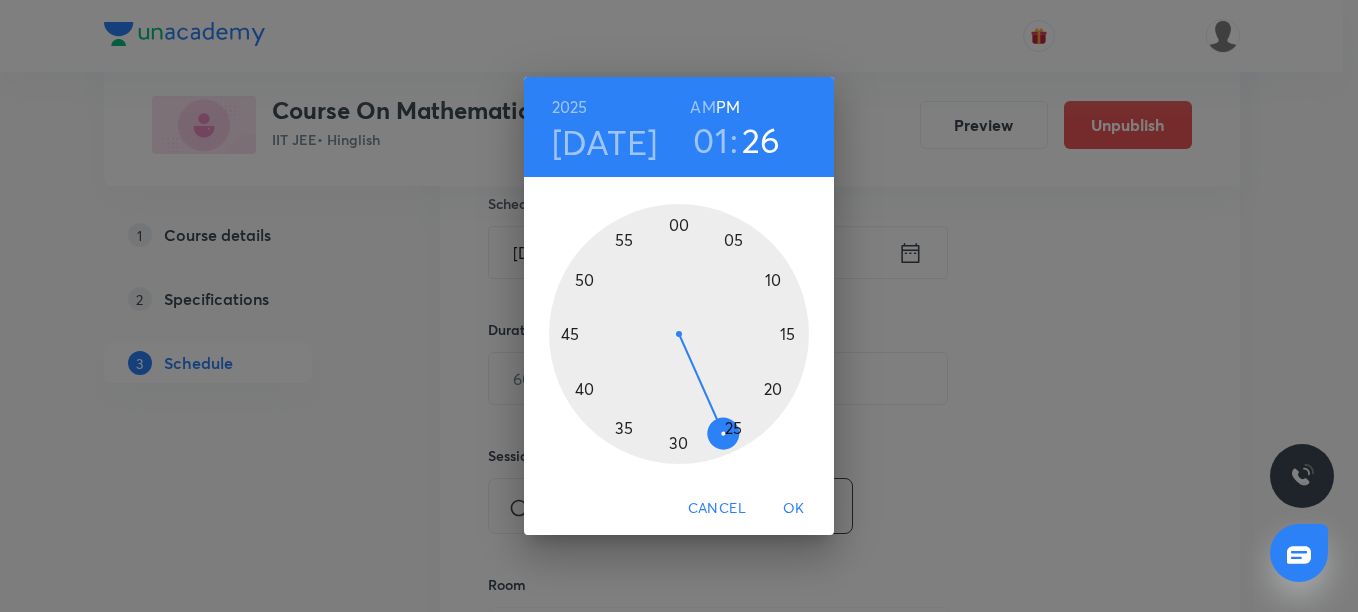 click at bounding box center (679, 334) 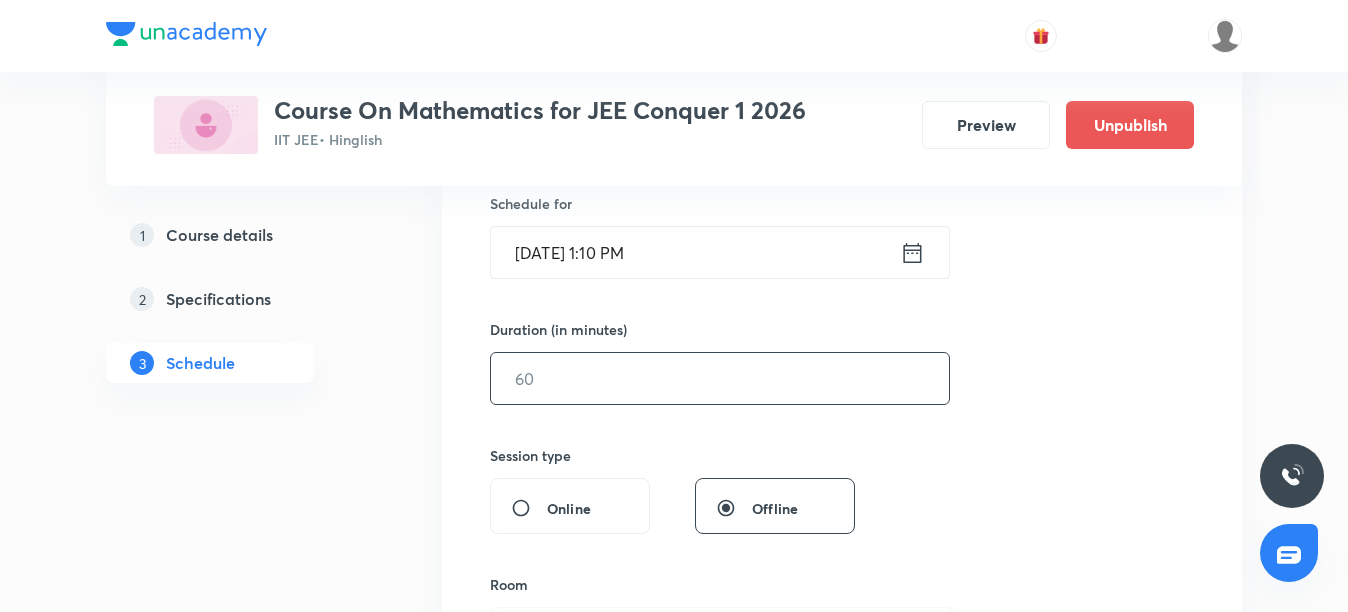 click at bounding box center (720, 378) 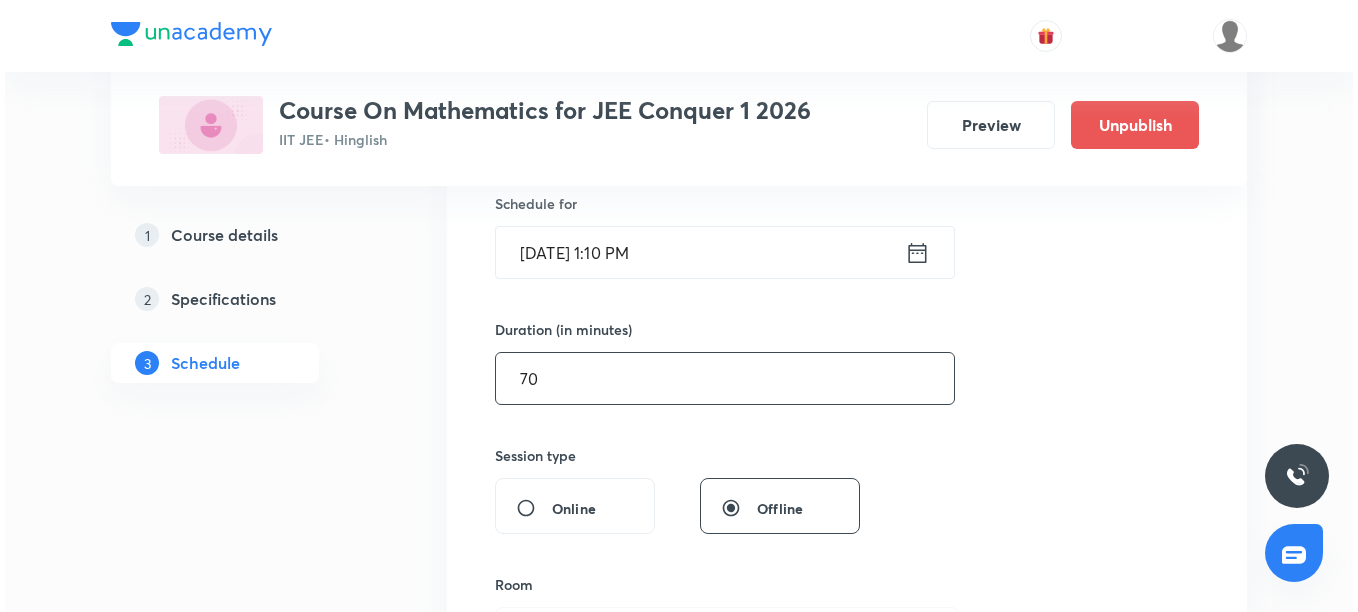 scroll, scrollTop: 600, scrollLeft: 0, axis: vertical 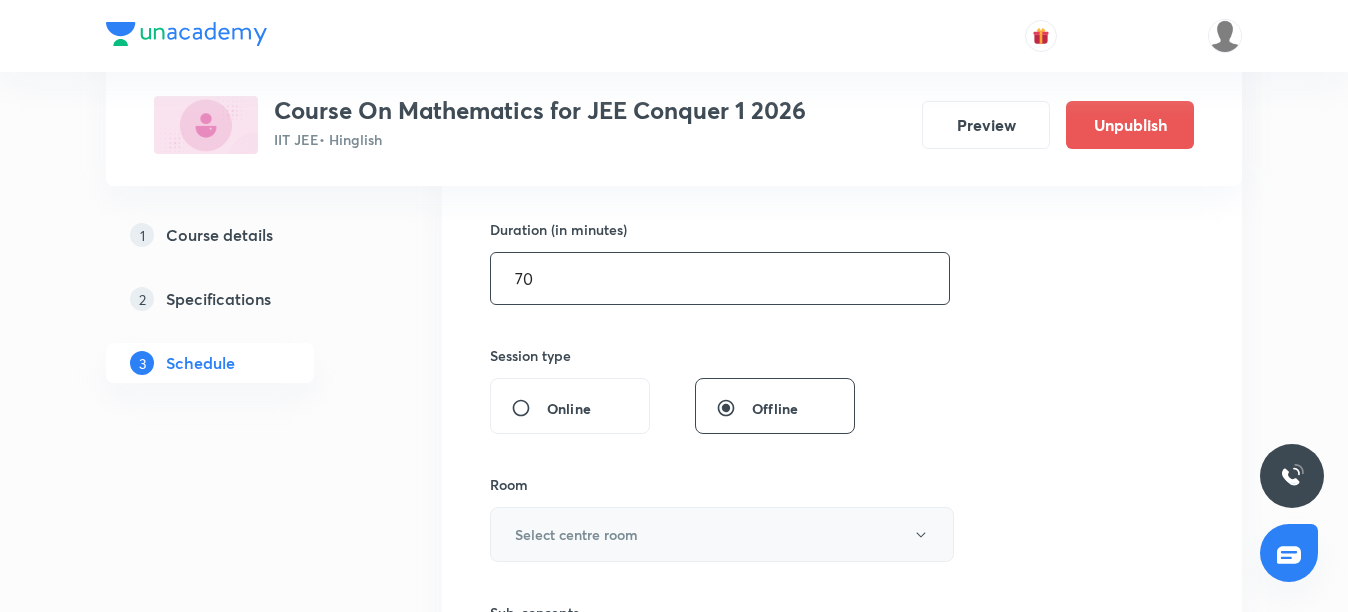 type on "70" 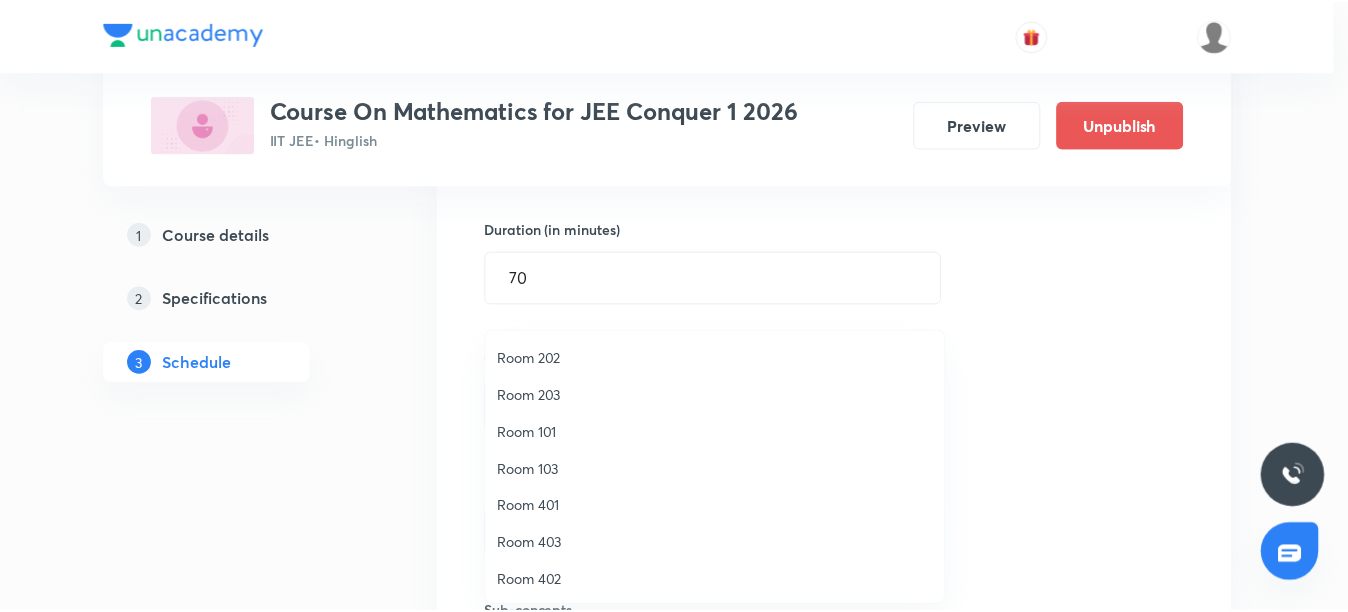 scroll, scrollTop: 186, scrollLeft: 0, axis: vertical 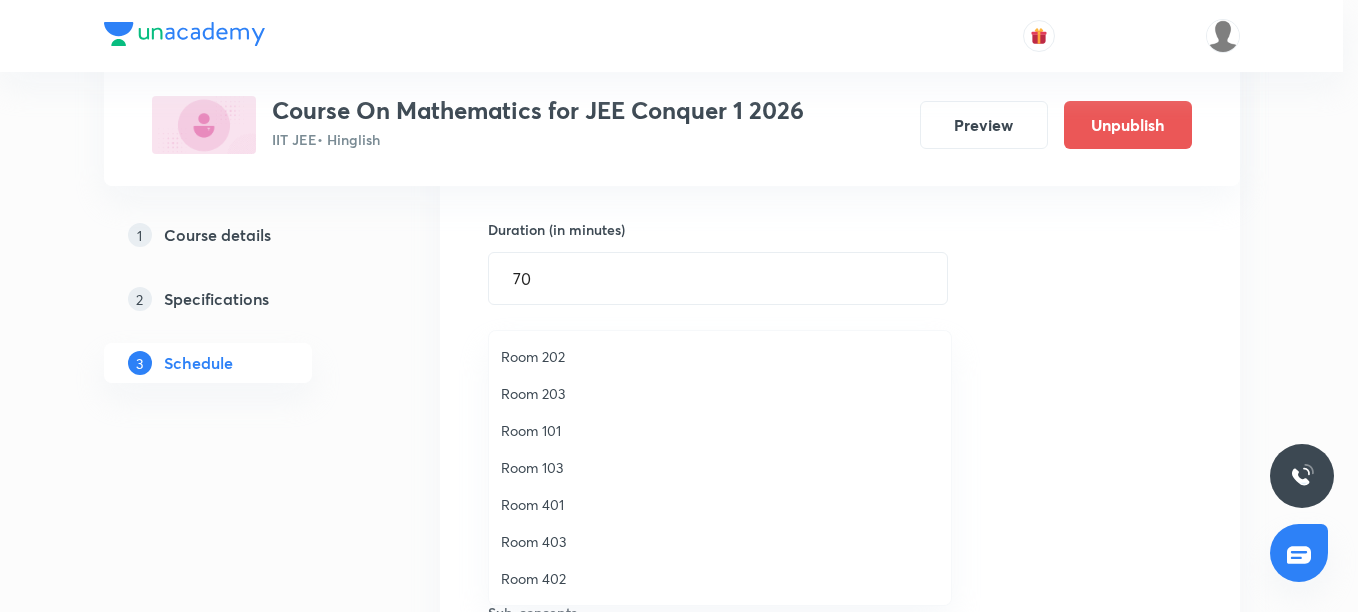 click on "Room 103" at bounding box center (720, 467) 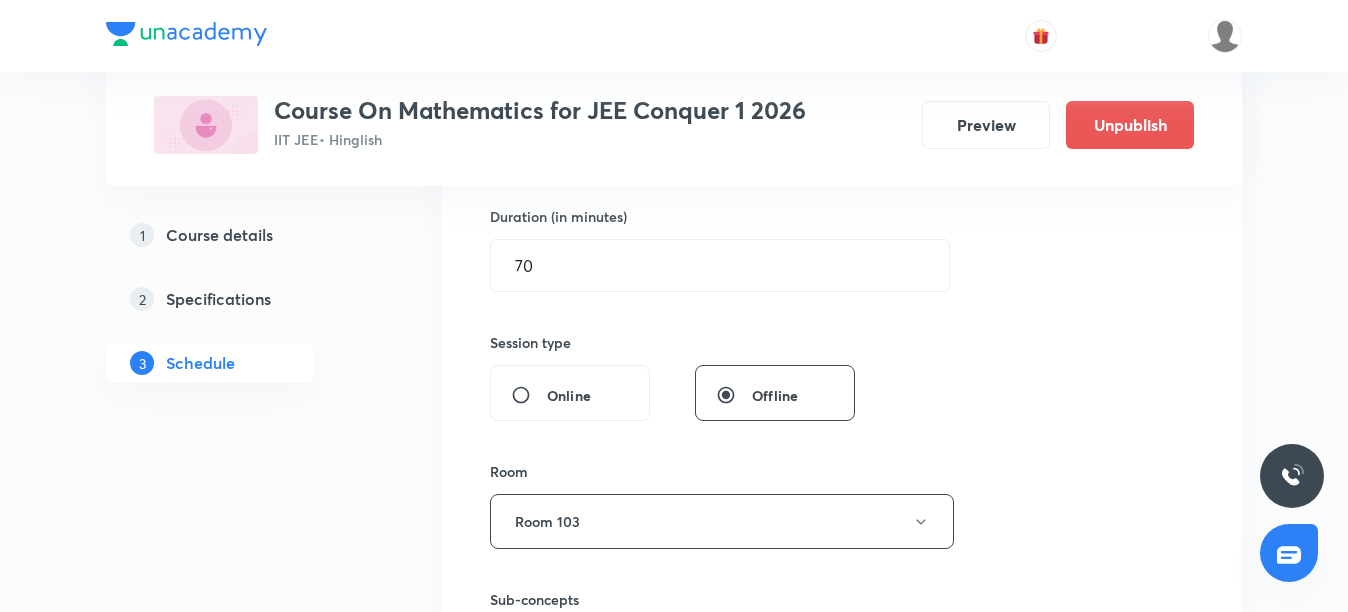 scroll, scrollTop: 800, scrollLeft: 0, axis: vertical 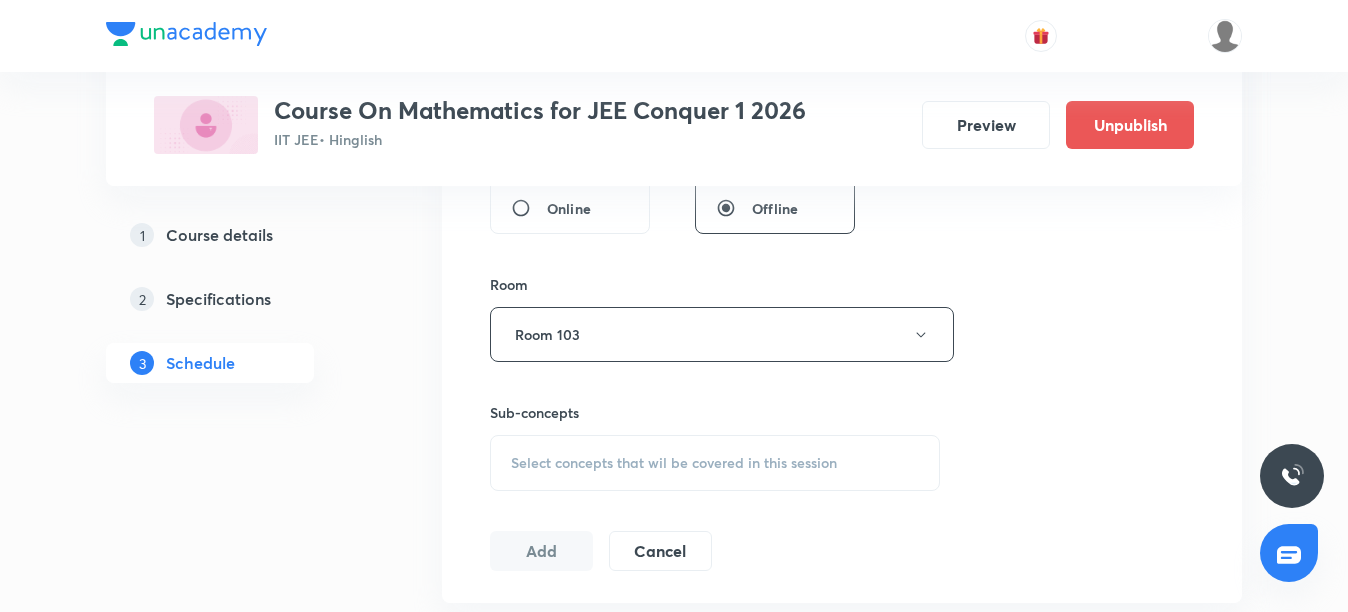 click on "Select concepts that wil be covered in this session" at bounding box center (674, 463) 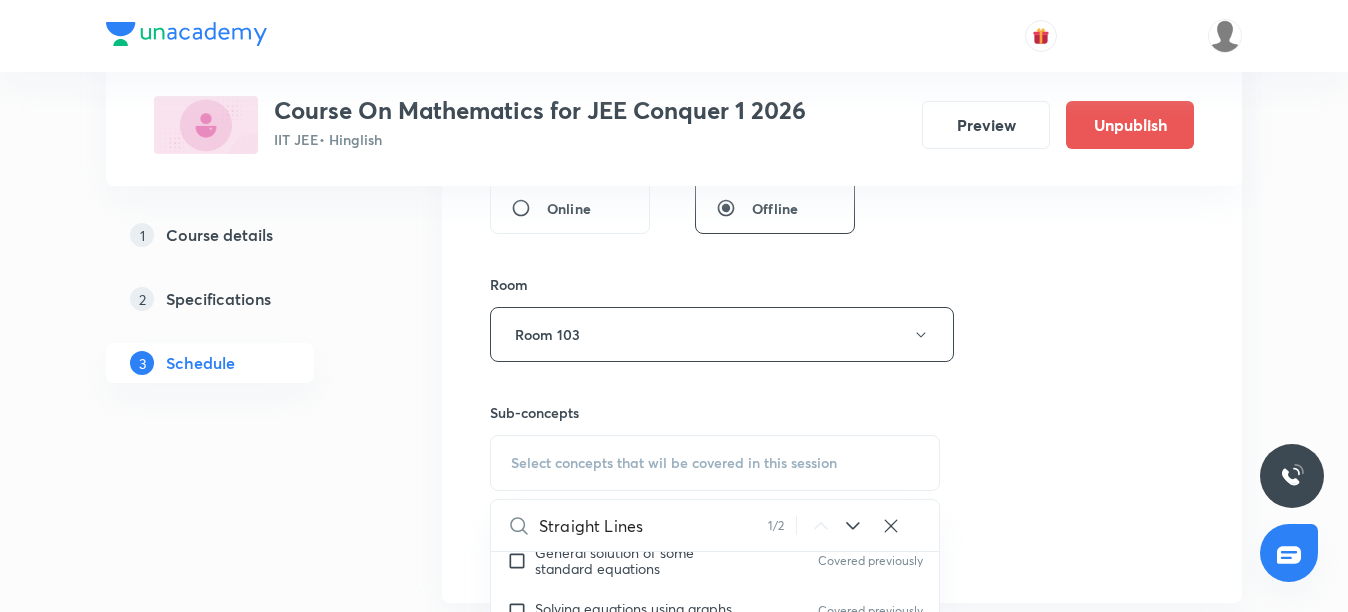 scroll, scrollTop: 11403, scrollLeft: 0, axis: vertical 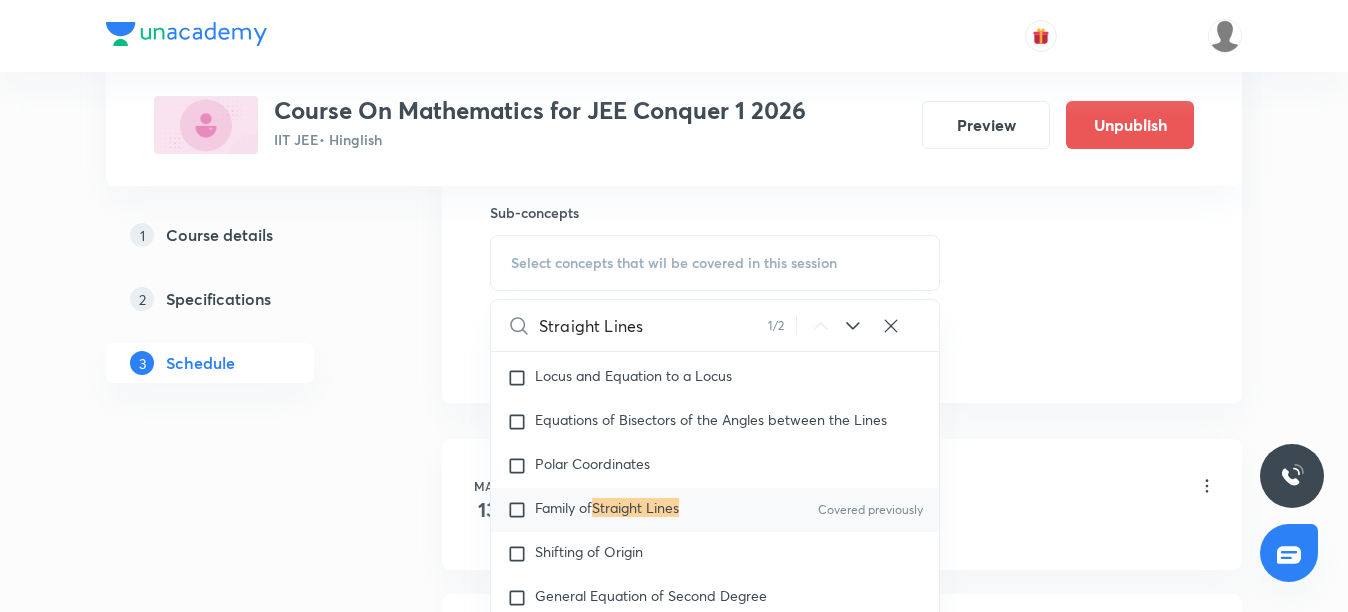 type on "Straight Lines" 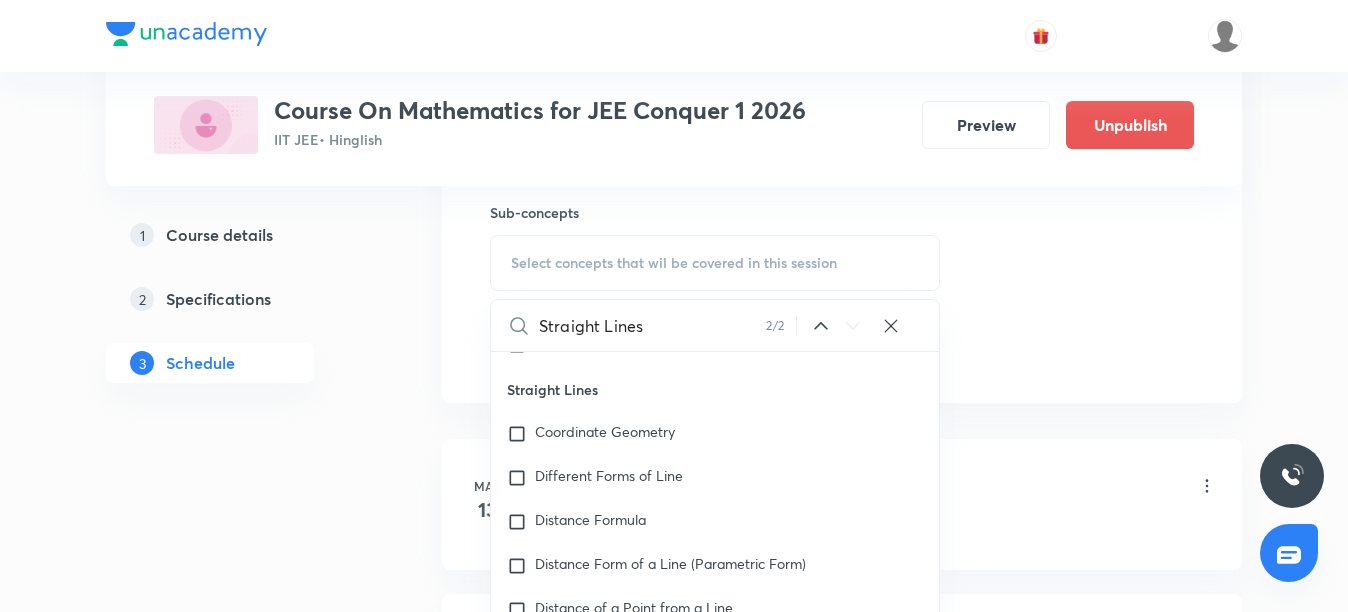 scroll, scrollTop: 10979, scrollLeft: 0, axis: vertical 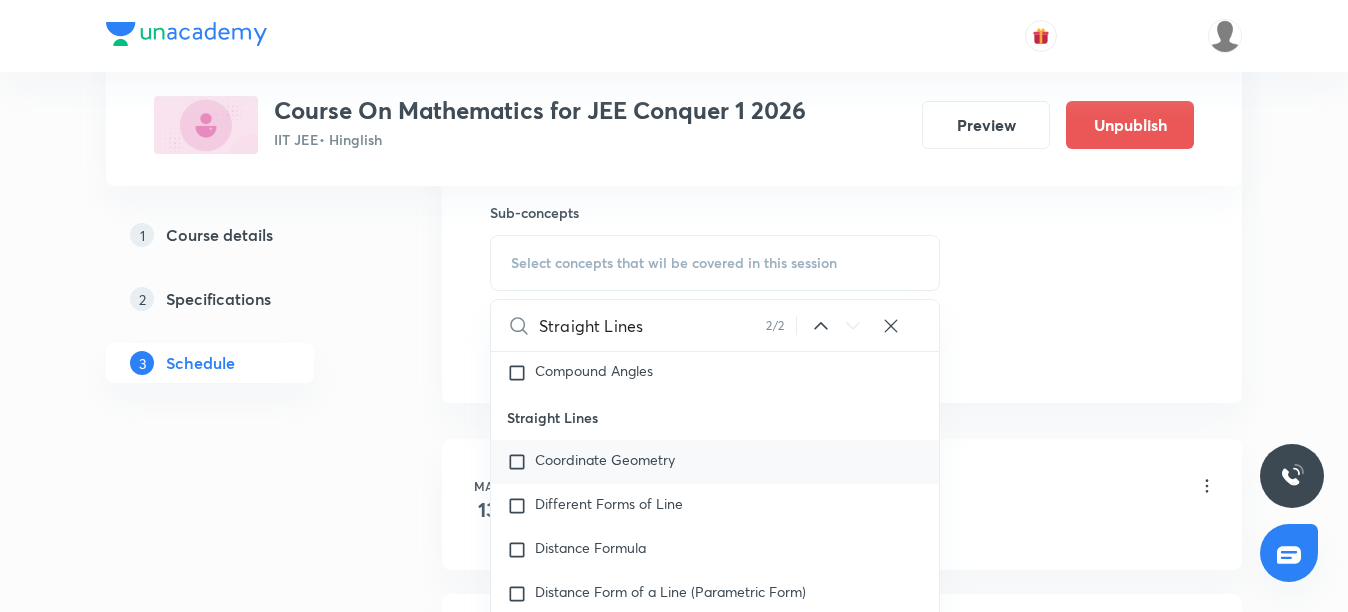 click on "Coordinate Geometry" at bounding box center [605, 459] 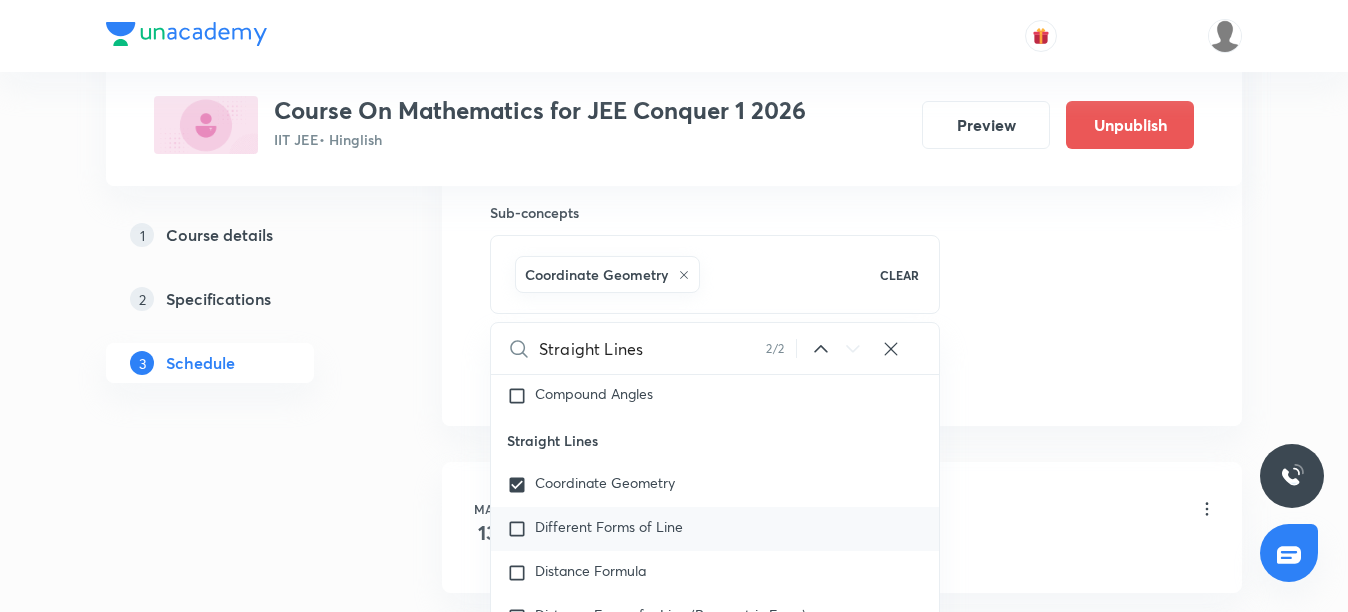 click on "Different Forms of Line" at bounding box center (609, 526) 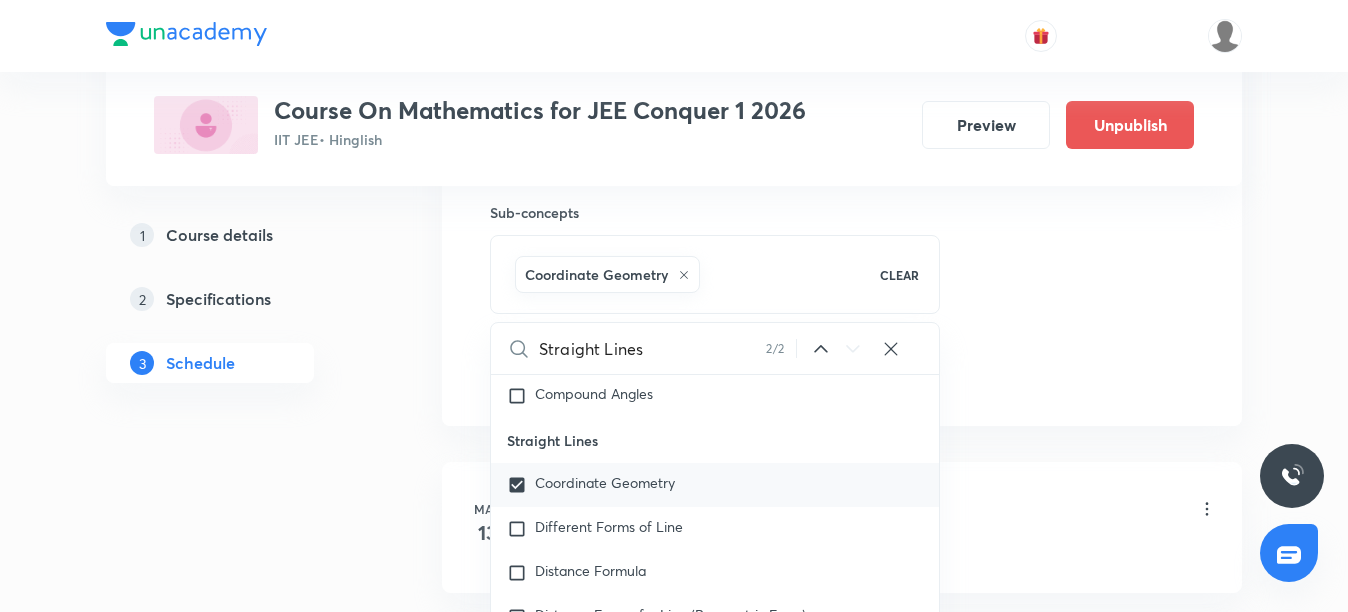 checkbox on "true" 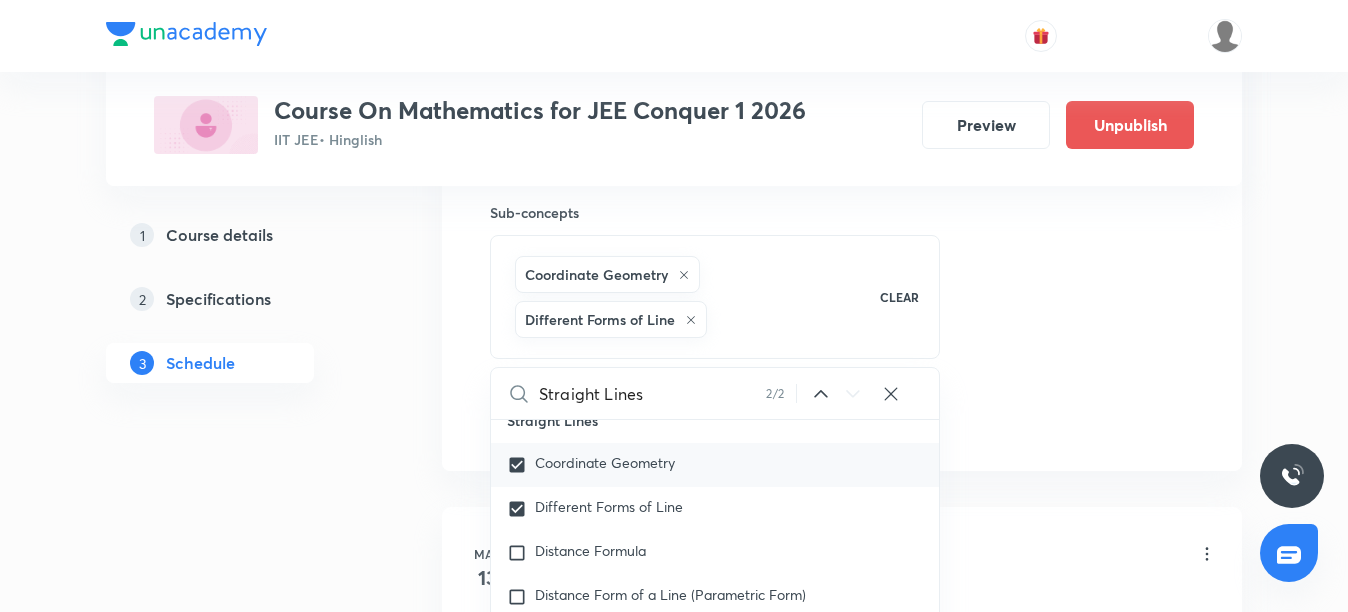 scroll, scrollTop: 11079, scrollLeft: 0, axis: vertical 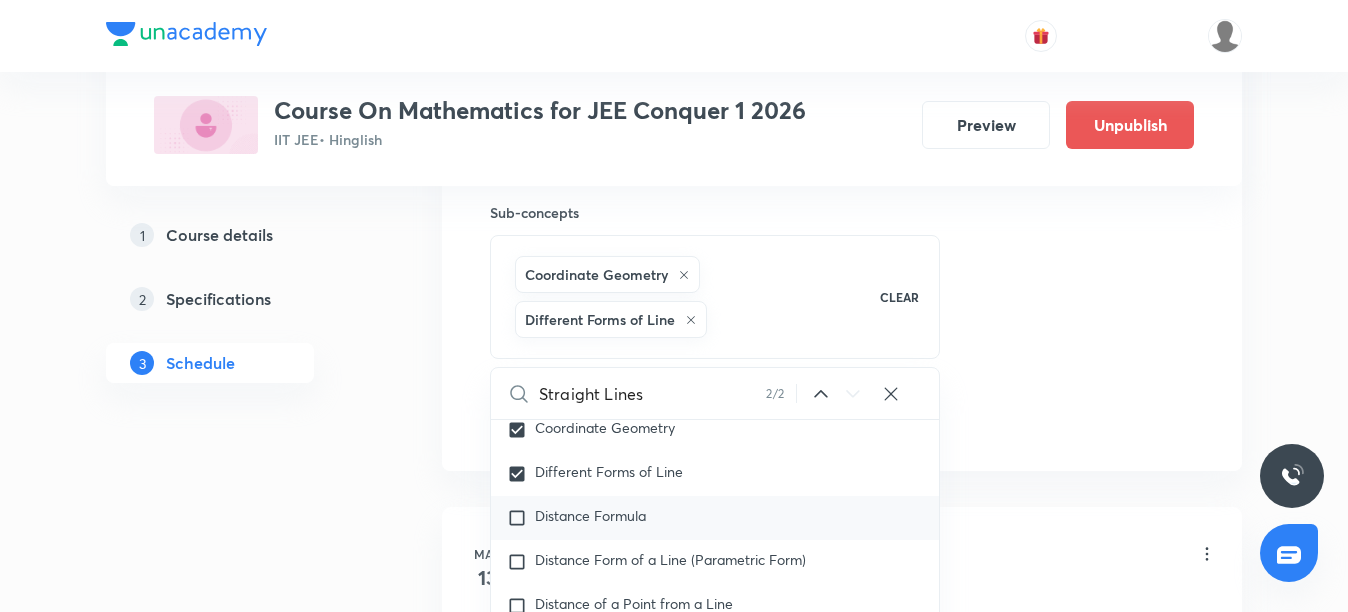 click on "Distance Formula" at bounding box center (590, 515) 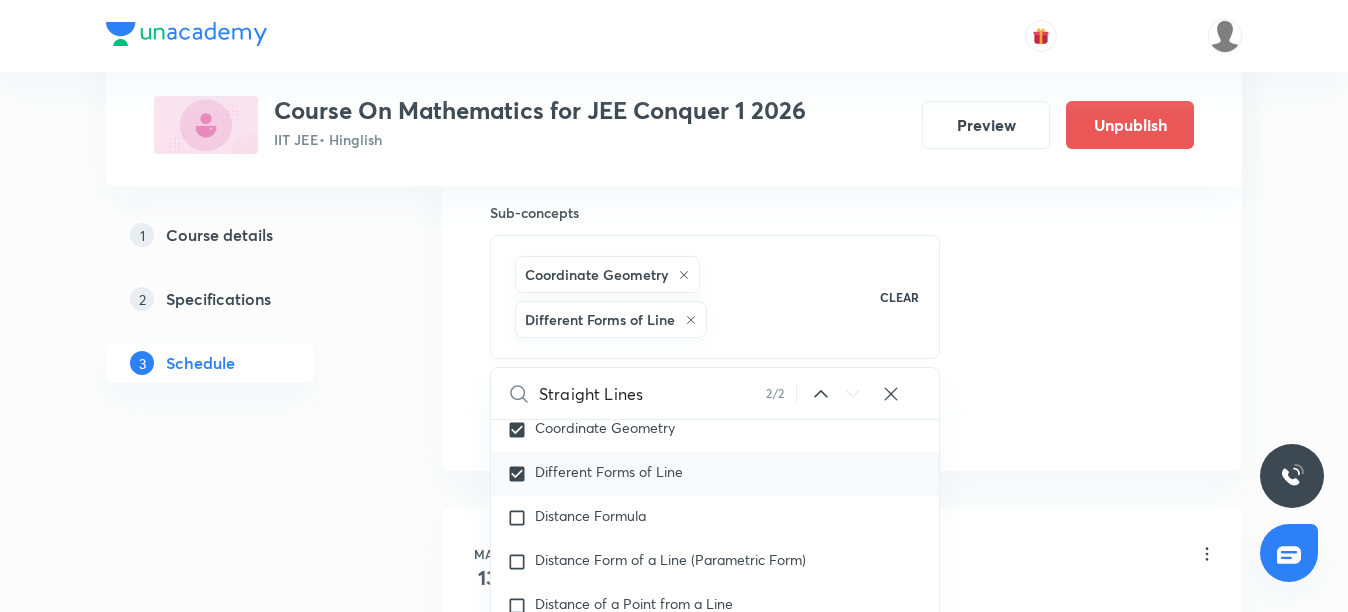 checkbox on "true" 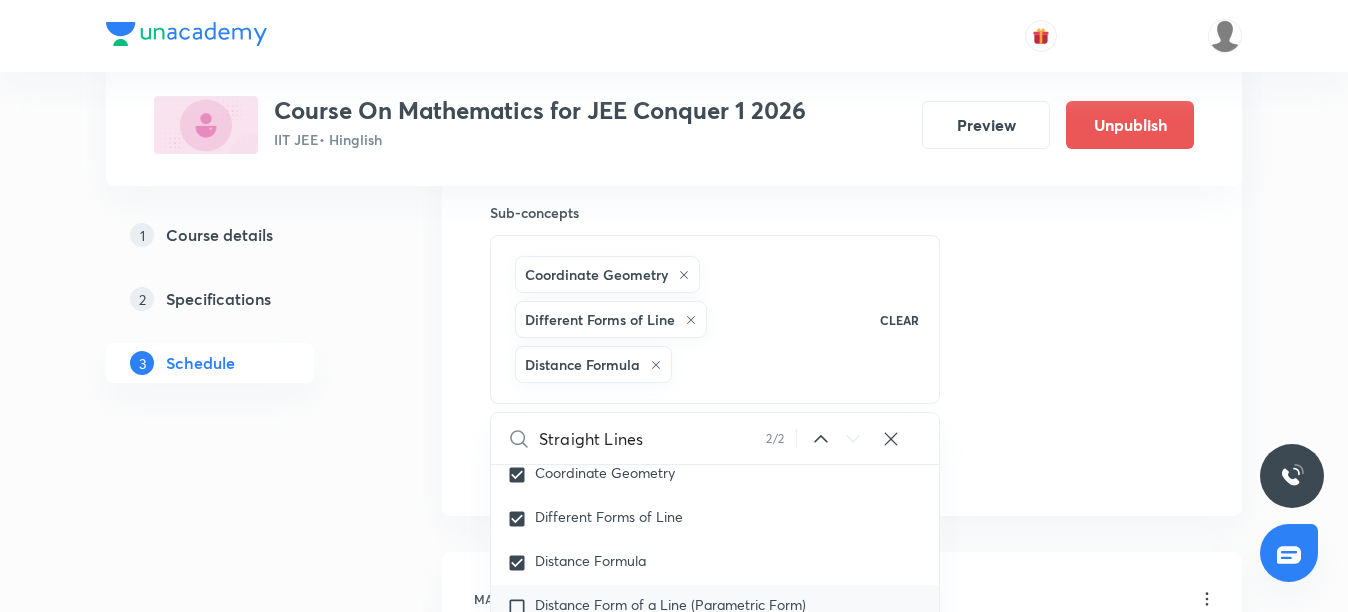 click on "Distance Form of a Line (Parametric Form)" at bounding box center [670, 604] 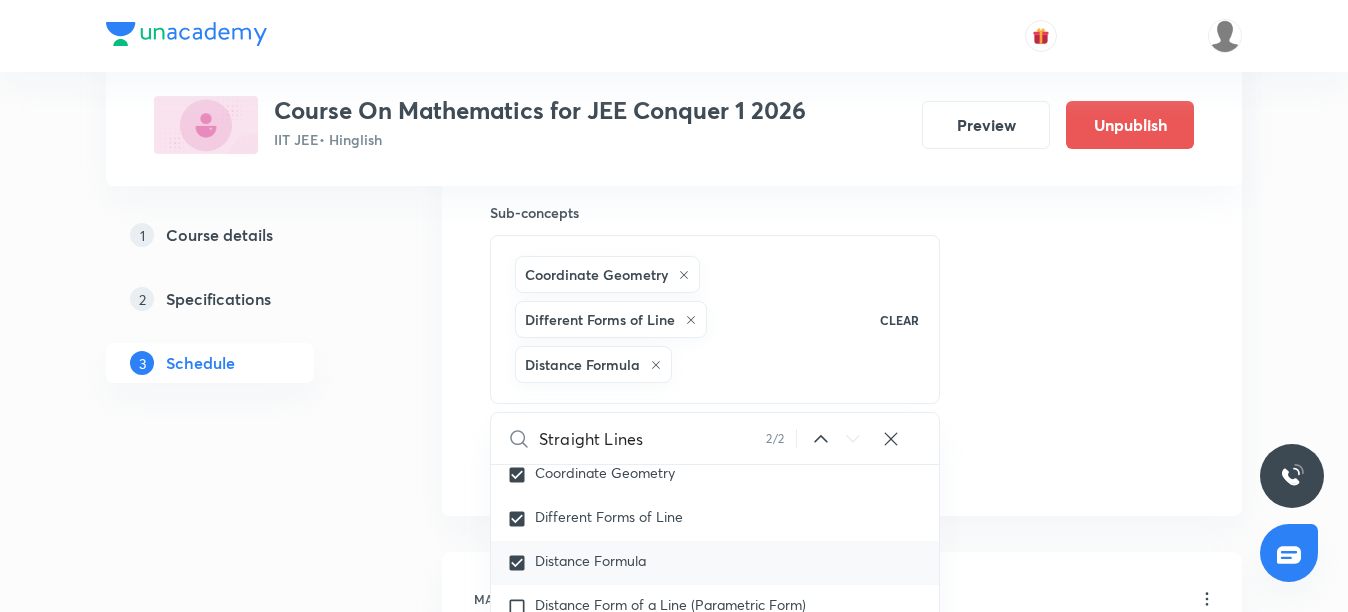 checkbox on "true" 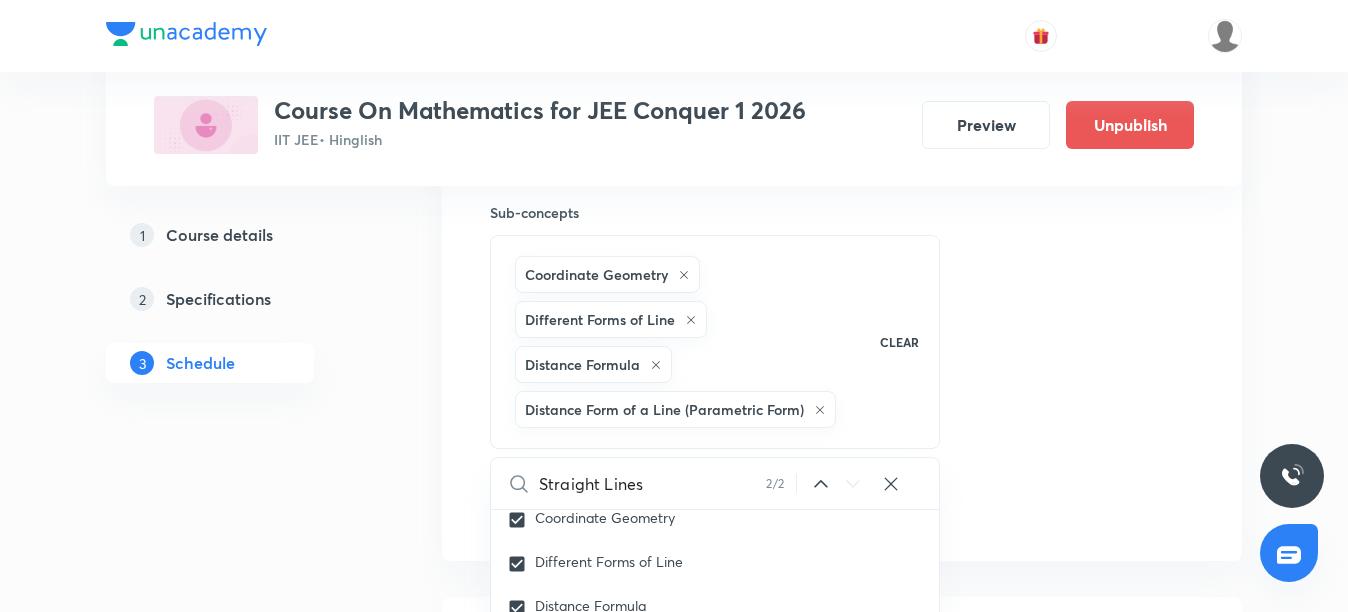 scroll, scrollTop: 1100, scrollLeft: 0, axis: vertical 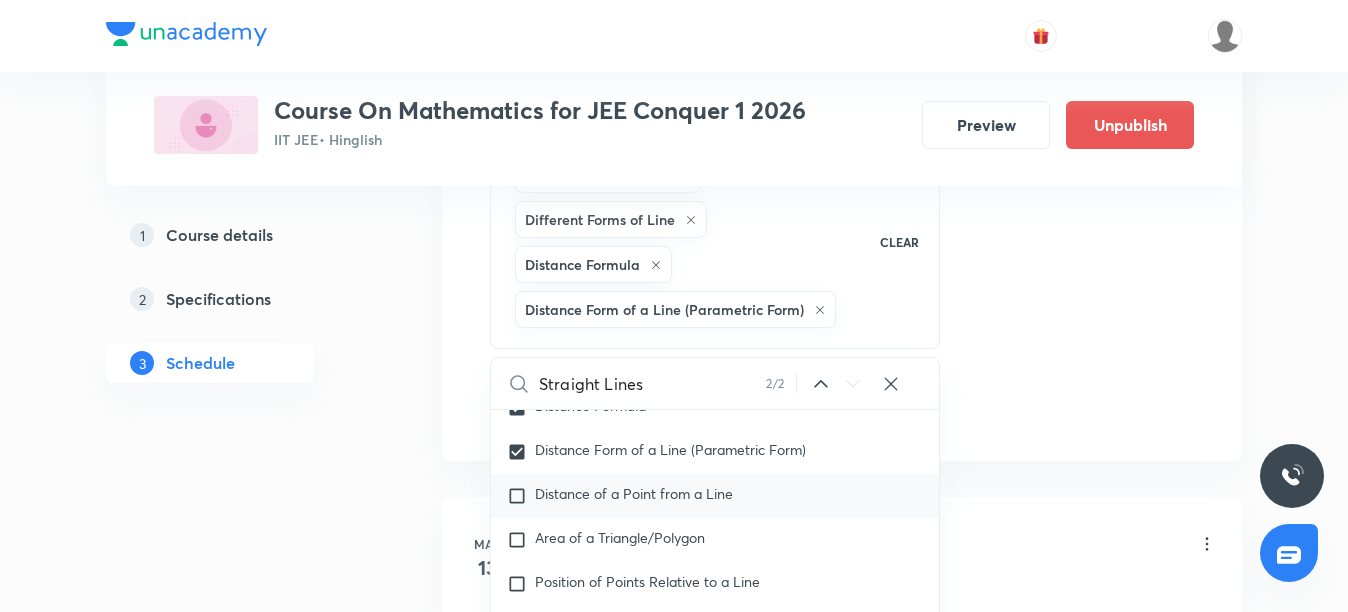 click on "Distance of a Point from a Line" at bounding box center (634, 493) 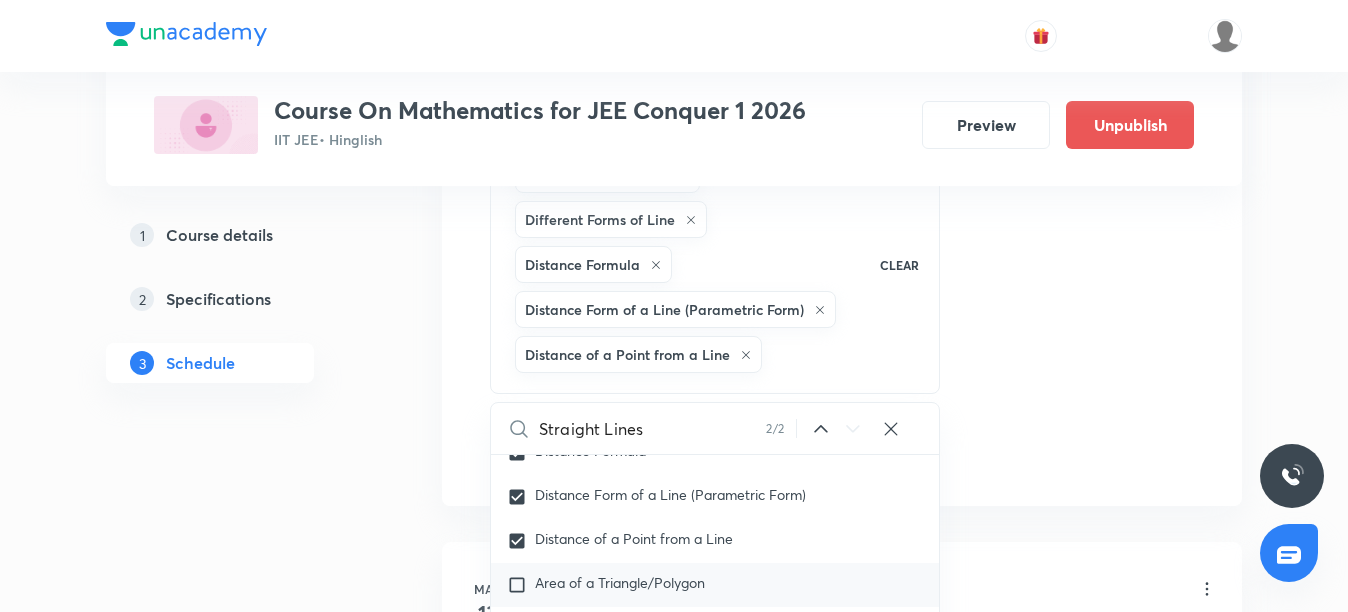 click on "Area of a Triangle/Polygon" at bounding box center [620, 582] 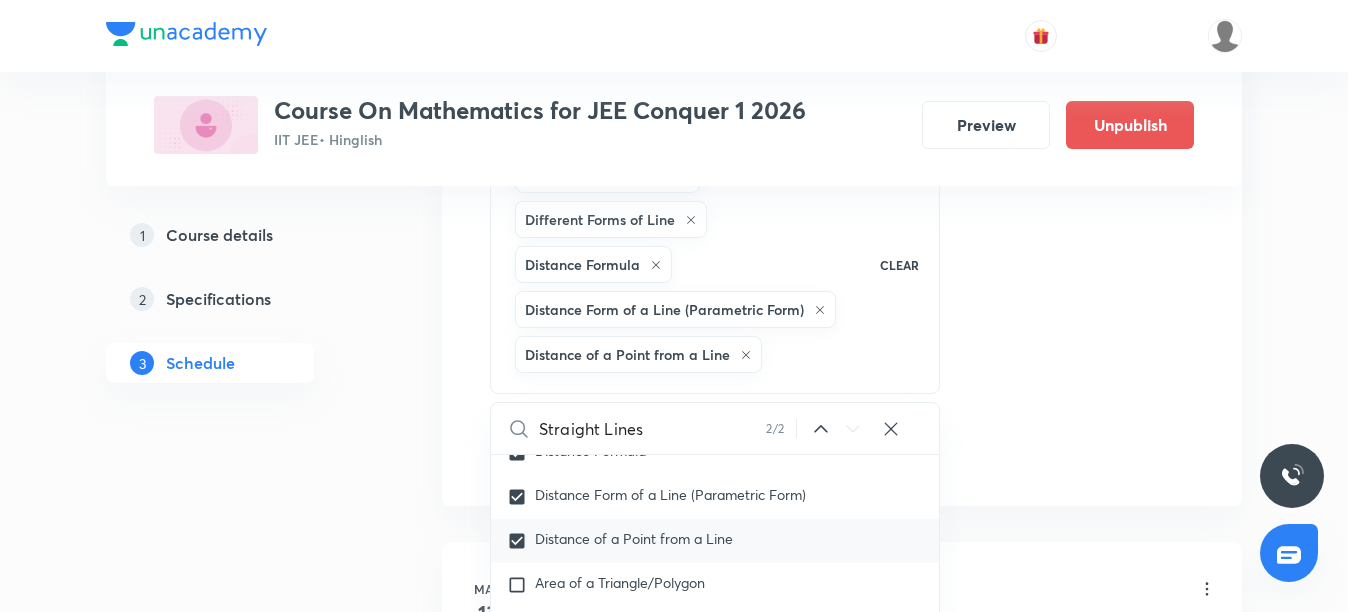 checkbox on "true" 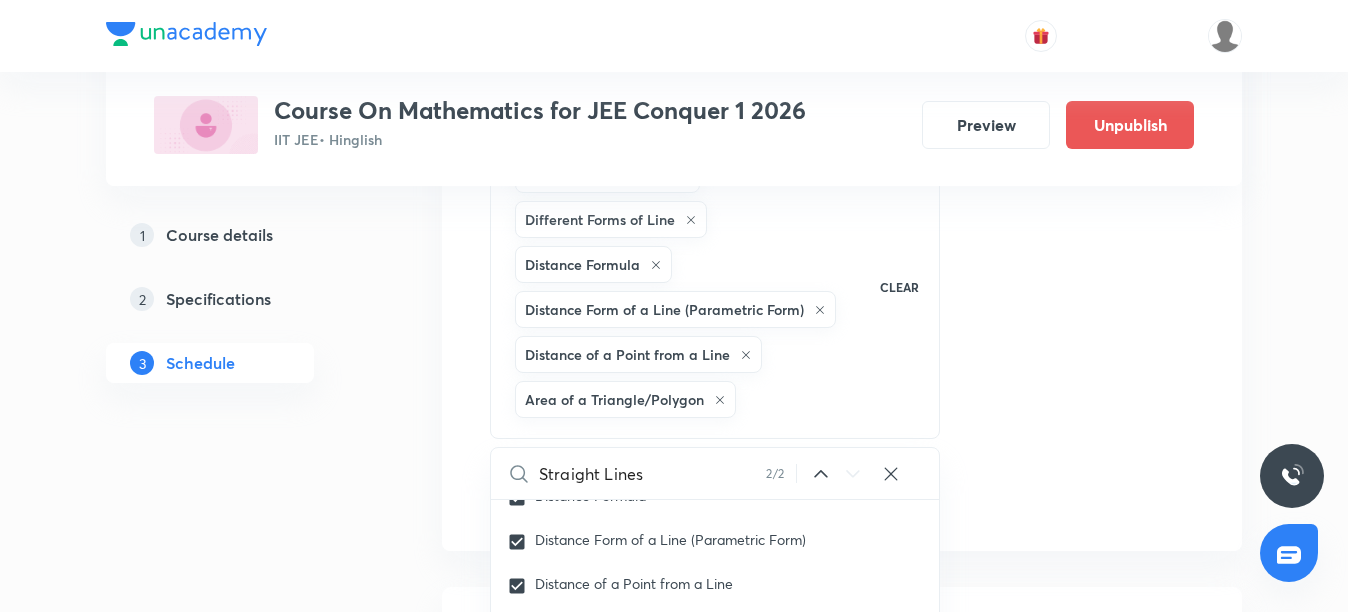 click on "Session  30 Live class Session title 14/99 Straight Lines ​ Schedule for Jul 14, 2025, 1:10 PM ​ Duration (in minutes) 70 ​   Session type Online Offline Room Room 103 Sub-concepts Coordinate Geometry Different Forms of Line Distance Formula Distance Form of a Line (Parametric Form) Distance of a Point from a Line Area of a Triangle/Polygon CLEAR Straight Lines 2 / 2 ​ Maths Mock Questions Maths Mock Questions Covered previously Maths Previous Year Questions Maths Previous Year Questions Theory of equations Degree, Value Based & Equation Geometrical Meaning of the Zeroes of a Polynomial Location of roots Geometrical meaning of Roots of an equation Points in solving an equation Graph of Quadratic Expression & its Analysis Range of Quadratic Equation Remainder and factor theorems Identity Quadratic equations Covered previously Common Roots Covered previously Location of Roots General Equation of Second Degree in Variable x and y Theory of Equations Relation Between Roots and Coefficients Complex Numbers" at bounding box center [842, -75] 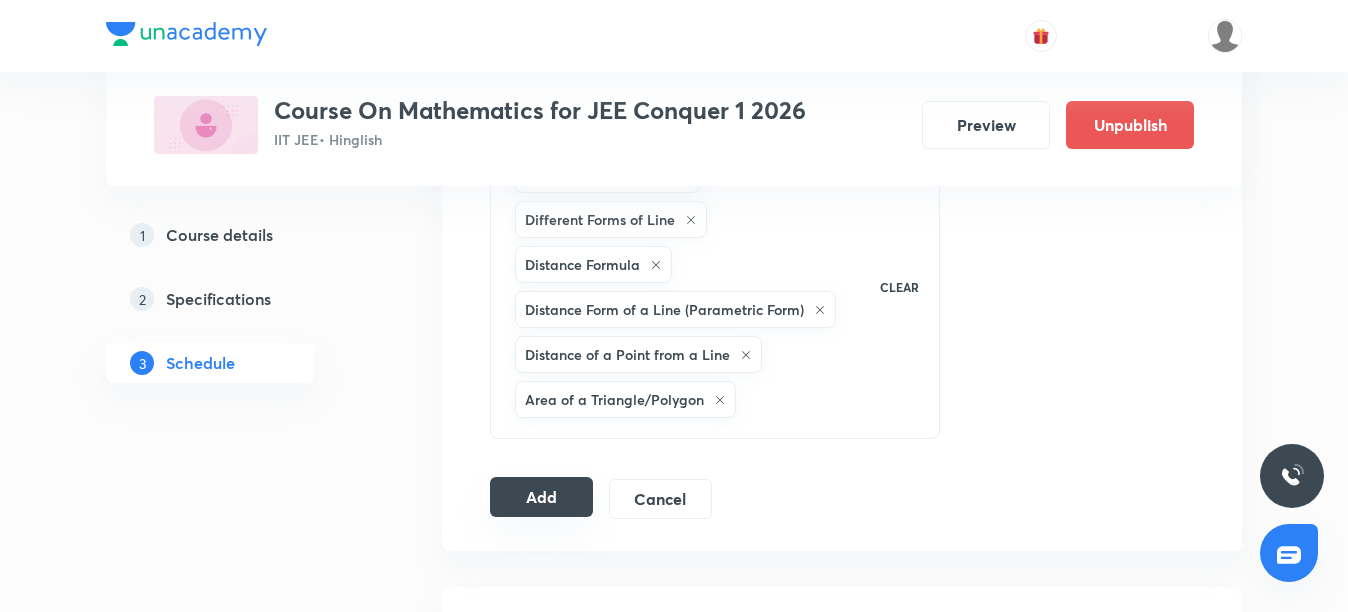 click on "Add" at bounding box center (541, 497) 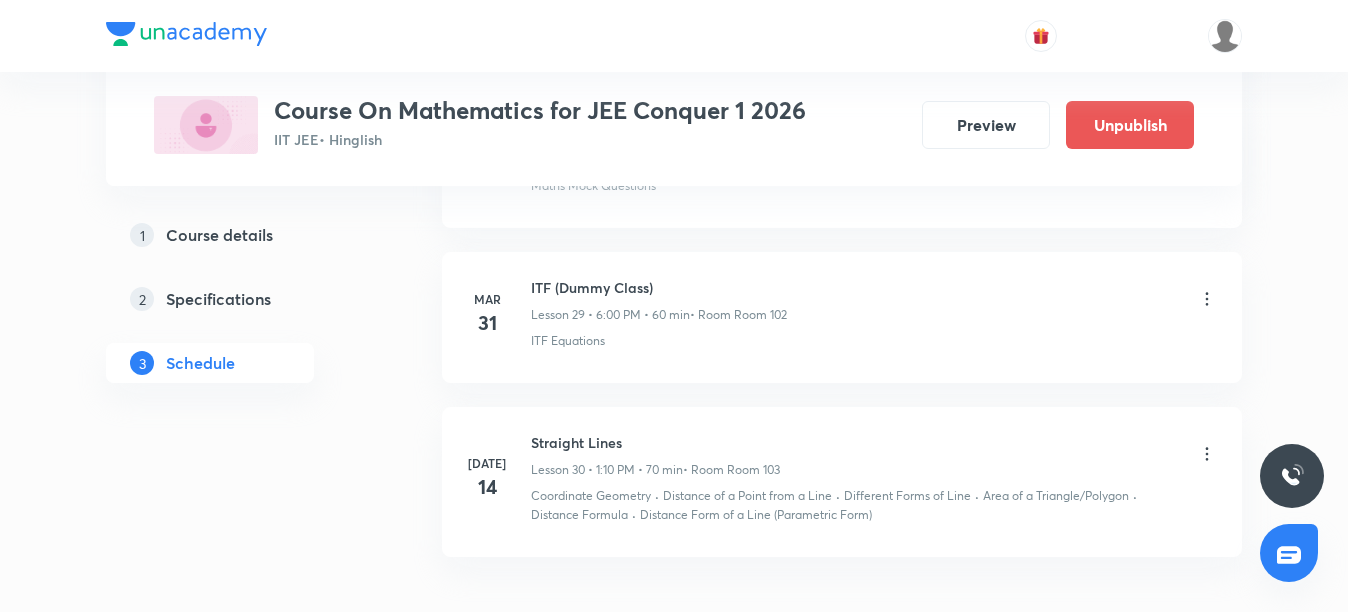 scroll, scrollTop: 4761, scrollLeft: 0, axis: vertical 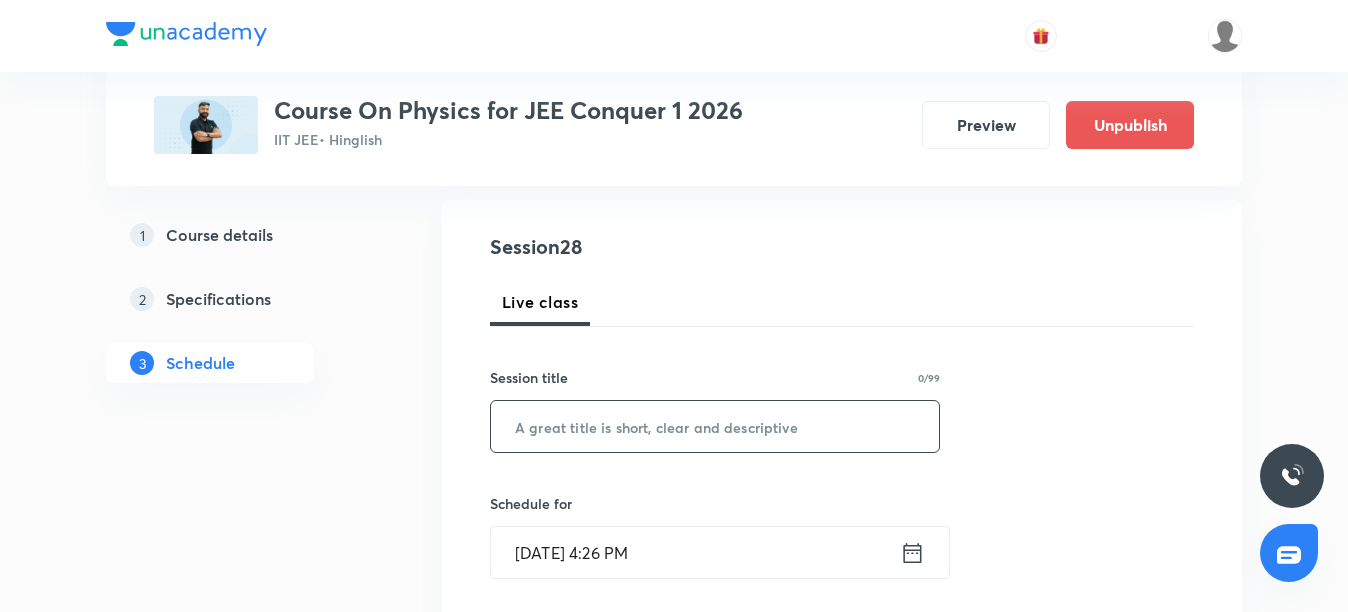 click at bounding box center (715, 426) 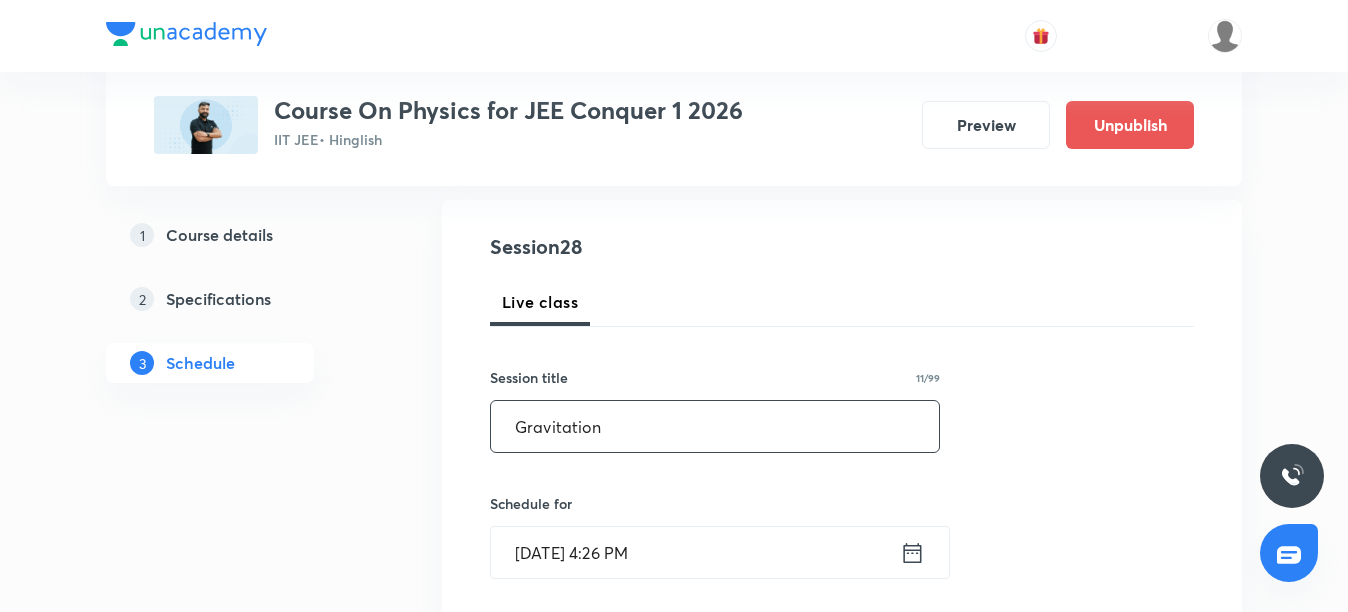 type on "Gravitation" 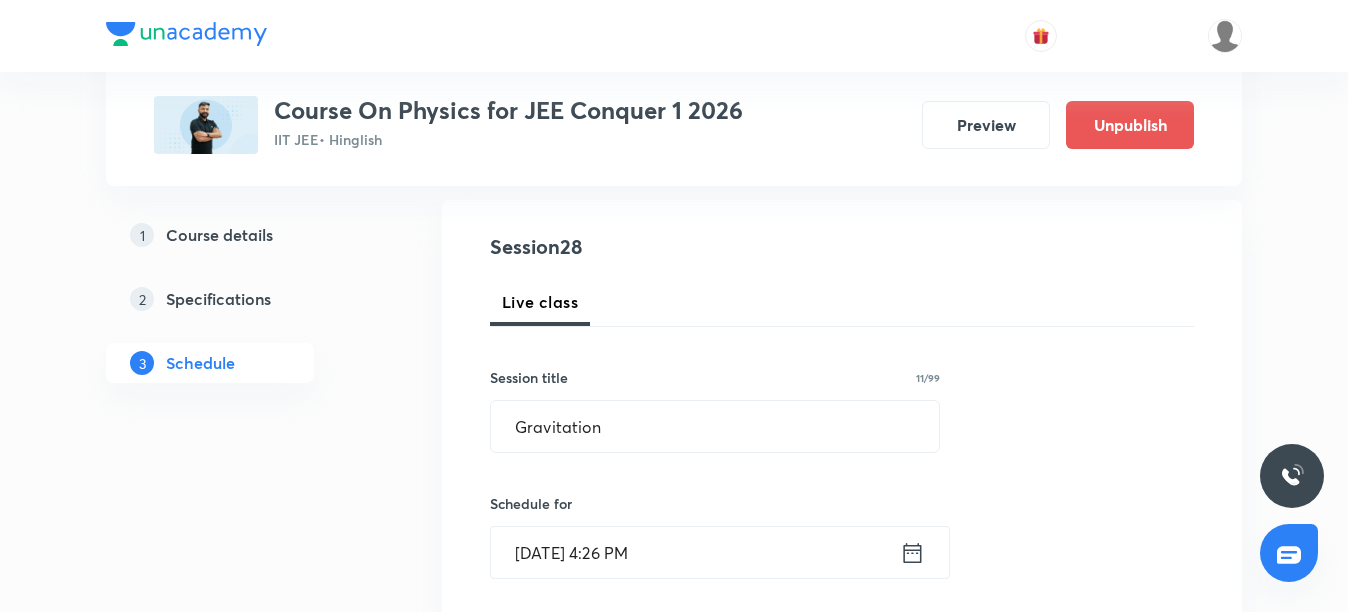 click on "[DATE] 4:26 PM" at bounding box center (695, 552) 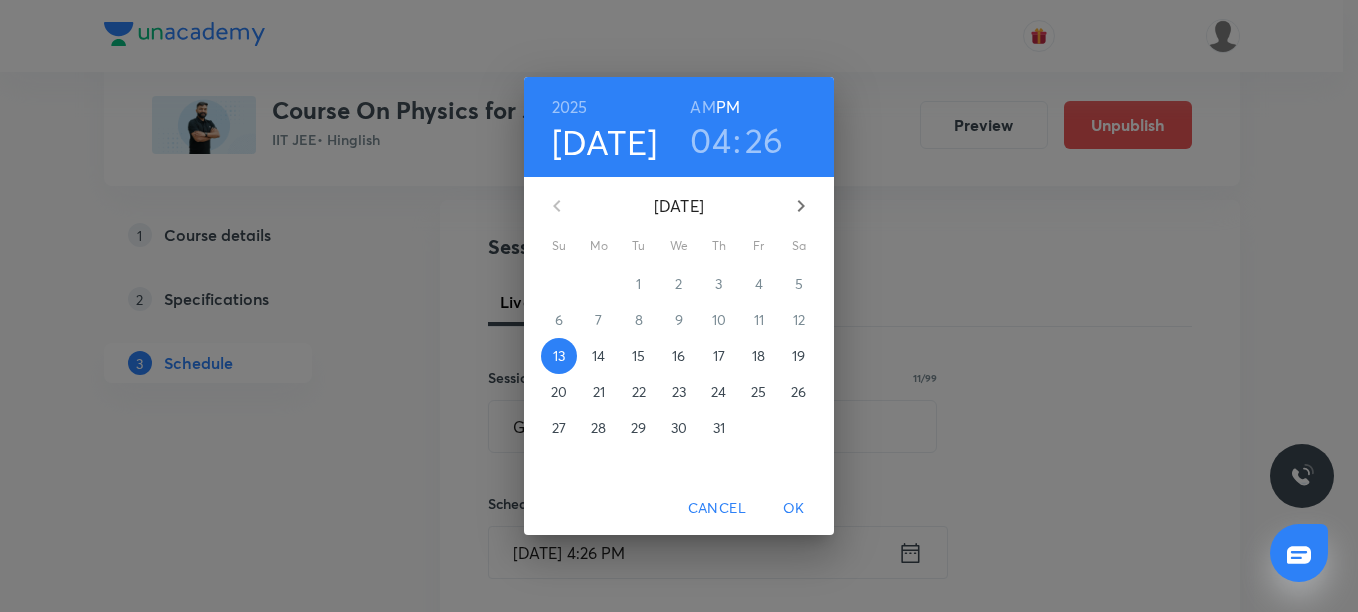 click on "14" at bounding box center (598, 356) 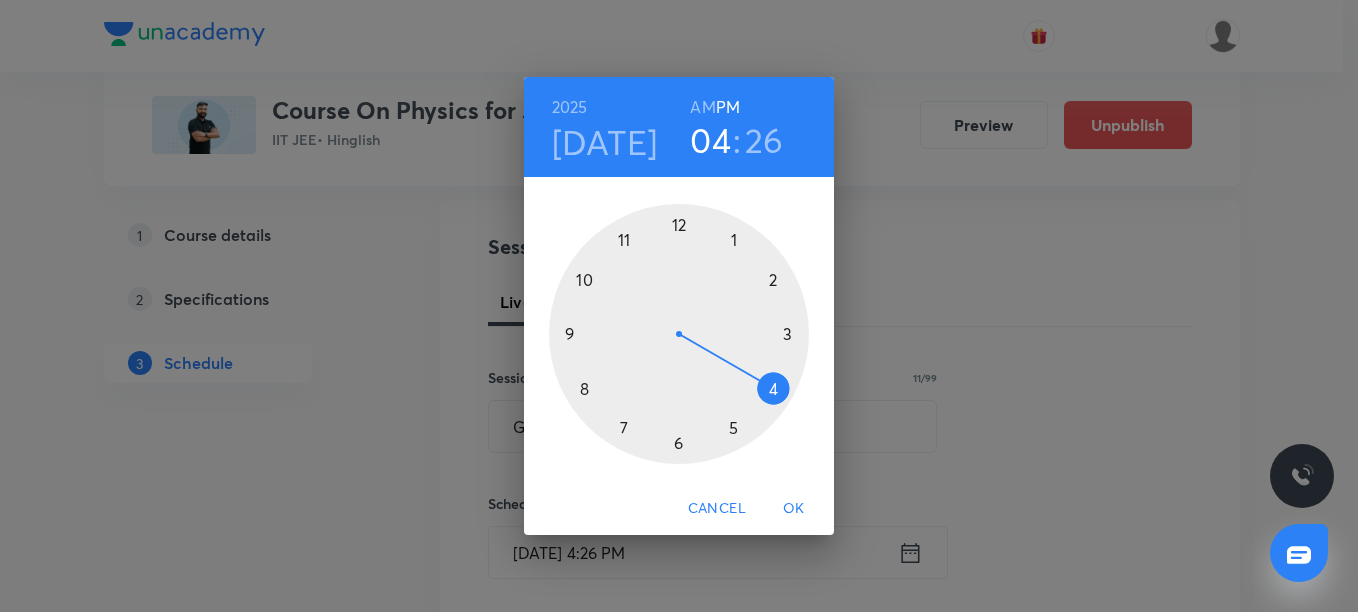 click on "PM" at bounding box center (728, 107) 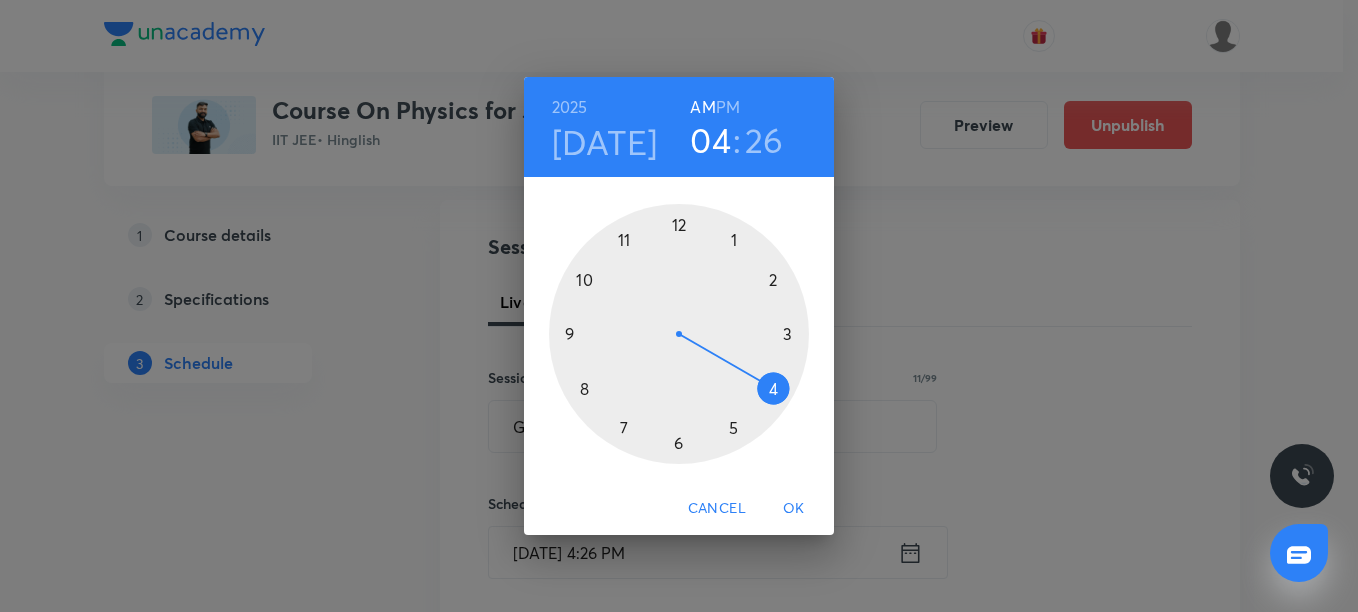 click at bounding box center [679, 334] 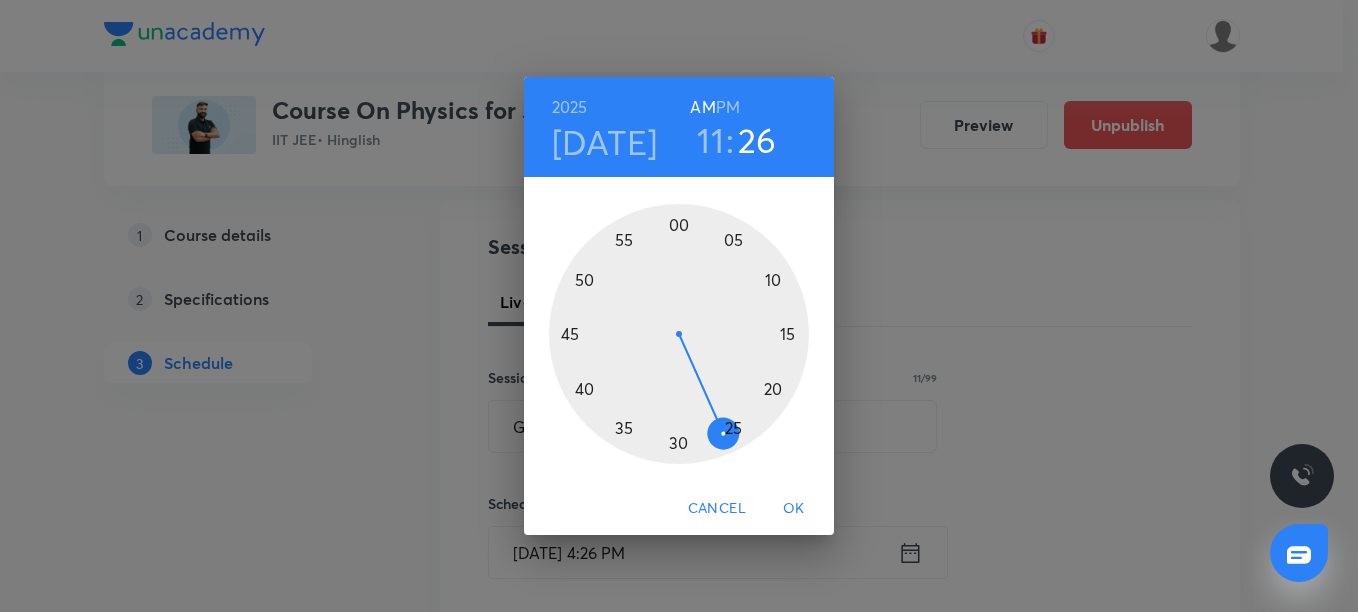 click at bounding box center (679, 334) 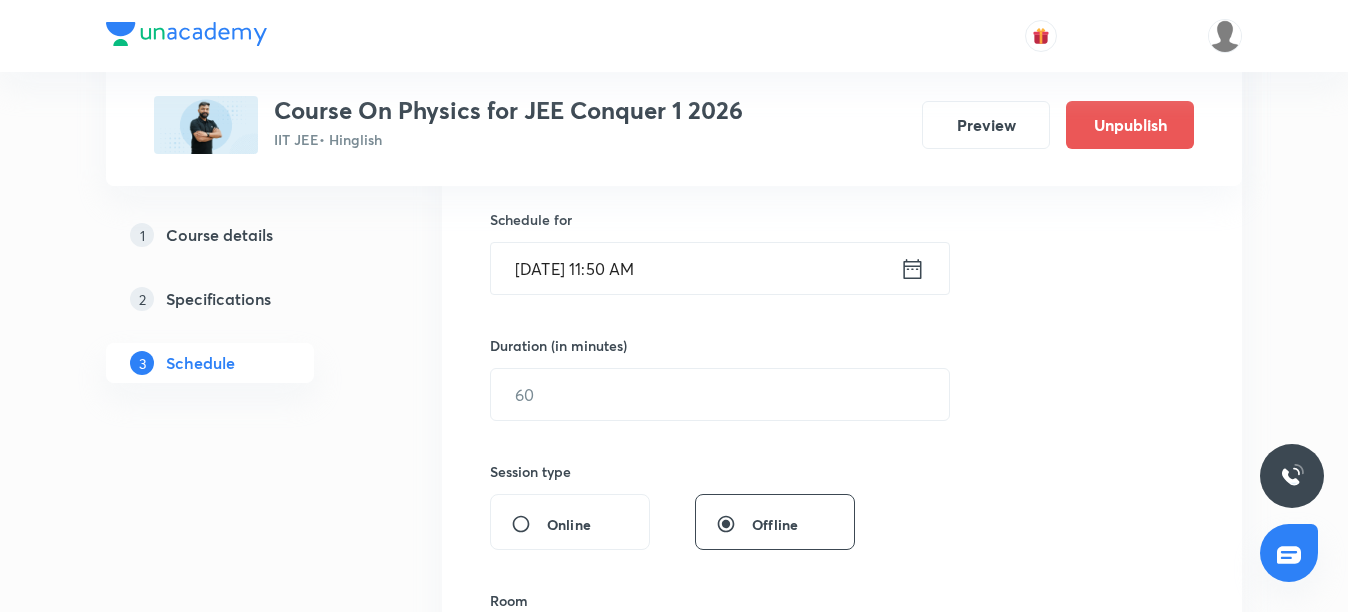 scroll, scrollTop: 500, scrollLeft: 0, axis: vertical 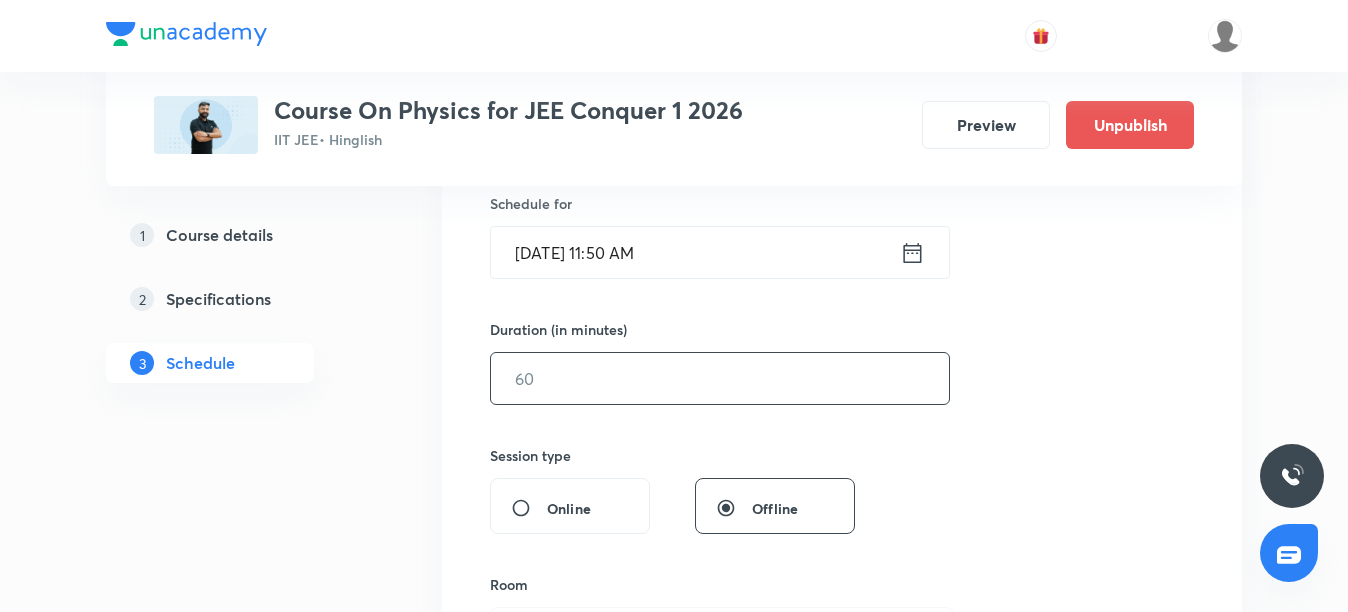 click at bounding box center (720, 378) 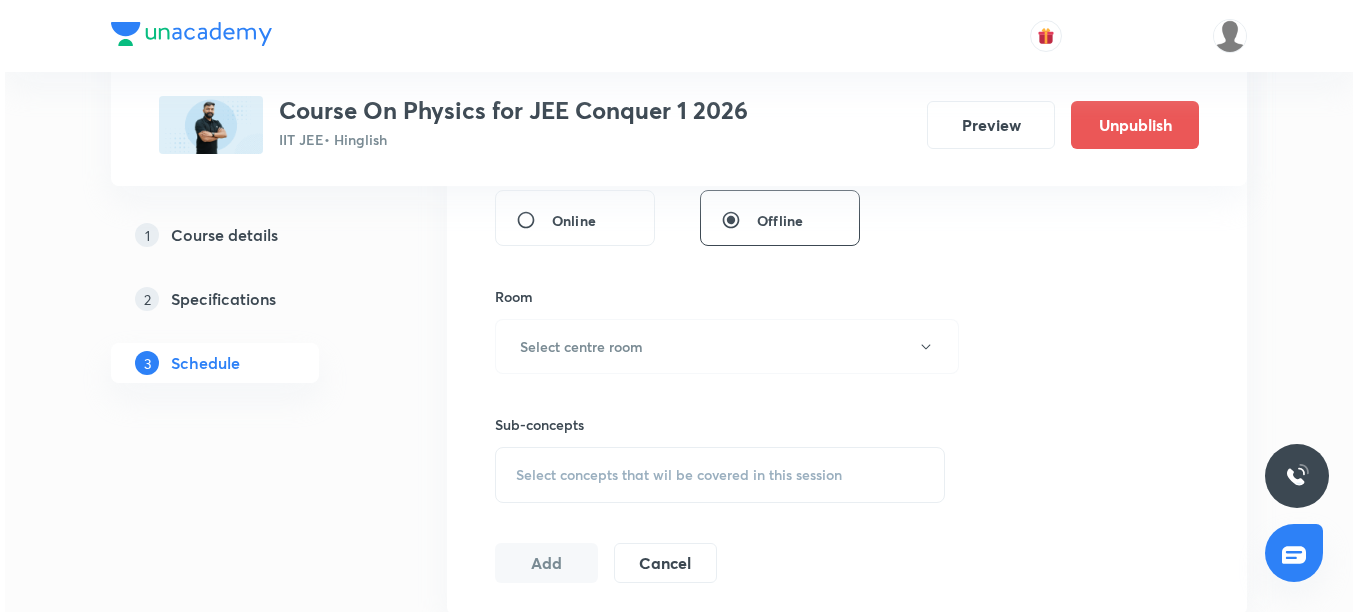scroll, scrollTop: 800, scrollLeft: 0, axis: vertical 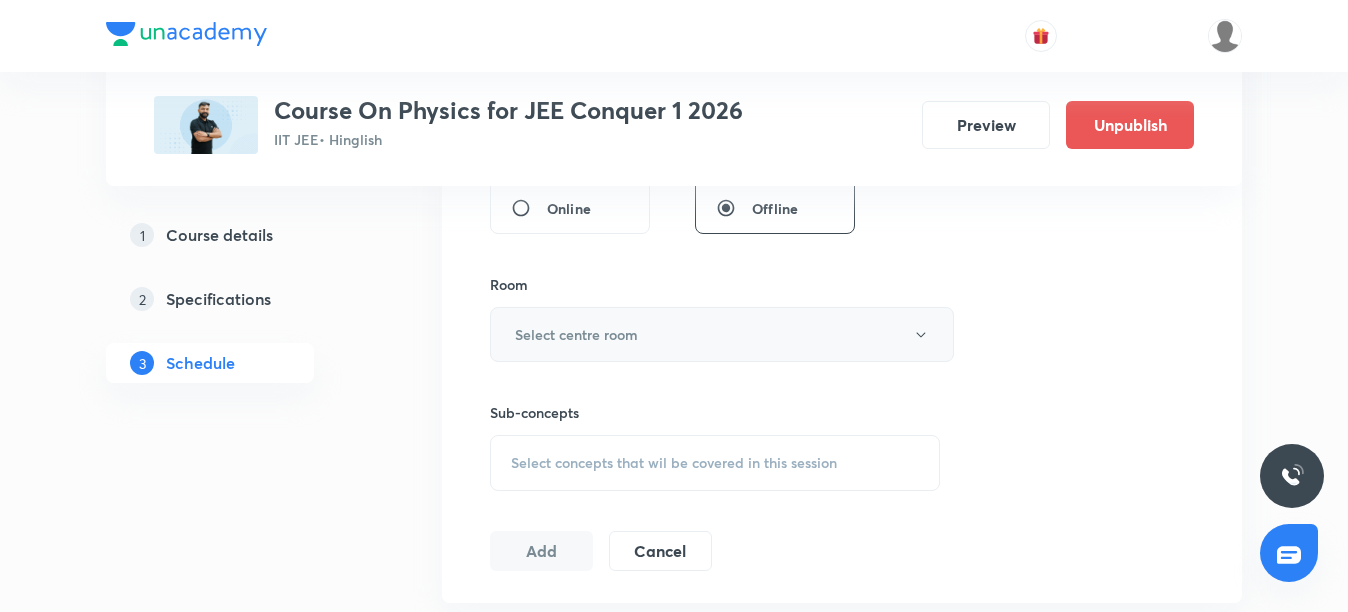 type on "70" 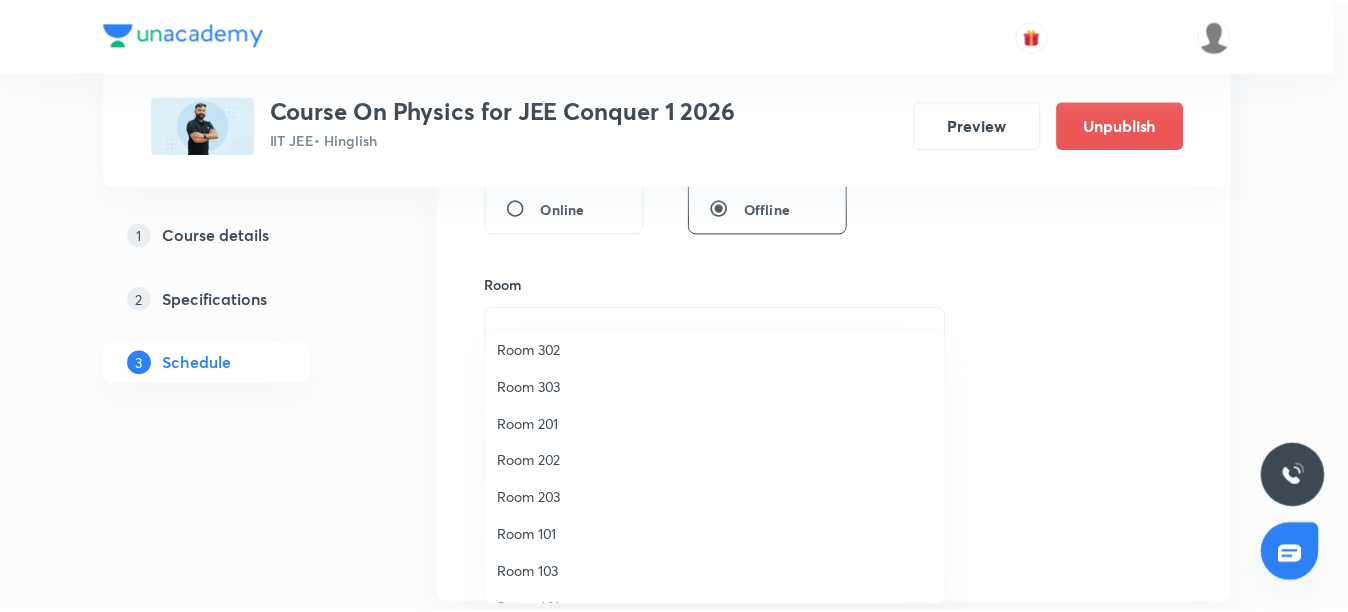 scroll, scrollTop: 186, scrollLeft: 0, axis: vertical 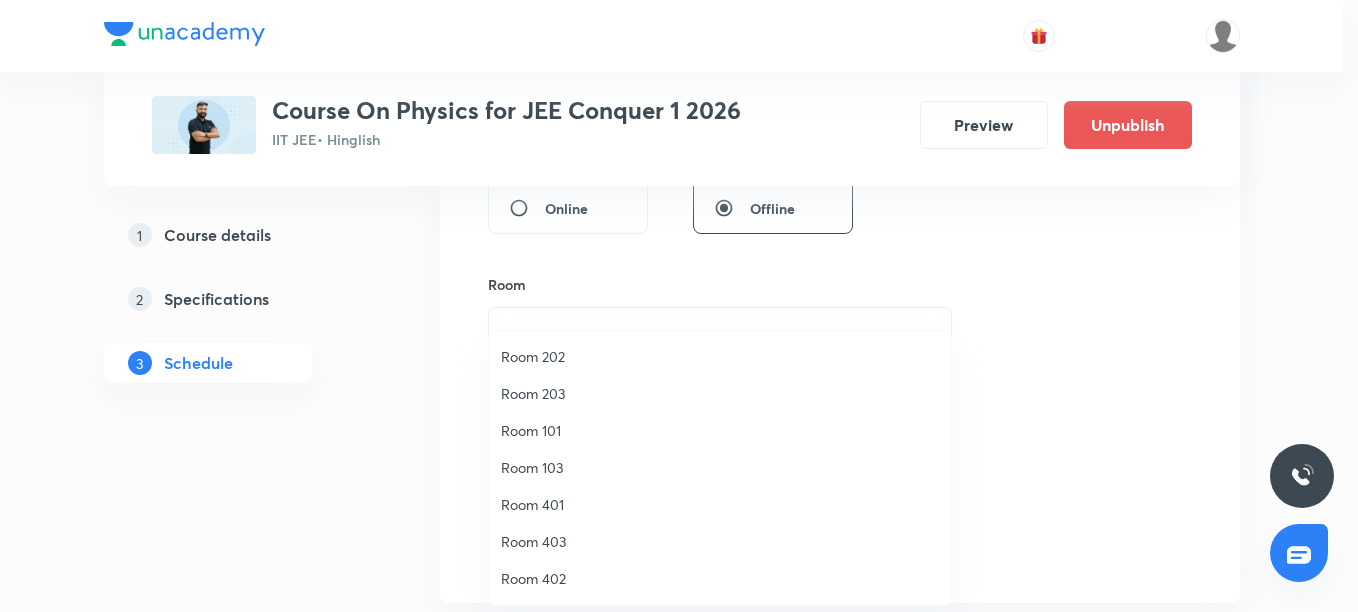 click on "Room 103" at bounding box center [720, 467] 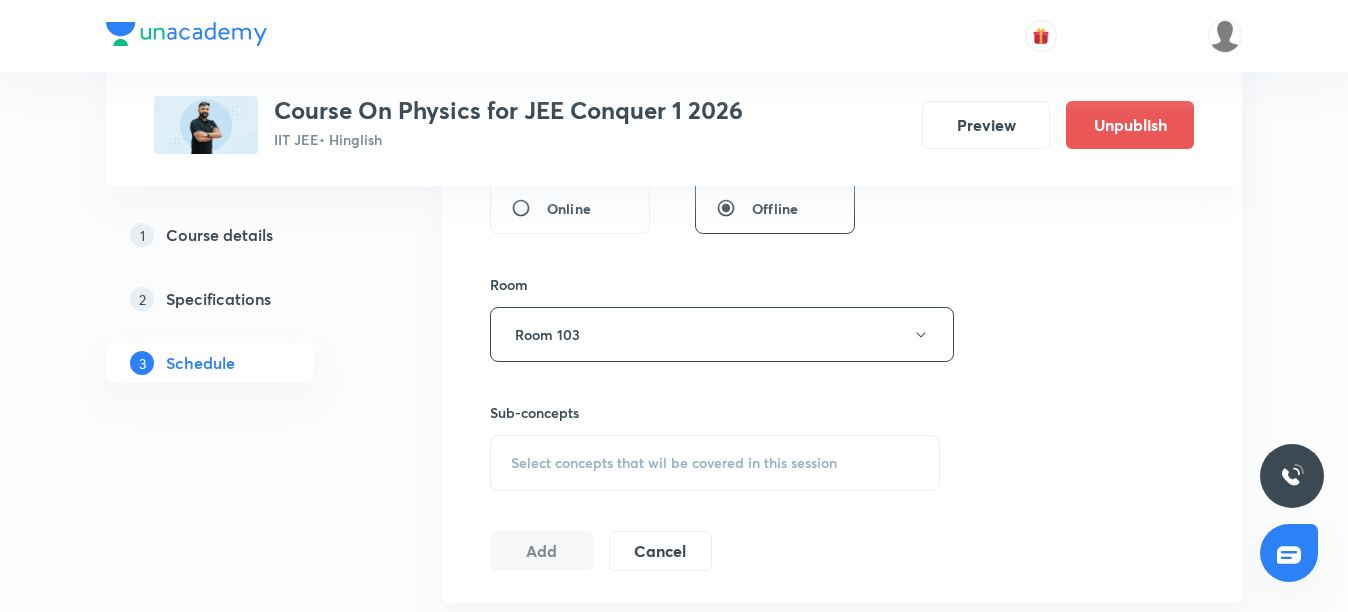 click on "Select concepts that wil be covered in this session" at bounding box center (674, 463) 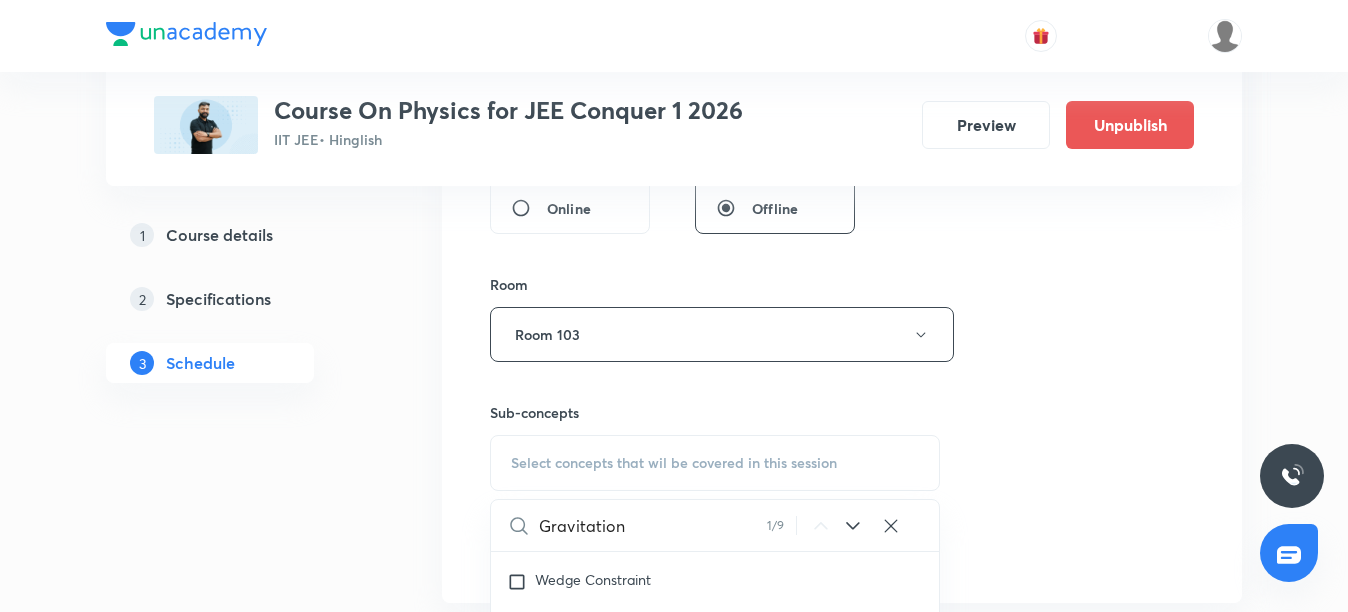 scroll, scrollTop: 7623, scrollLeft: 0, axis: vertical 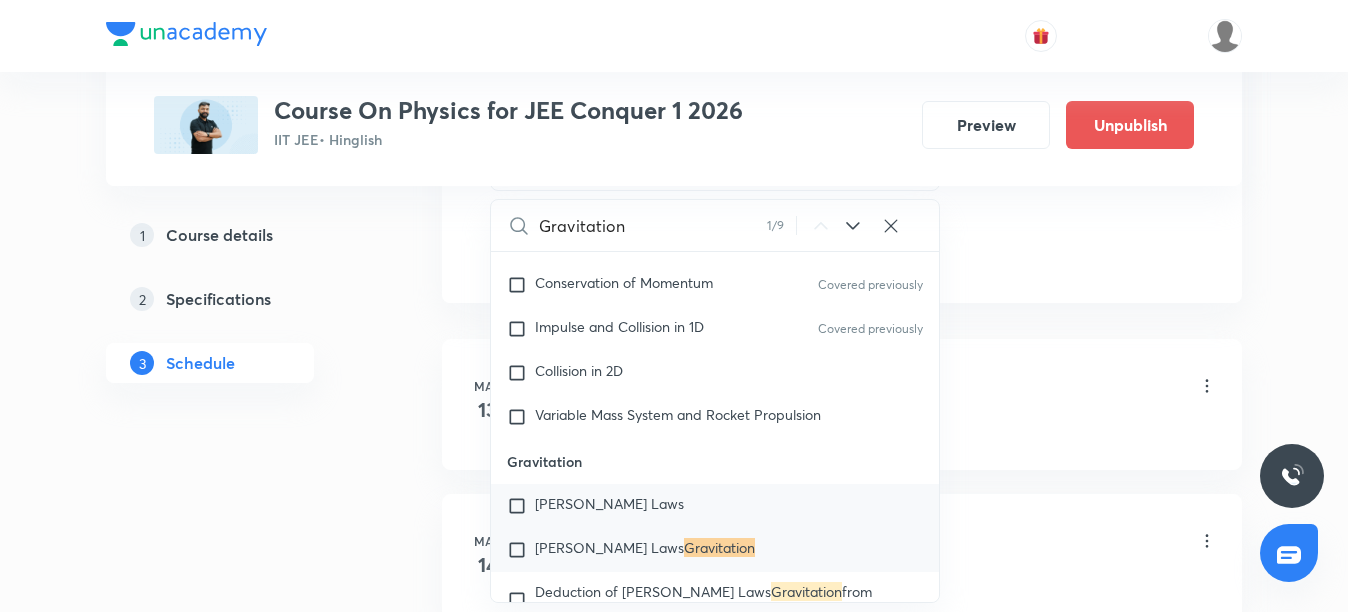 type on "Gravitation" 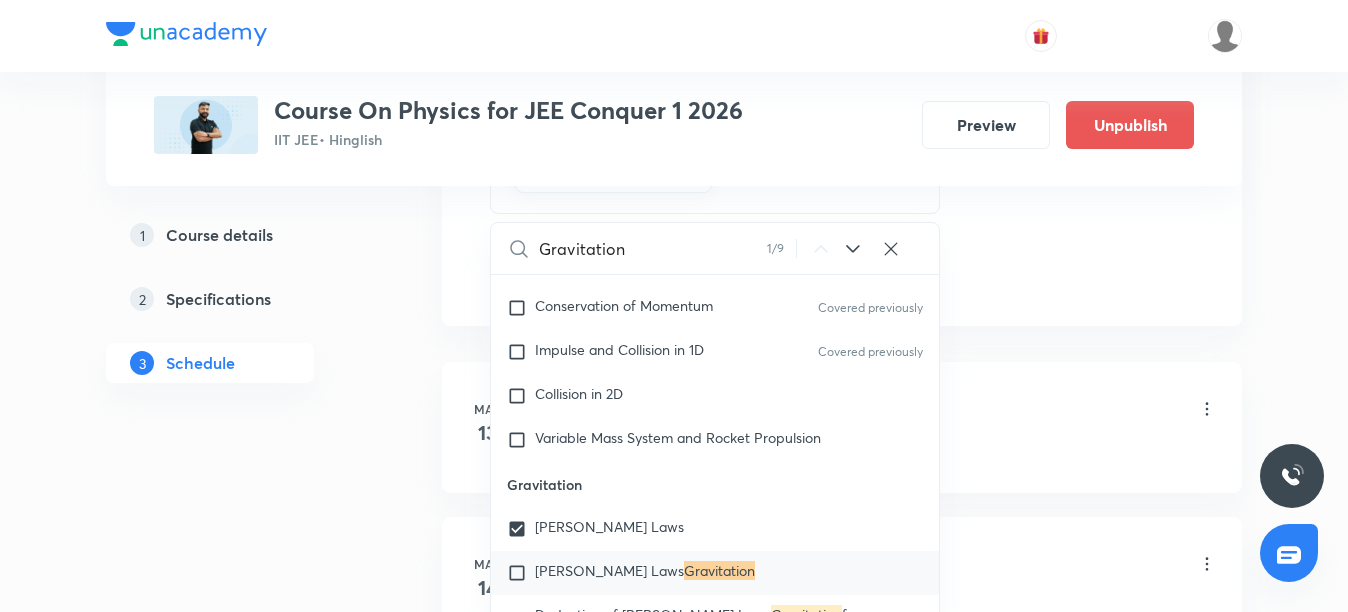 click on "Newton's Laws  Gravitation" at bounding box center (715, 573) 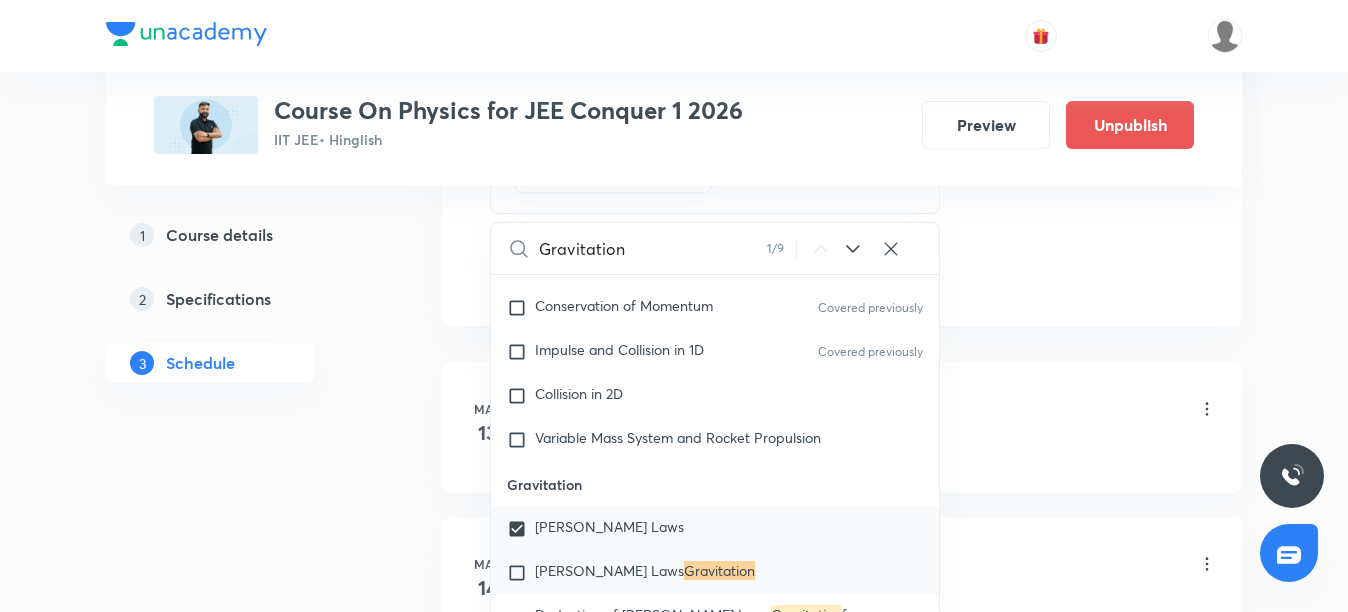 checkbox on "true" 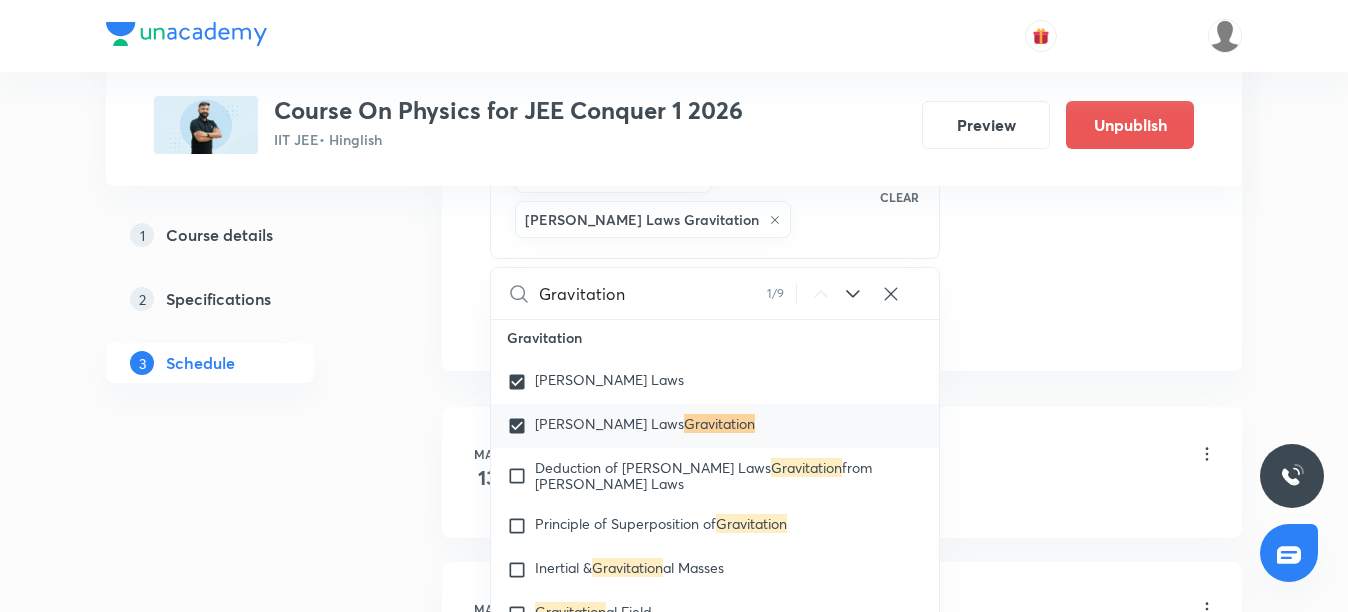 scroll, scrollTop: 8042, scrollLeft: 0, axis: vertical 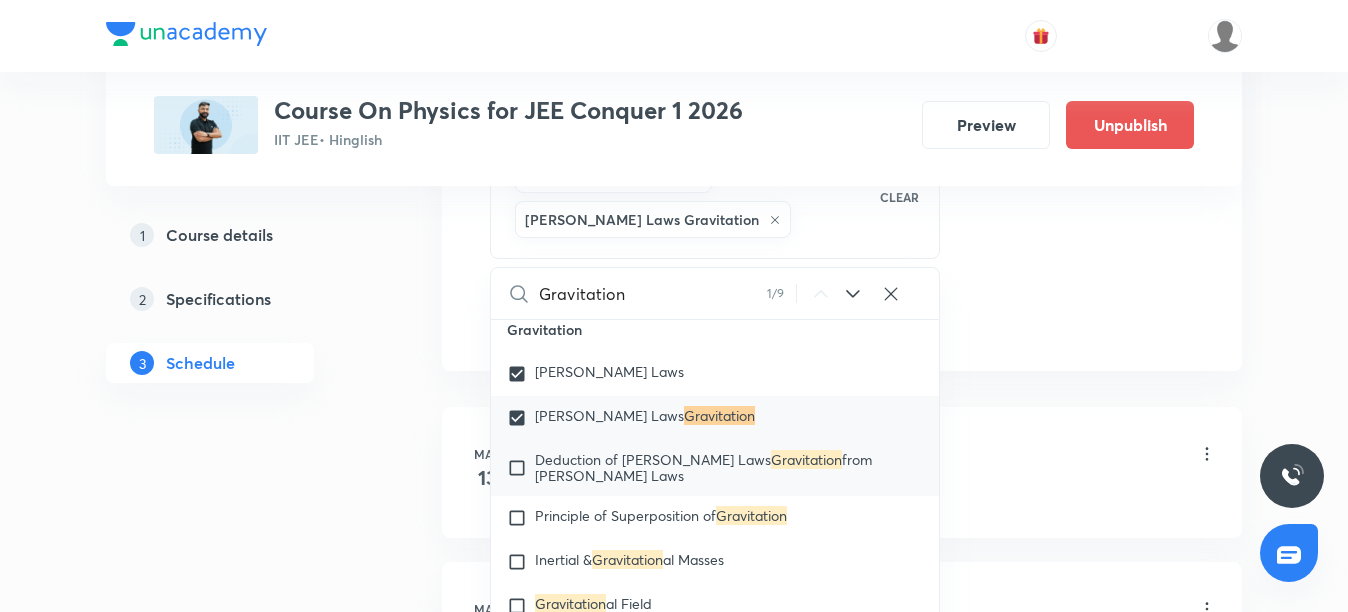 click on "Deduction of Newton's Laws  Gravitation  from Kepler's Laws" at bounding box center (729, 468) 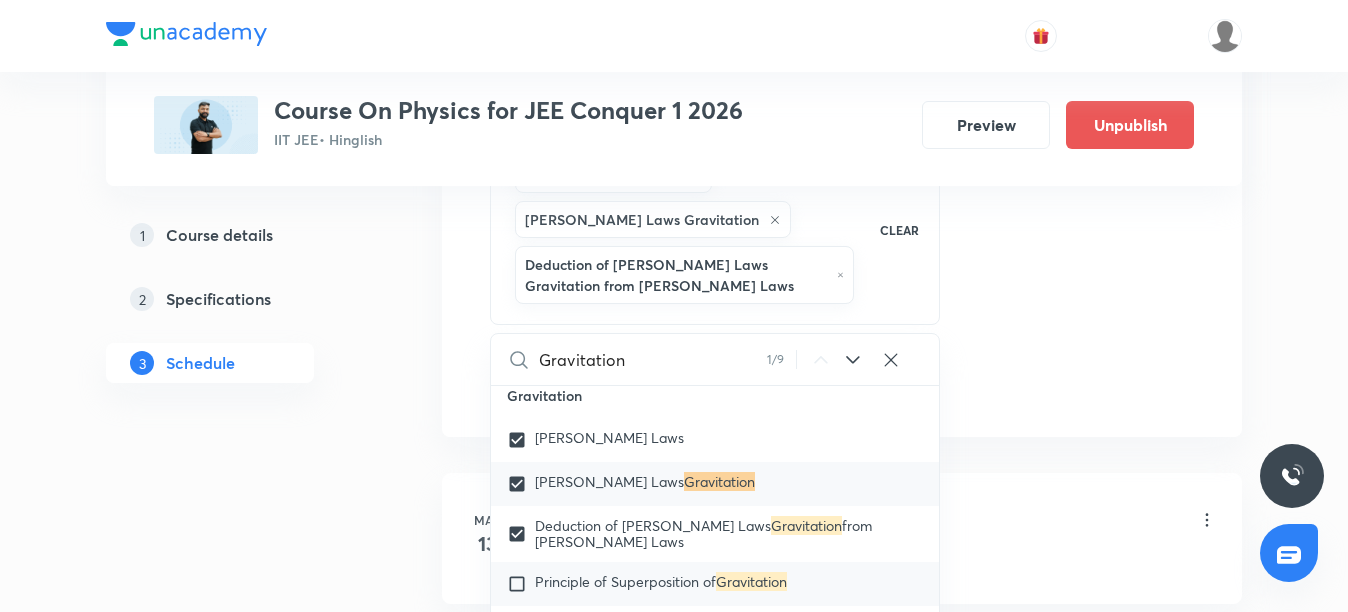 click on "Principle of Superposition of" at bounding box center [625, 581] 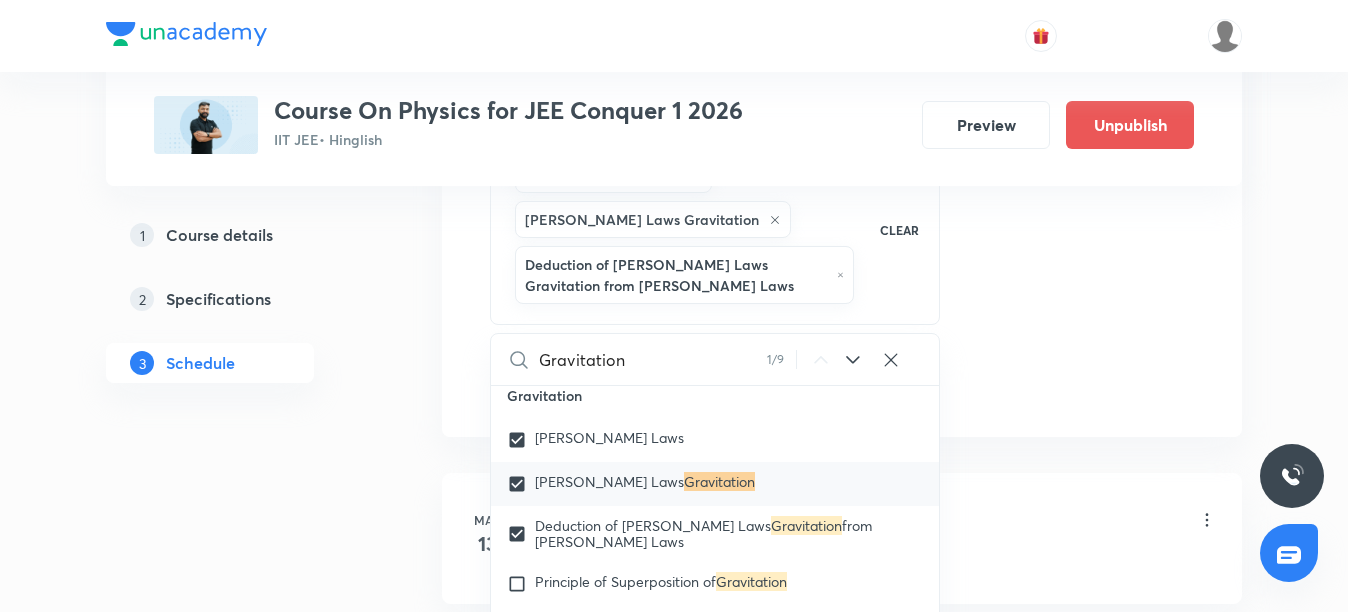 checkbox on "true" 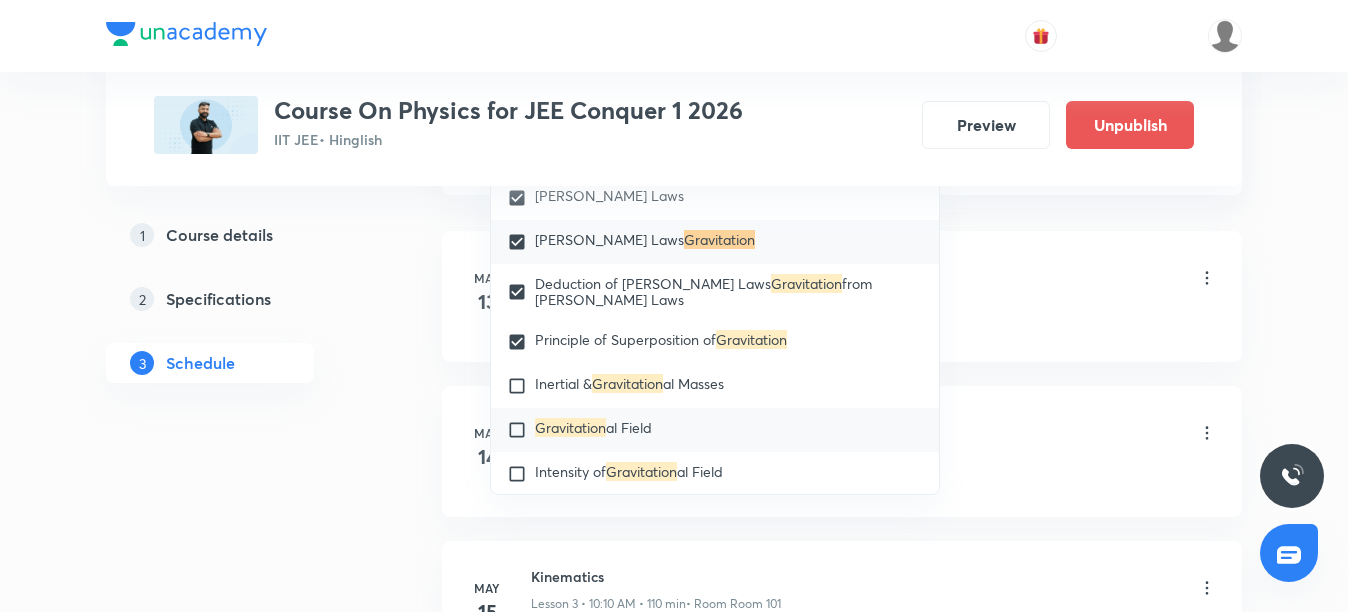 scroll, scrollTop: 1400, scrollLeft: 0, axis: vertical 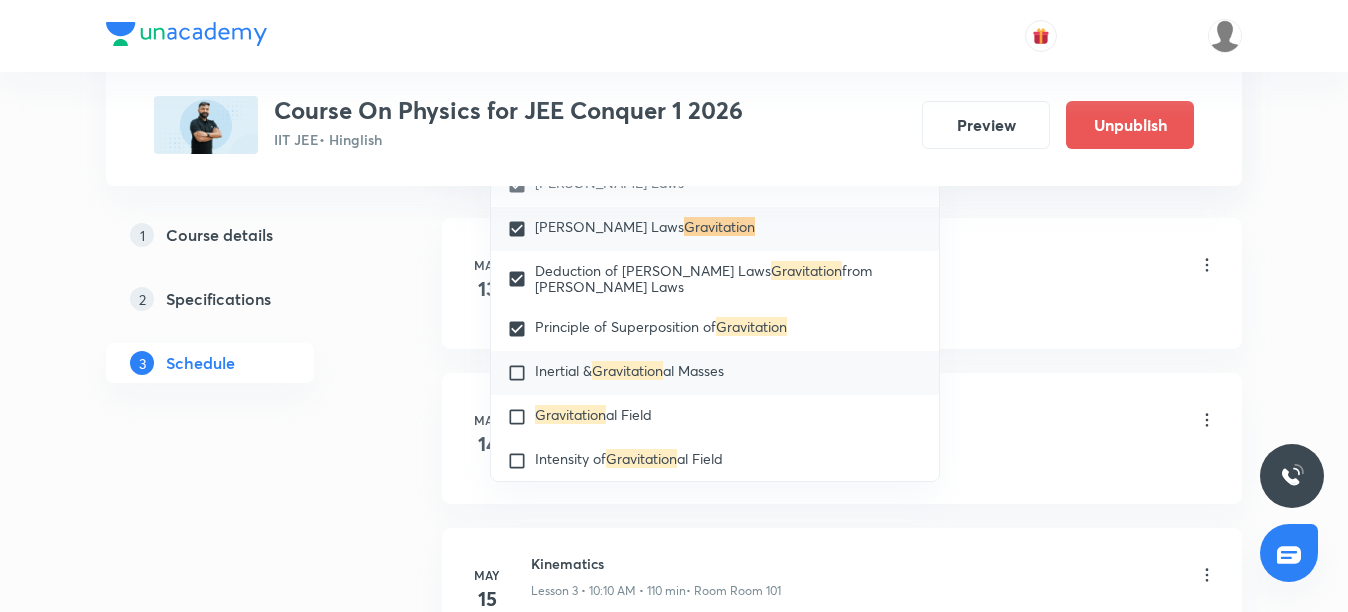 click on "Inertial &  Gravitation al Masses" at bounding box center (715, 373) 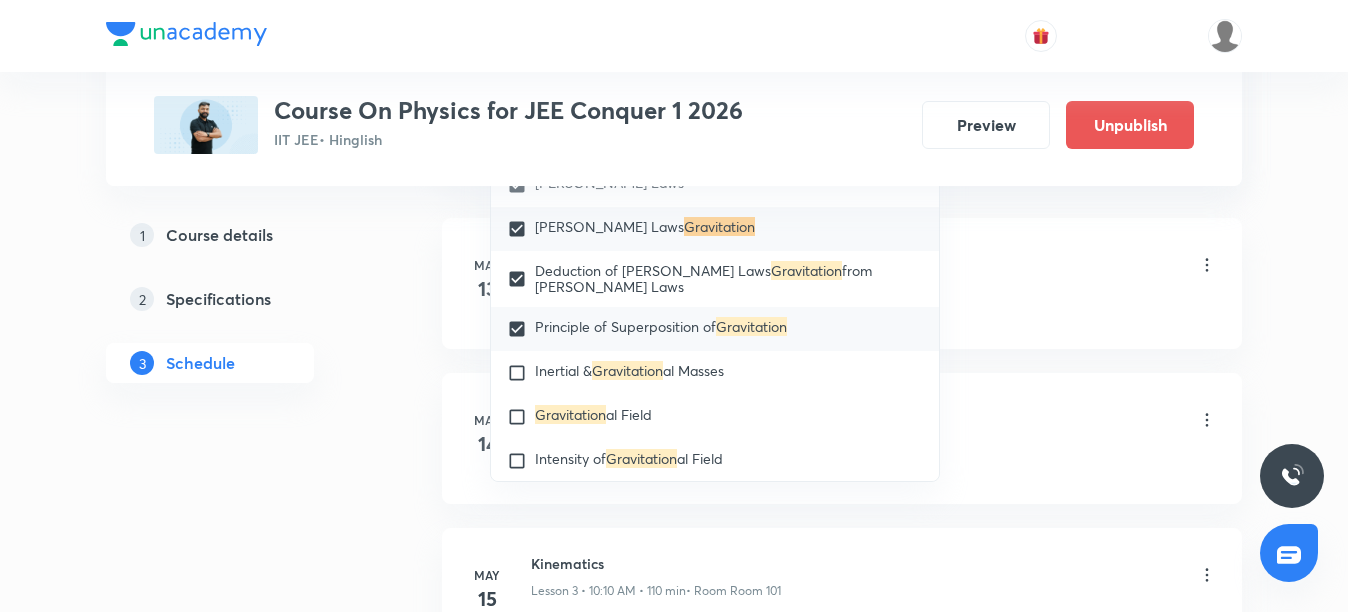 checkbox on "true" 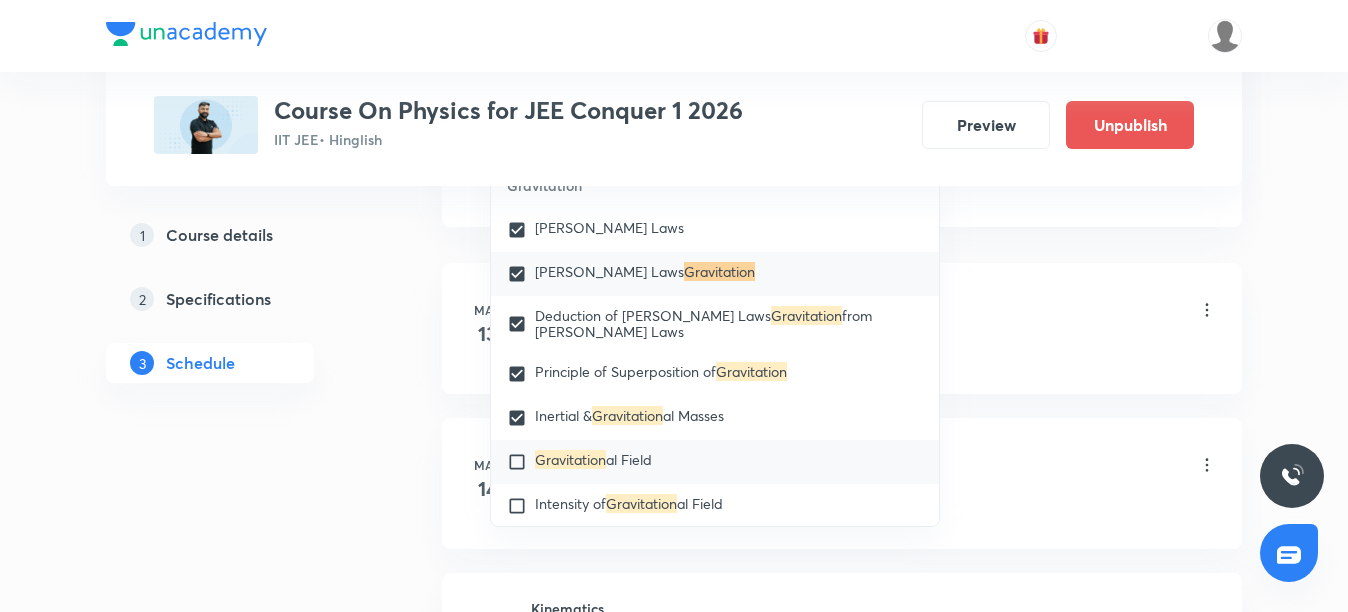 click on "Gravitation al Field" at bounding box center (715, 462) 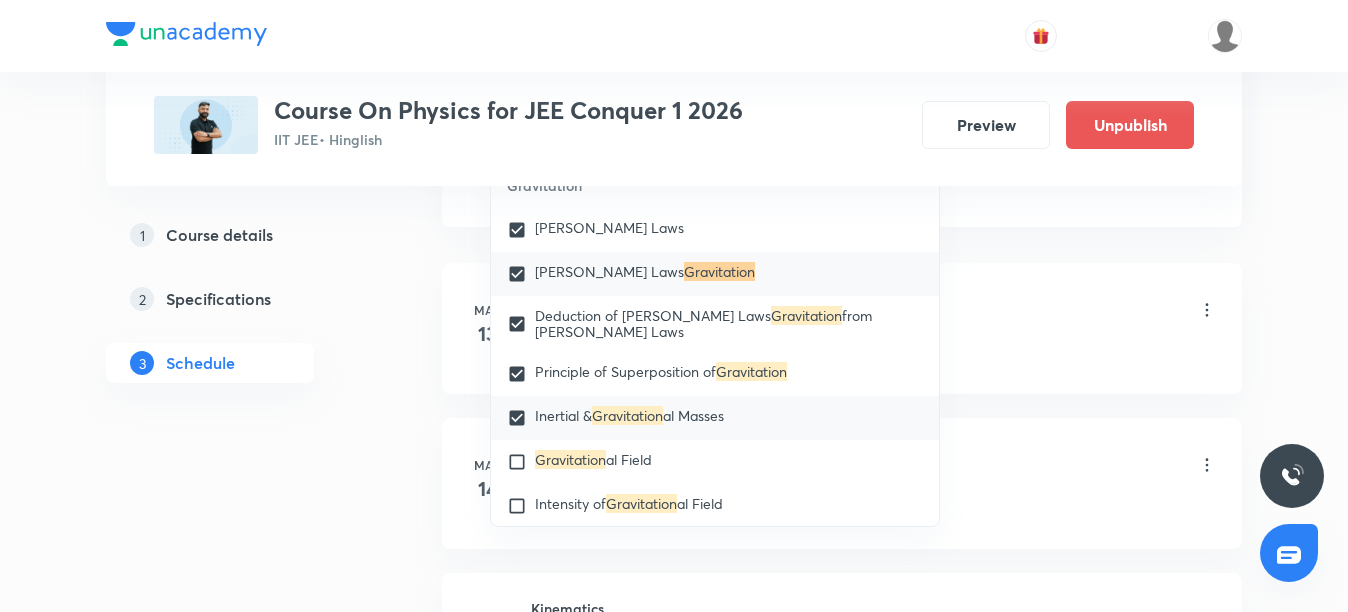 checkbox on "true" 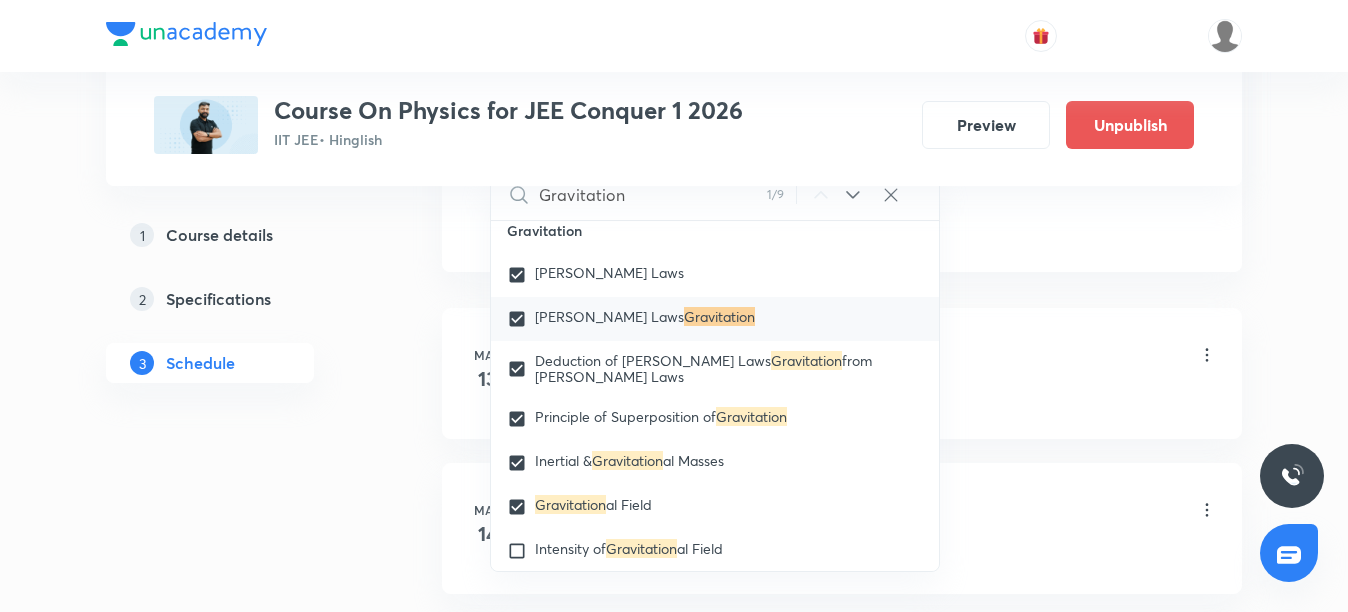 click on "Session  28 Live class Session title 11/99 Gravitation ​ Schedule for Jul 14, 2025, 11:50 AM ​ Duration (in minutes) 70 ​   Session type Online Offline Room Room 103 Sub-concepts Kepler's Laws Newton's Laws Gravitation Deduction of Newton's Laws Gravitation from Kepler's Laws Principle of Superposition of Gravitation Inertial & Gravitational Masses Gravitational Field CLEAR Gravitation 1 / 9 ​ Physics Mock Questions Physics Mock Questions Group_Test Mathematical Tools Vectors and Scalars  Elementary Algebra Basic Trigonometry Addition of Vectors 2D and 3D Geometry Representation of Vector  Components of a Vector Functions Unit Vectors Differentiation Integration Rectangular Components of a Vector in Three Dimensions Position Vector Use of Differentiation & Integration in One Dimensional Motion Displacement Vector Derivatives of Equations of Motion by Calculus Vectors Product of Two Vectors Differentiation: Basic Formula and Rule Definite Integration and Area Under The Curve Maxima and Minima Units" at bounding box center [842, -364] 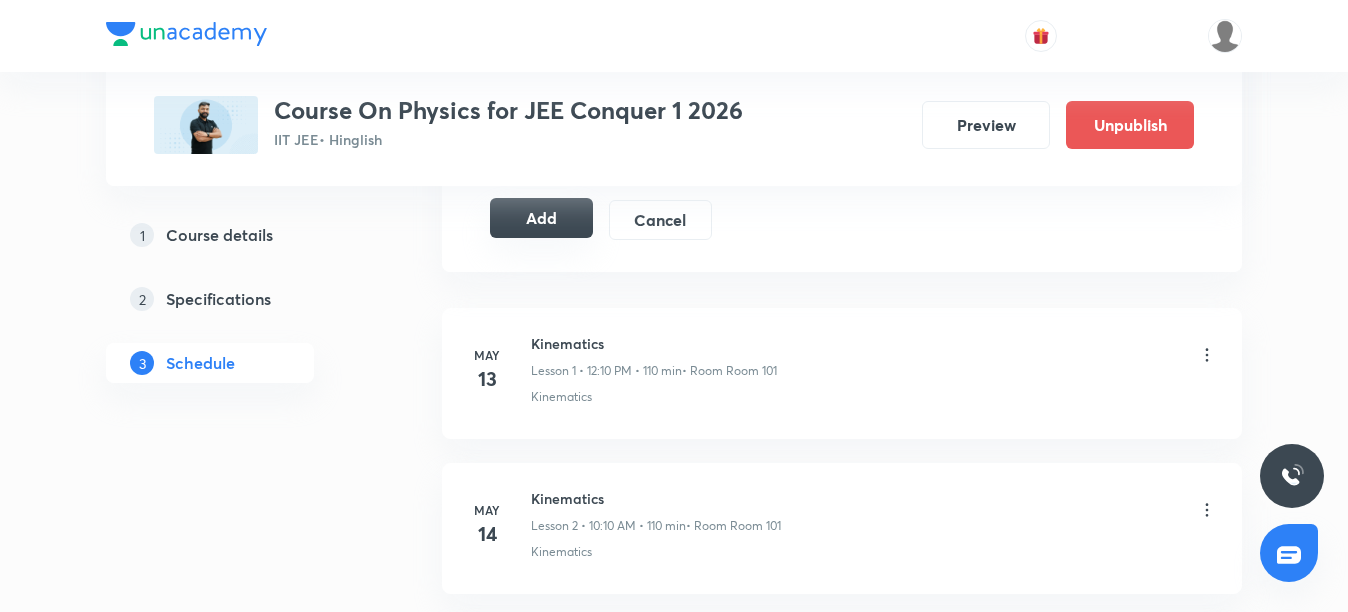 click on "Add" at bounding box center (541, 218) 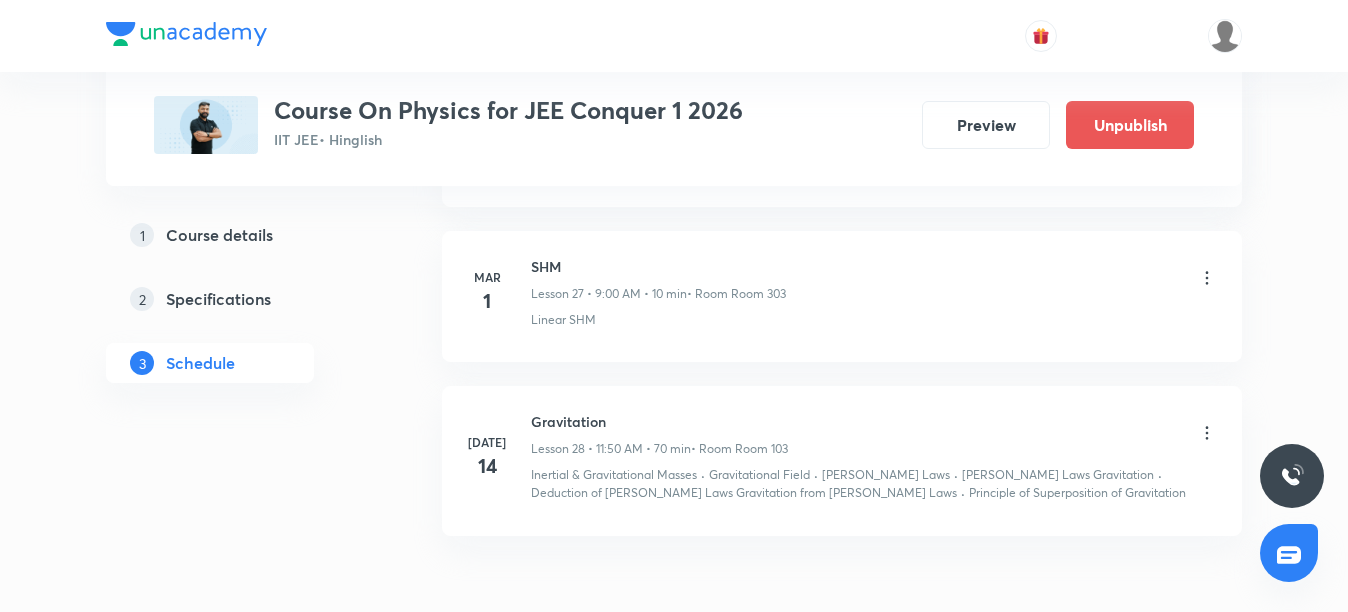 scroll, scrollTop: 4580, scrollLeft: 0, axis: vertical 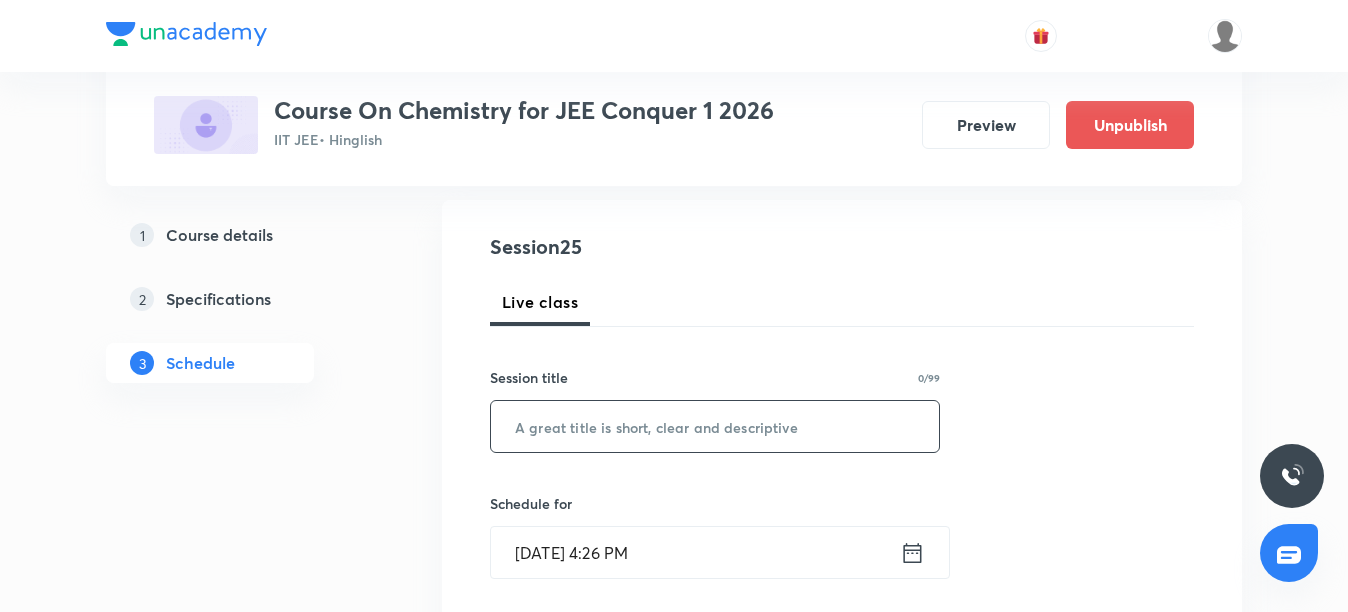 click at bounding box center (715, 426) 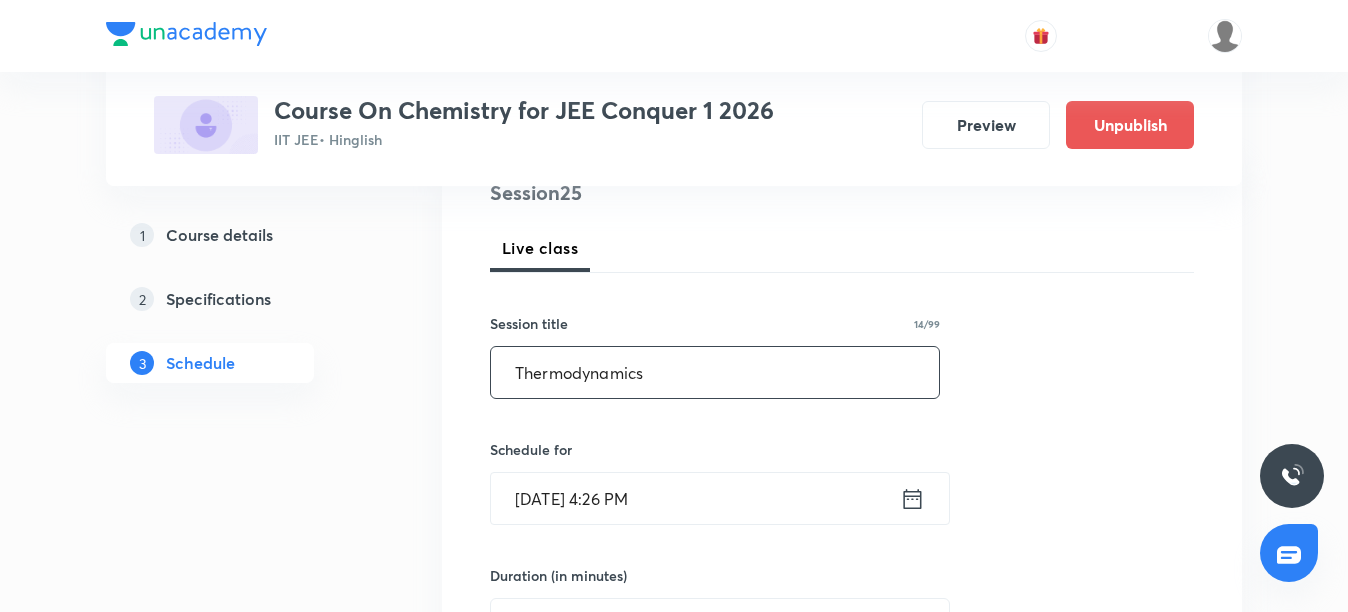 scroll, scrollTop: 300, scrollLeft: 0, axis: vertical 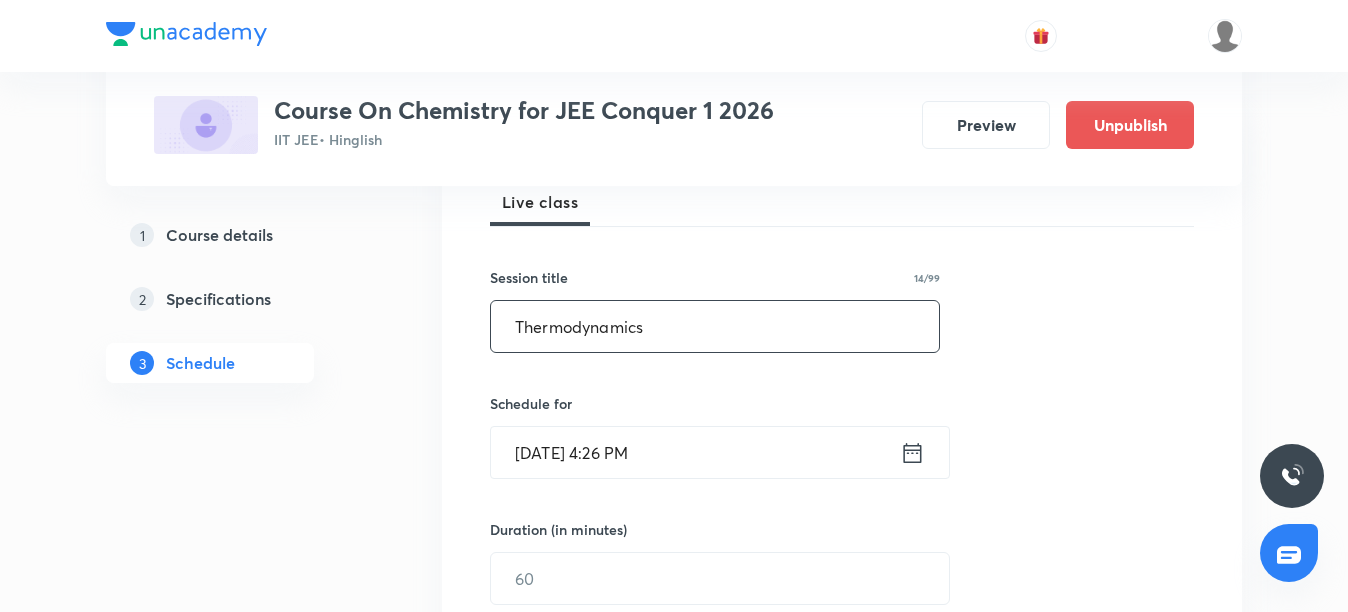 type on "Thermodynamics" 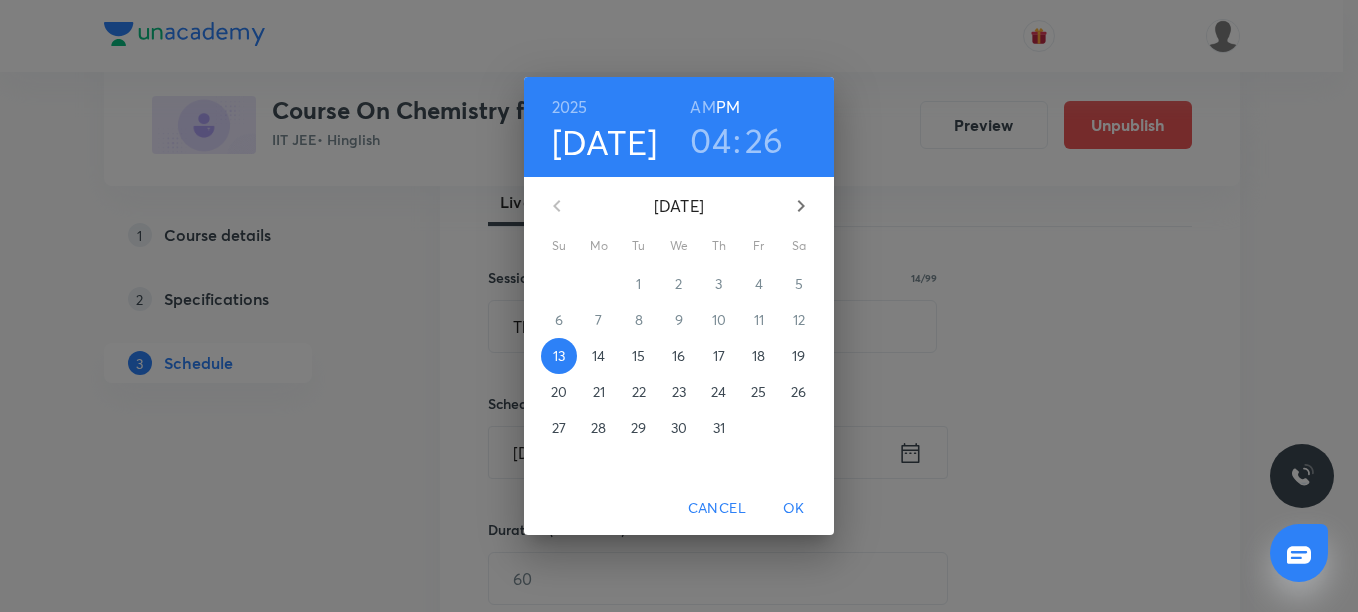click on "14" at bounding box center [598, 356] 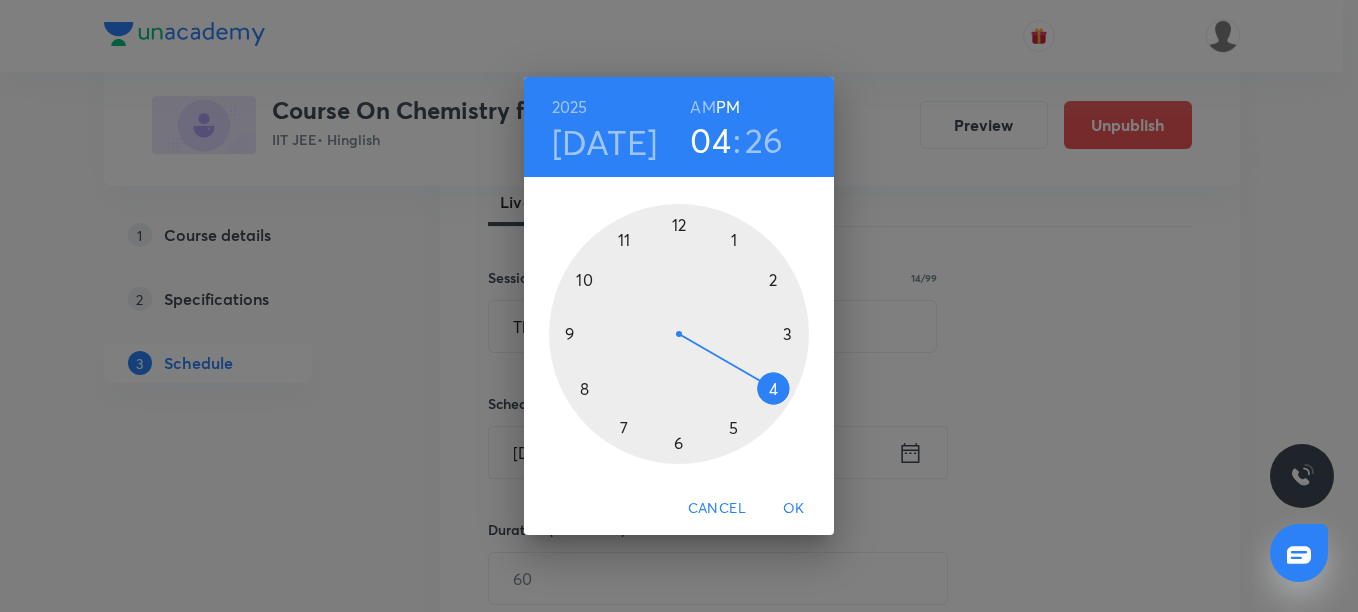 click on "AM" at bounding box center (702, 107) 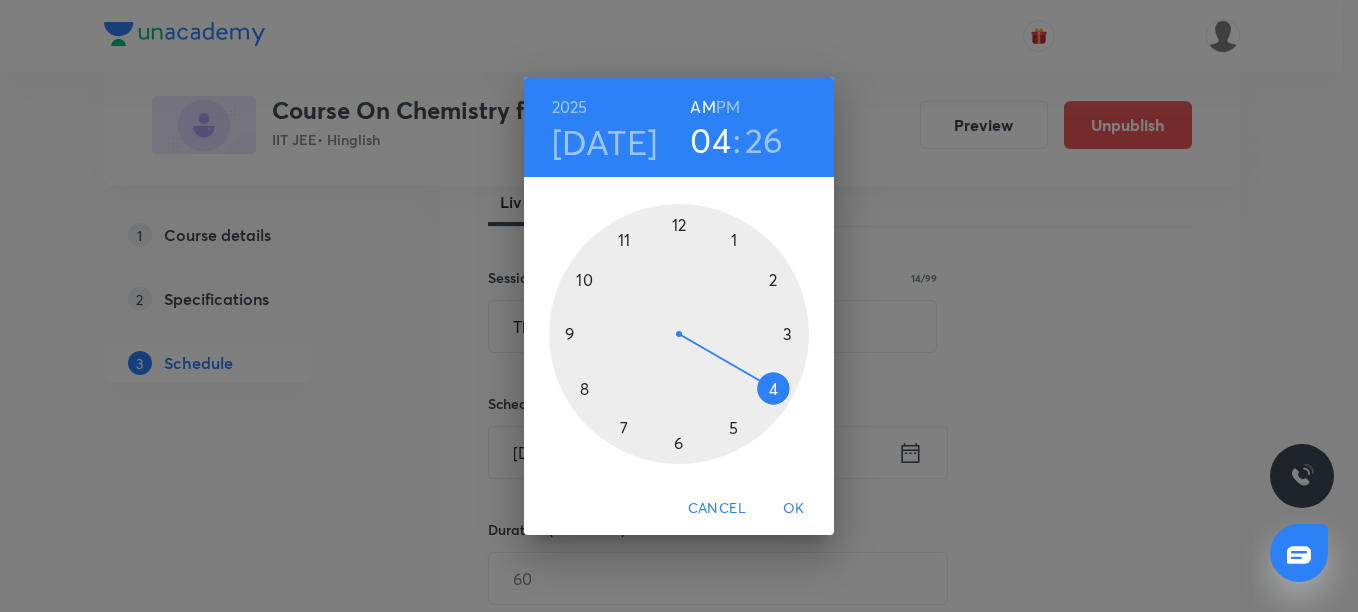 click at bounding box center (679, 334) 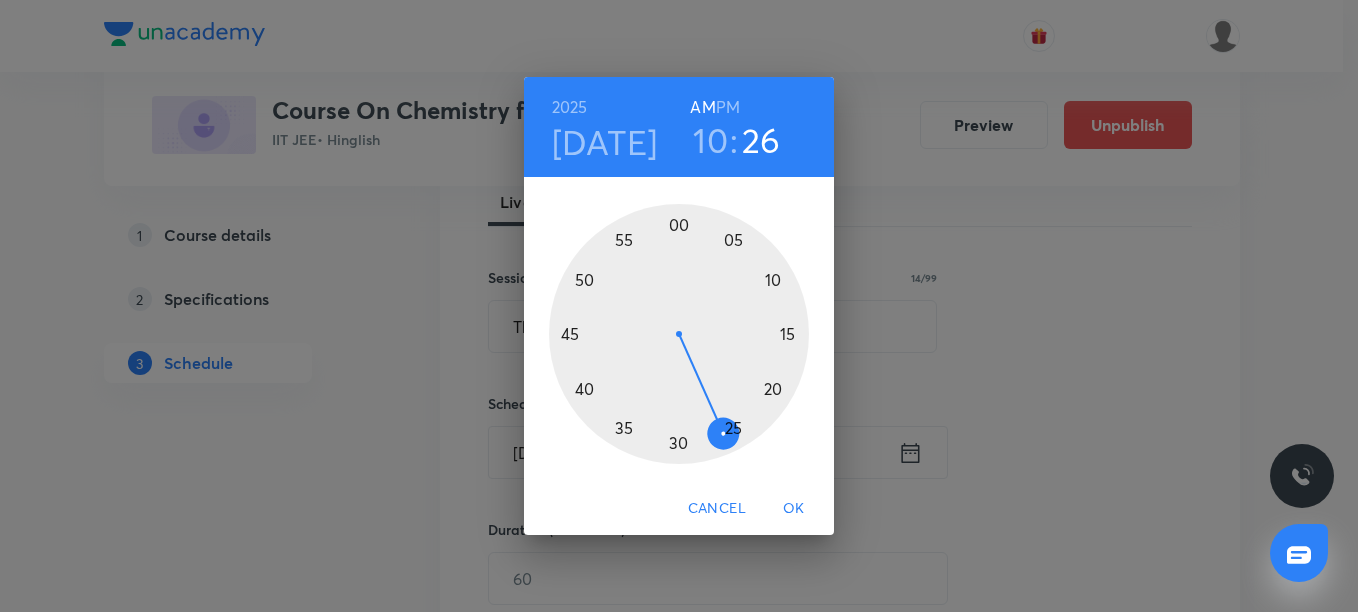 click at bounding box center (679, 334) 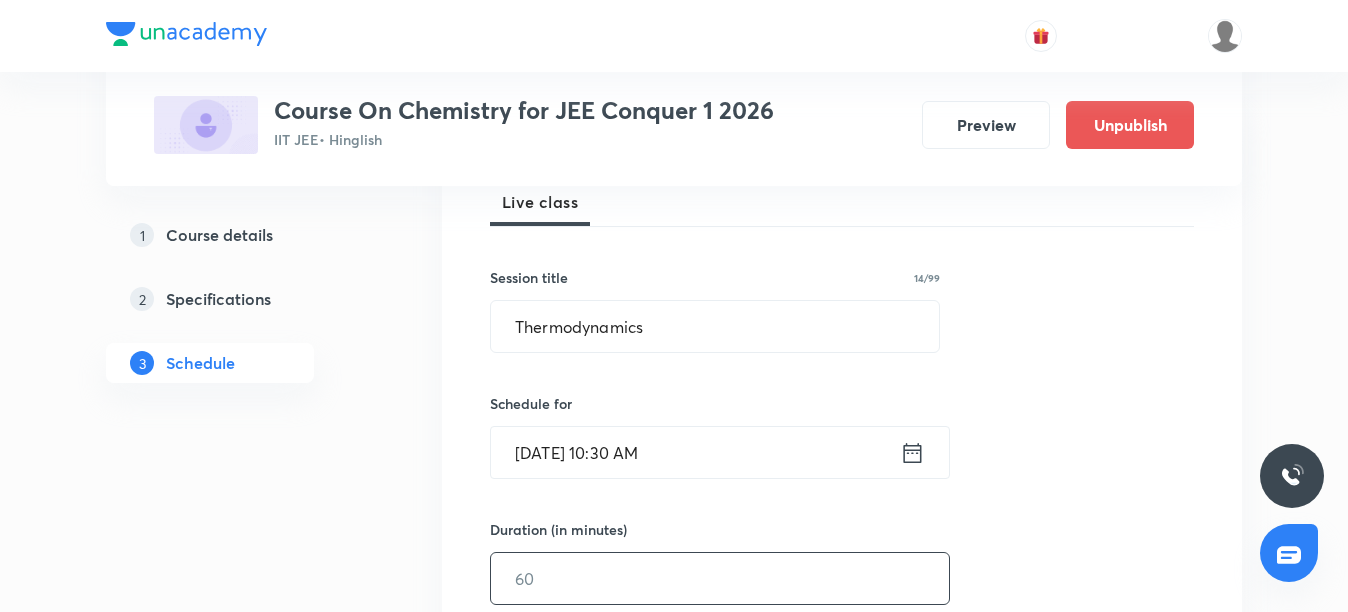 click at bounding box center (720, 578) 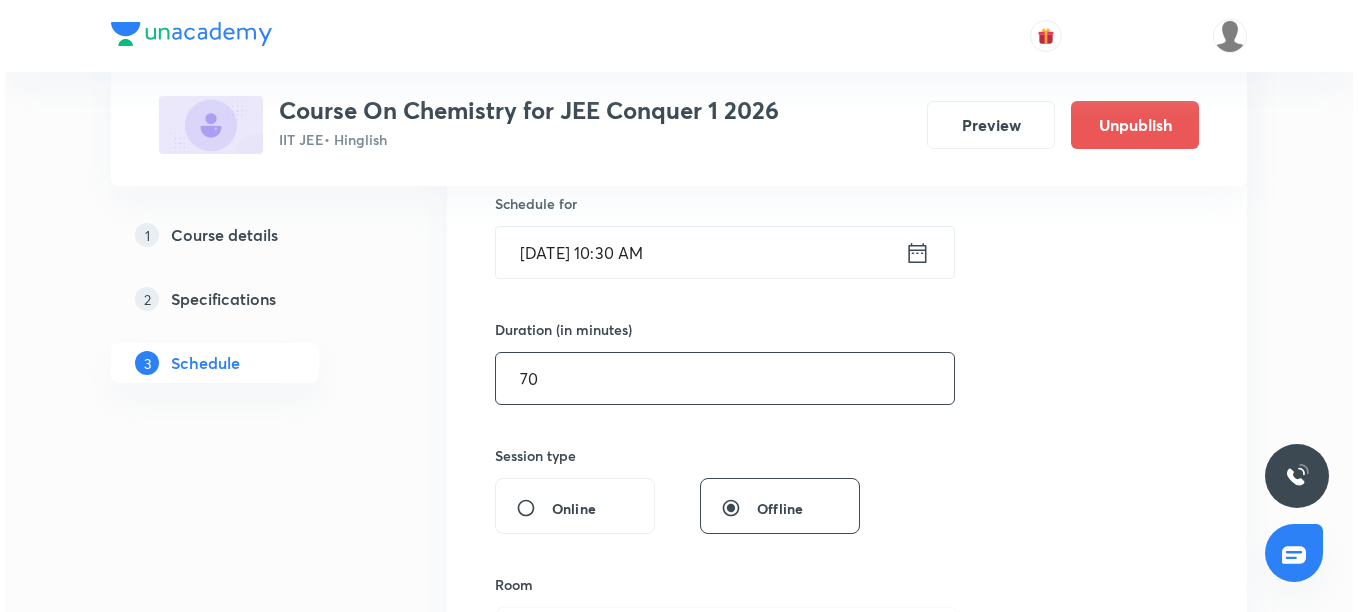 scroll, scrollTop: 600, scrollLeft: 0, axis: vertical 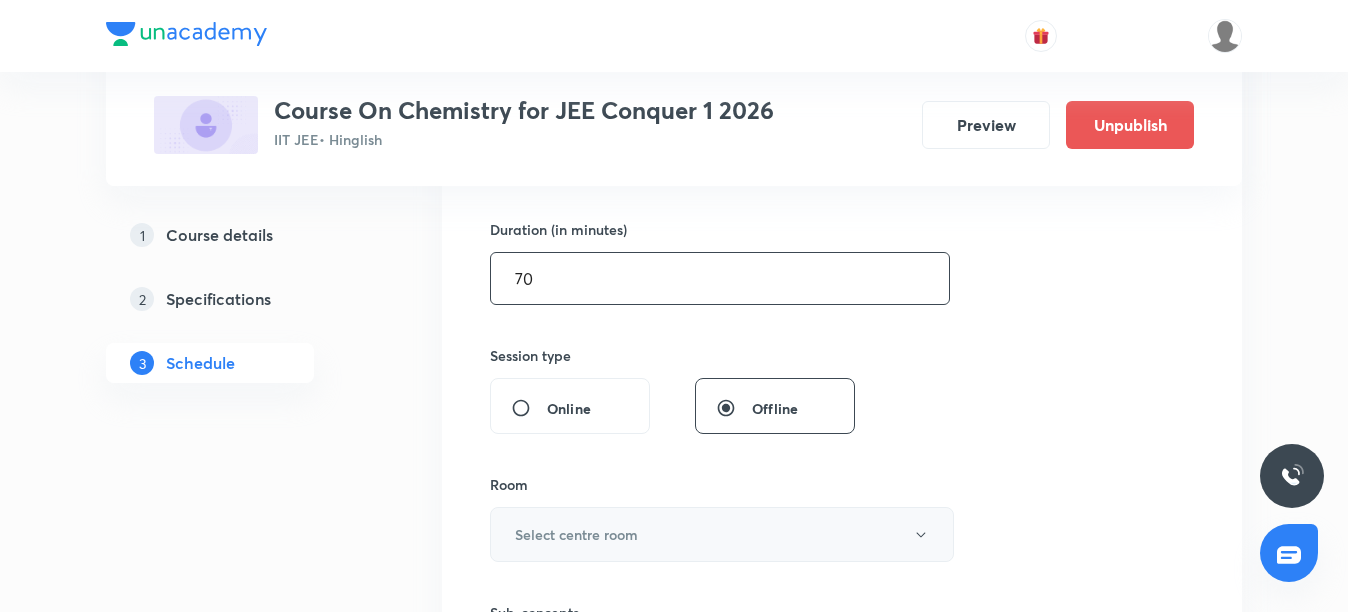 type on "70" 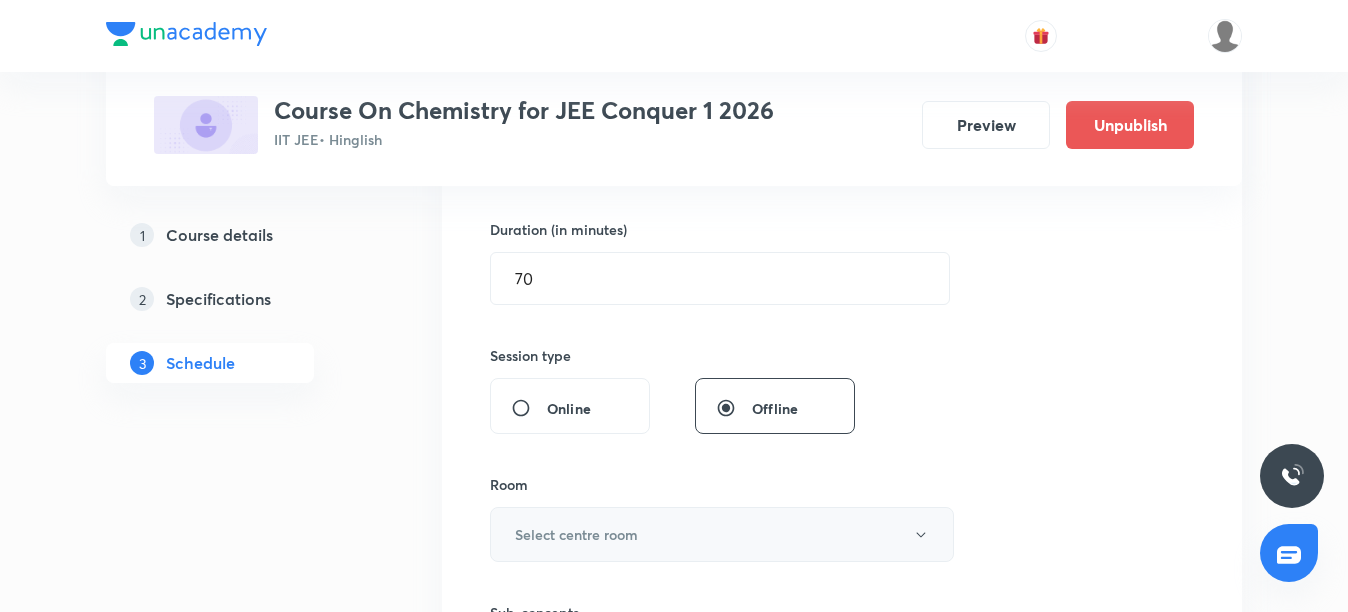 click on "Select centre room" at bounding box center (576, 534) 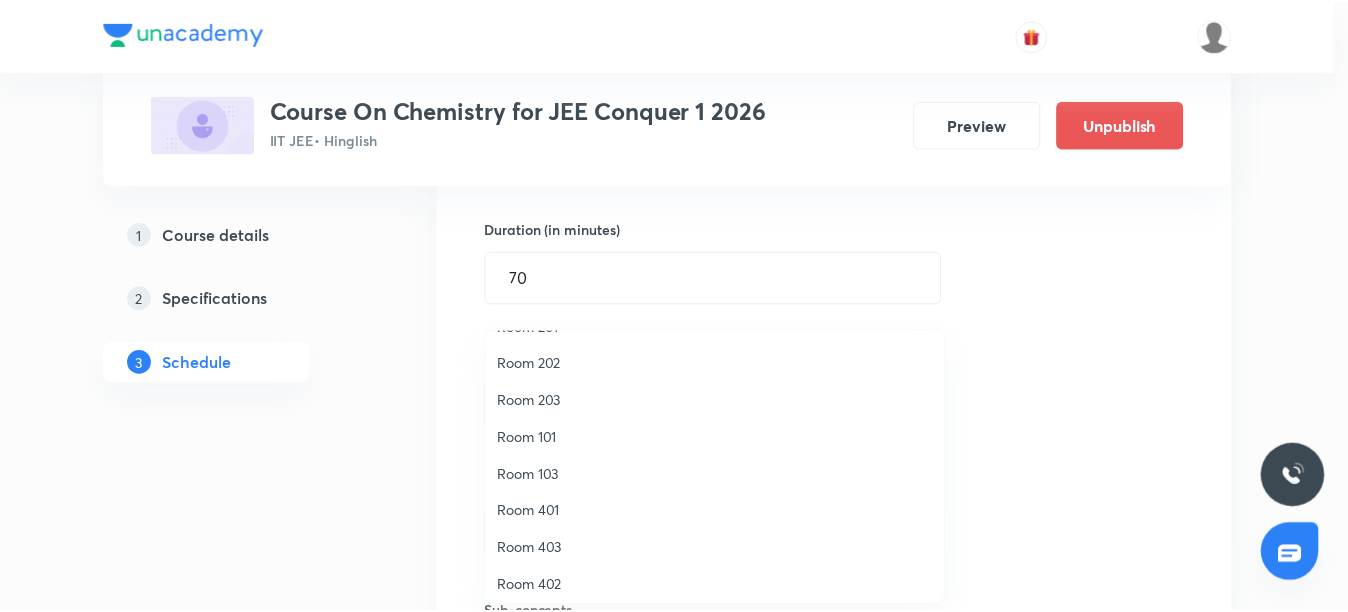 scroll, scrollTop: 186, scrollLeft: 0, axis: vertical 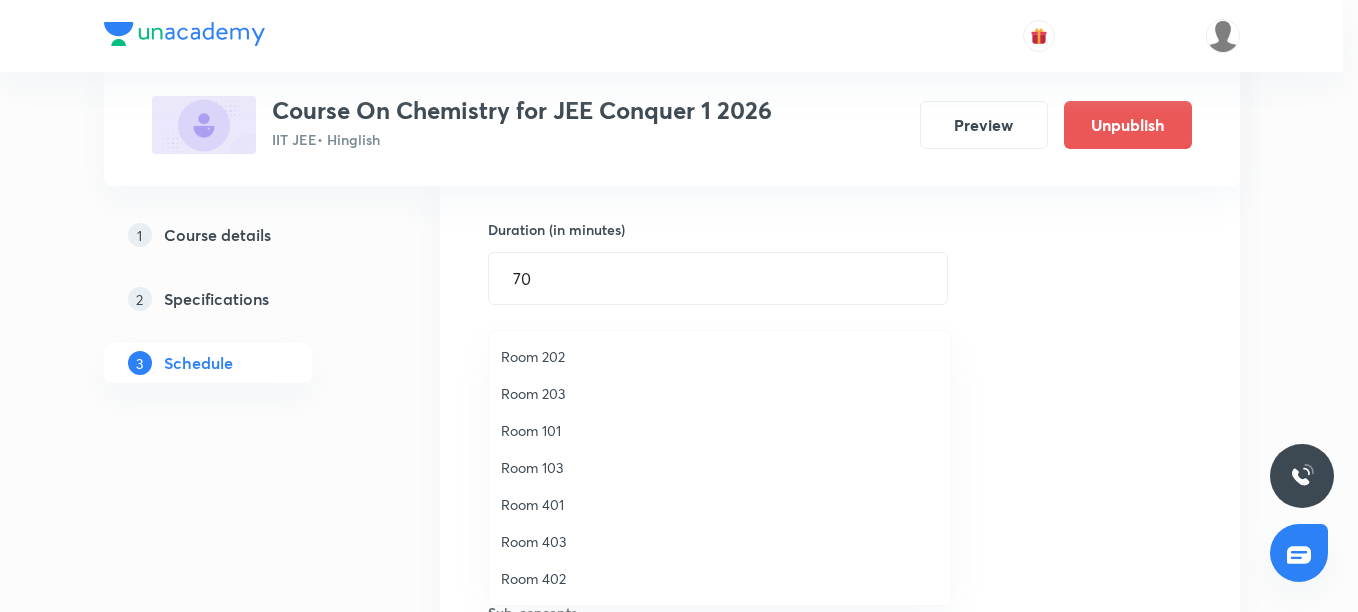 click on "Room 103" at bounding box center [720, 467] 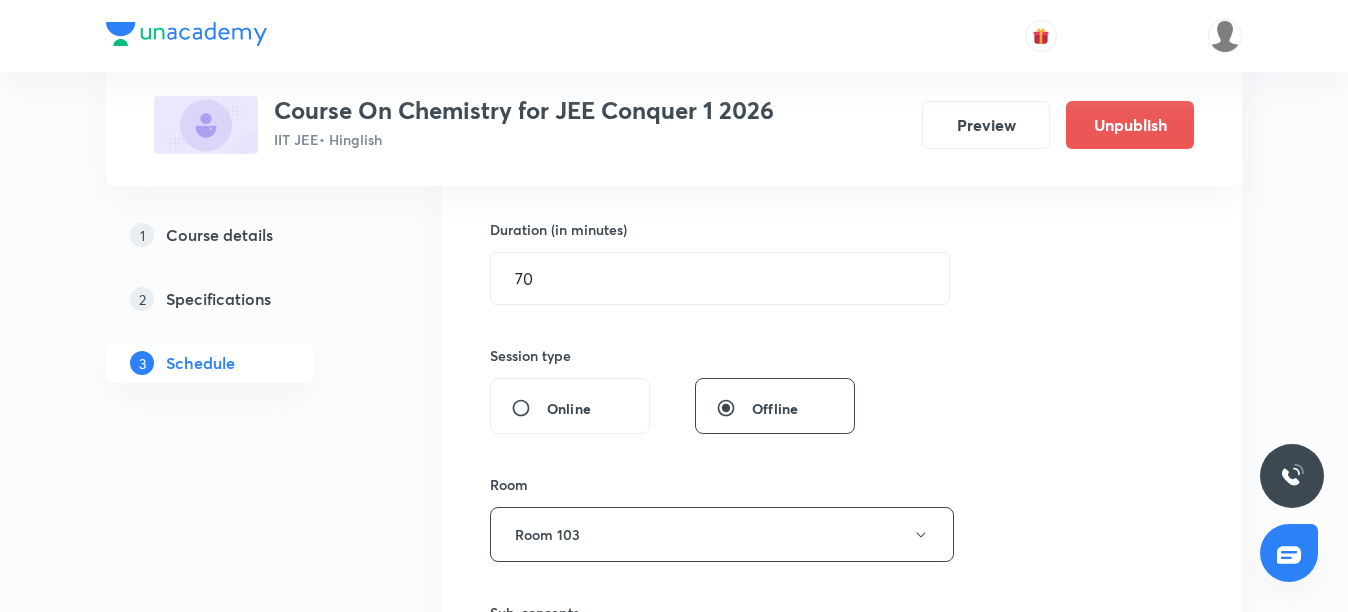 scroll, scrollTop: 800, scrollLeft: 0, axis: vertical 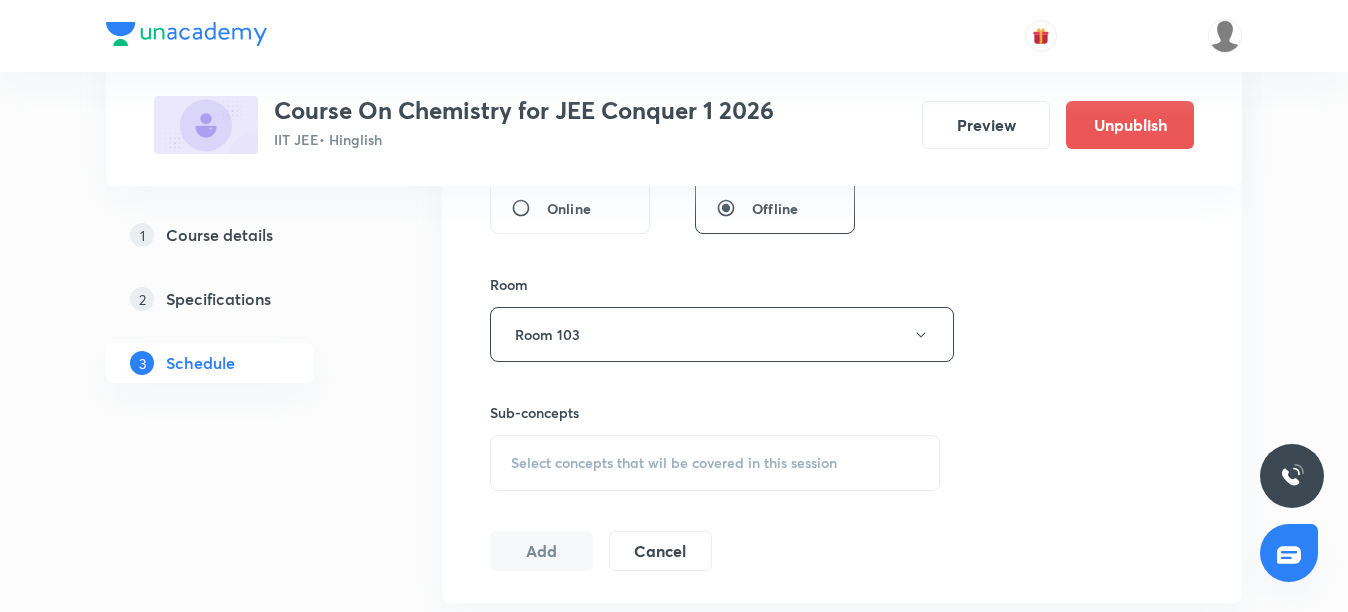 click on "Select concepts that wil be covered in this session" at bounding box center [715, 463] 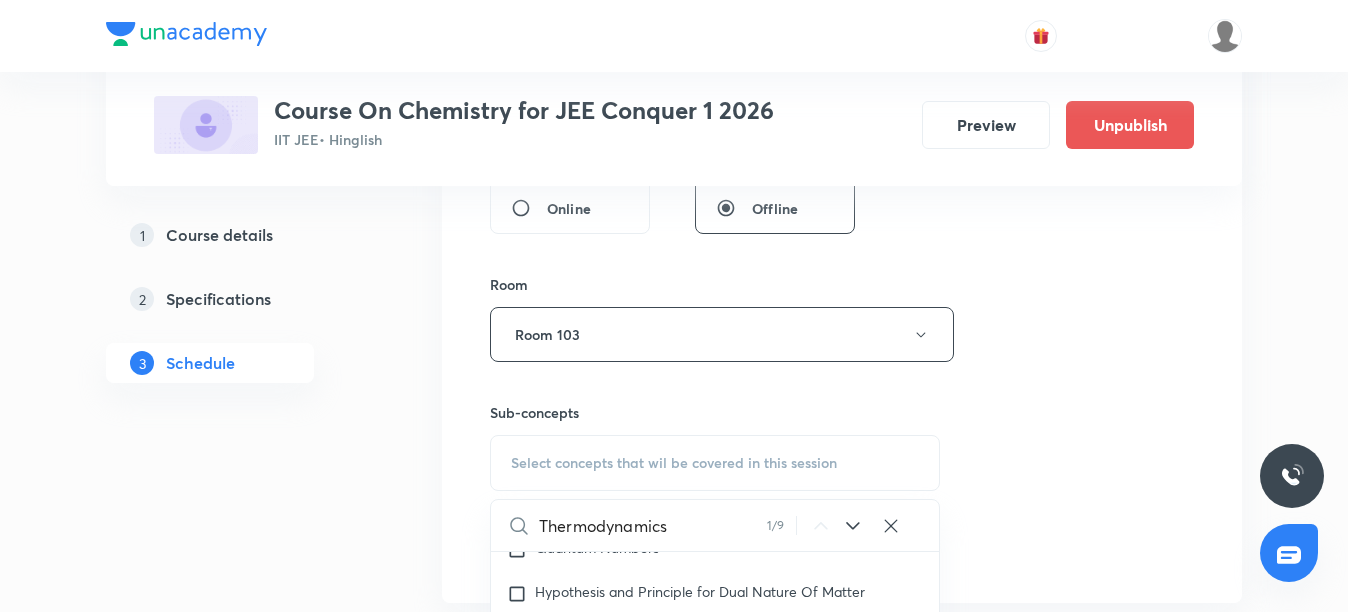 scroll, scrollTop: 3016, scrollLeft: 0, axis: vertical 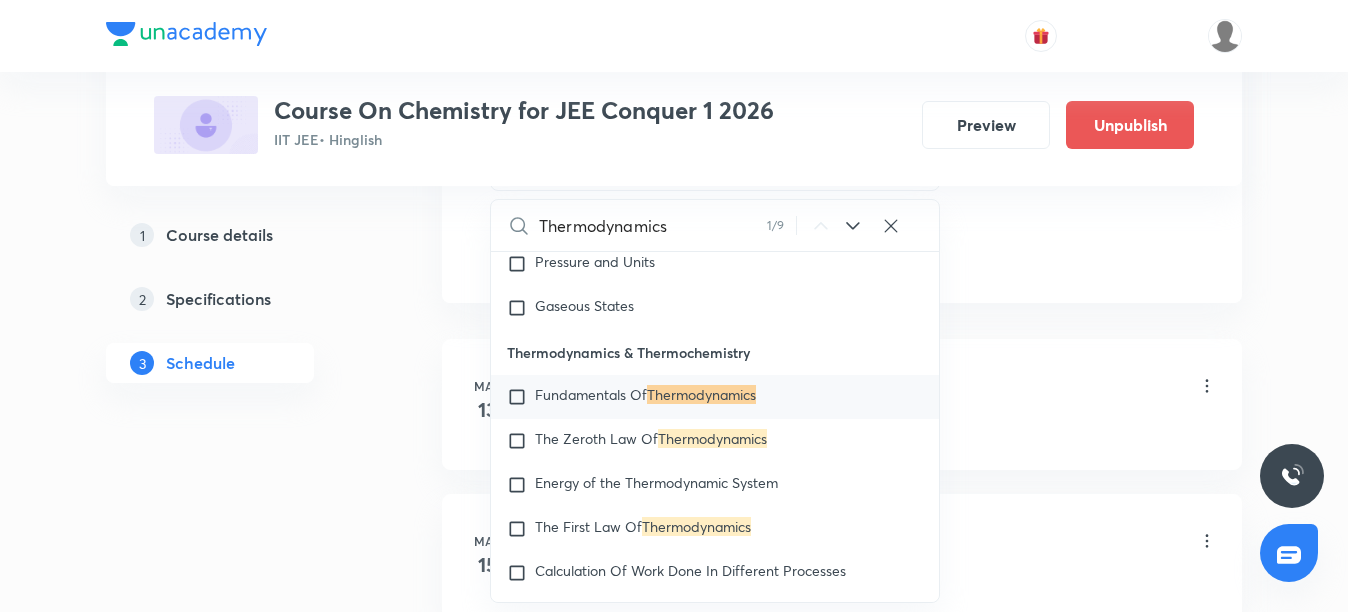 type on "Thermodynamics" 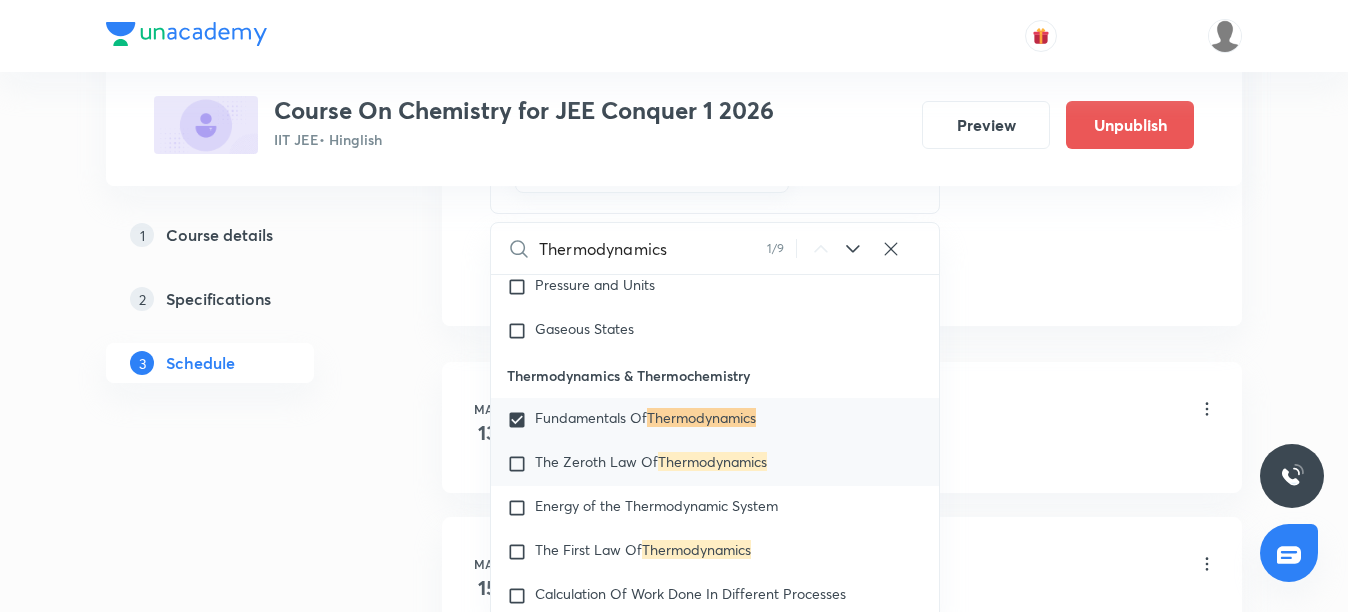 click on "The Zeroth Law Of  Thermodynamics" at bounding box center [715, 464] 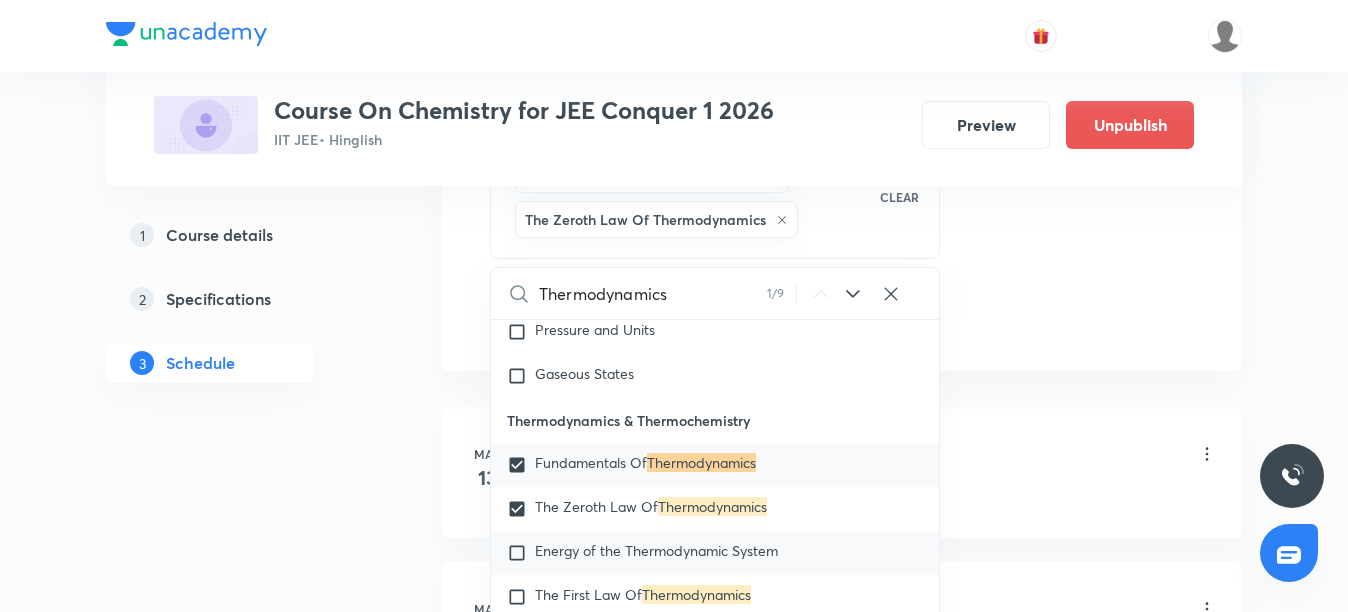click on "Energy of the Thermodynamic System" at bounding box center [715, 553] 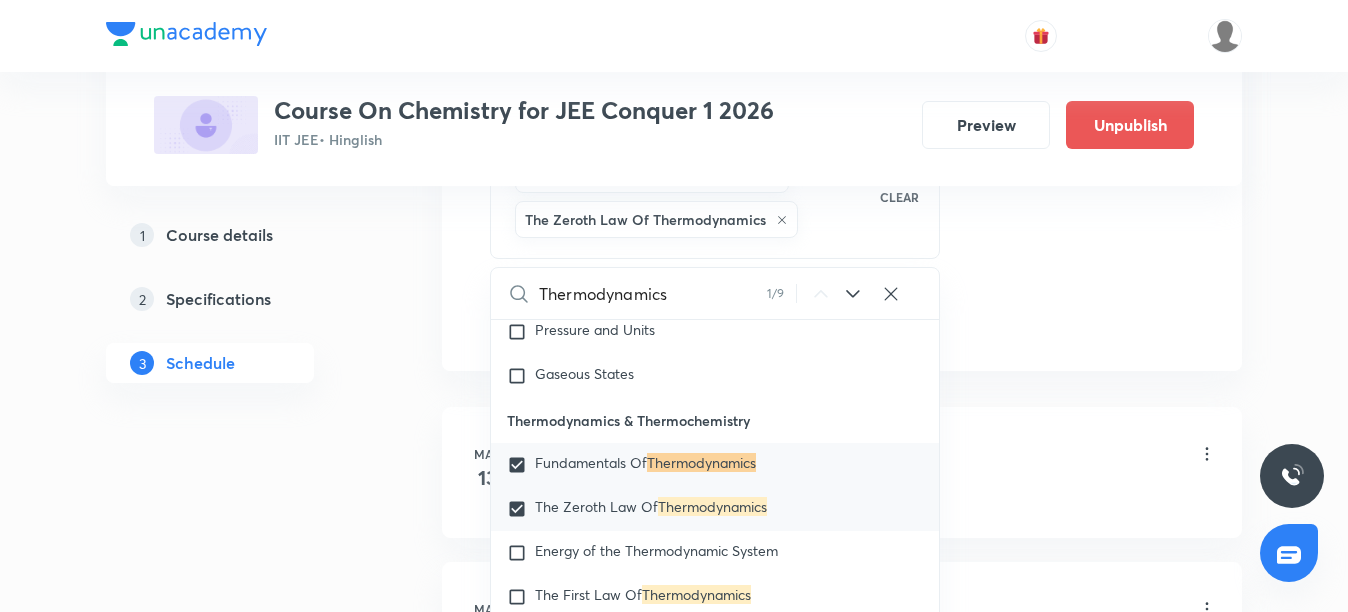 checkbox on "true" 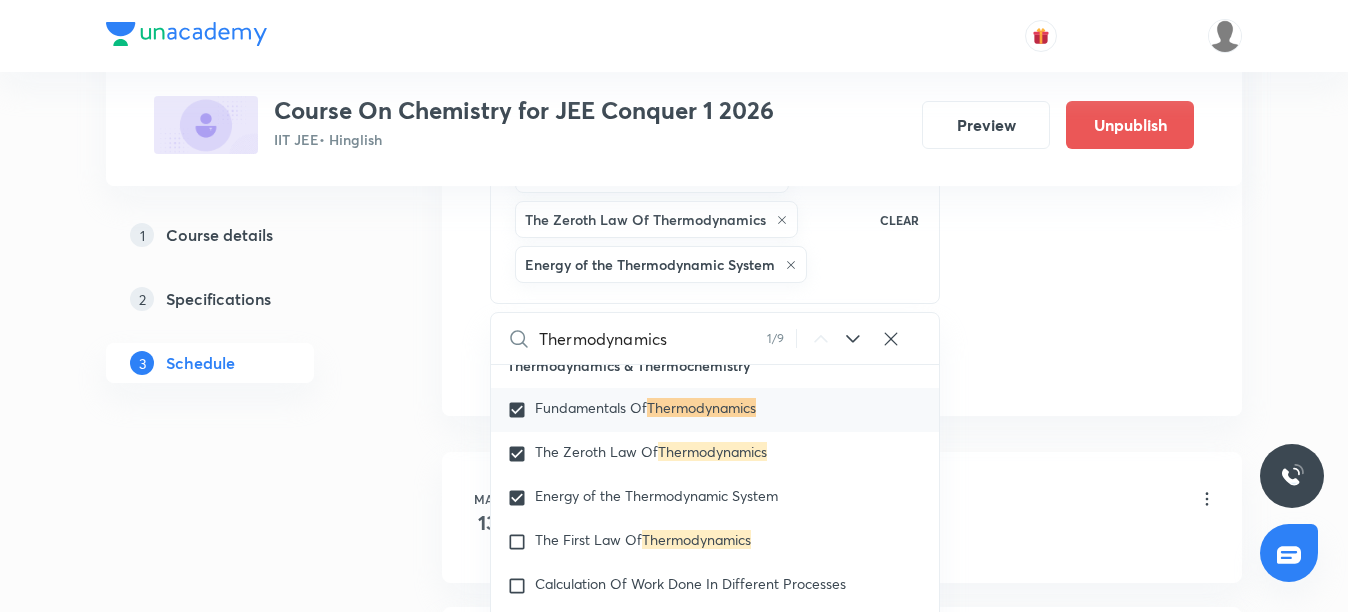 scroll, scrollTop: 3629, scrollLeft: 0, axis: vertical 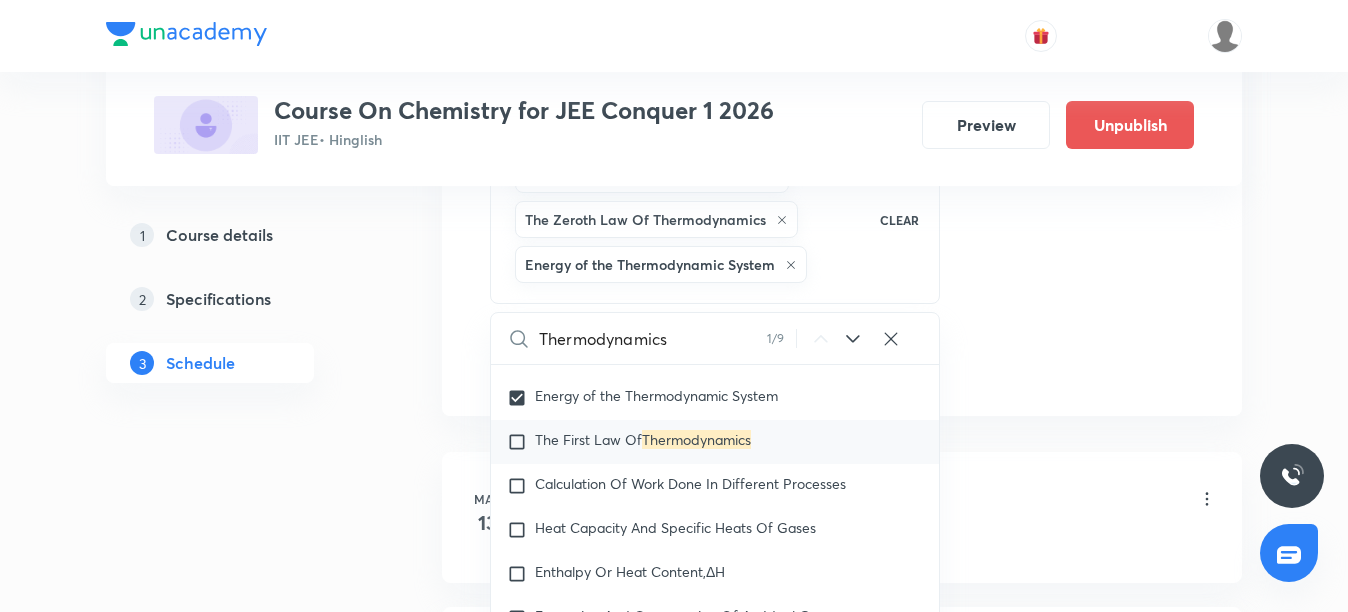 click on "The First Law Of  Thermodynamics" at bounding box center (715, 442) 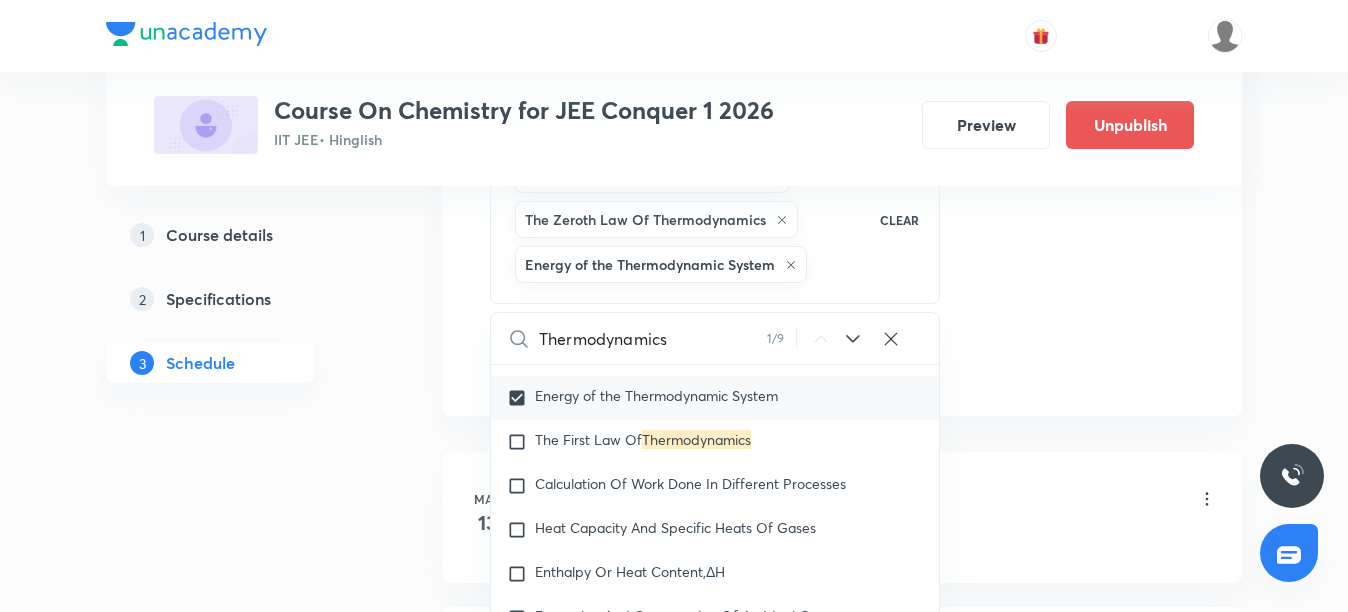 checkbox on "true" 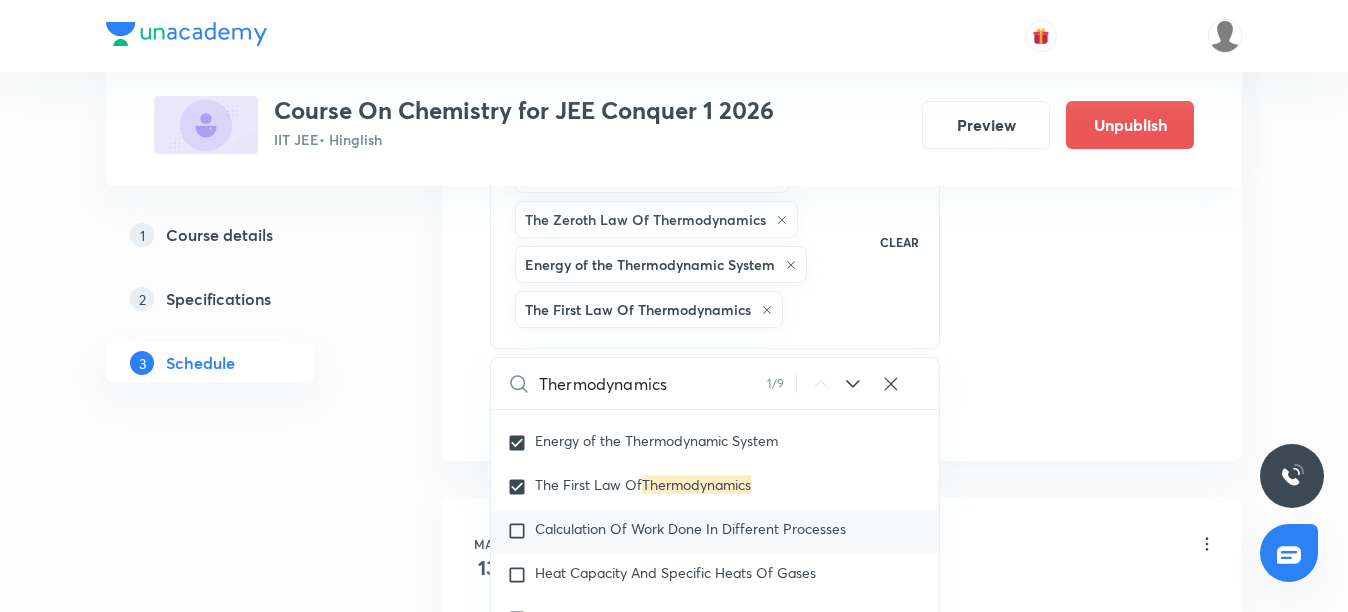 click on "Calculation Of Work Done In Different Processes" at bounding box center [690, 528] 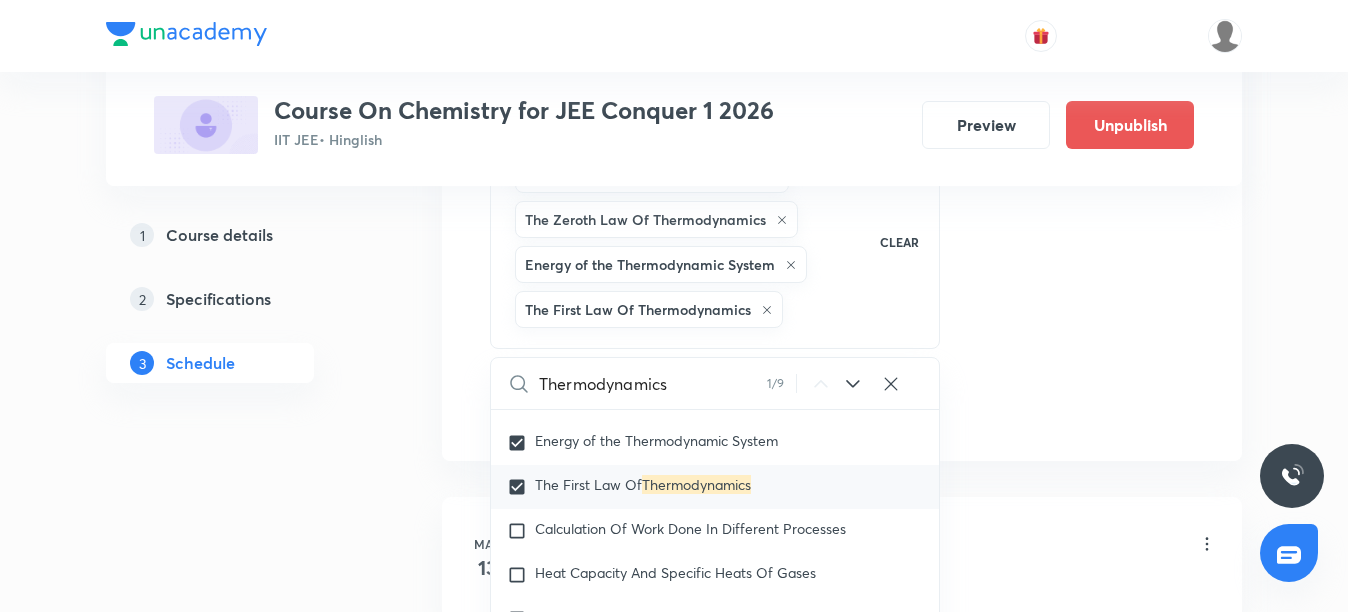 checkbox on "true" 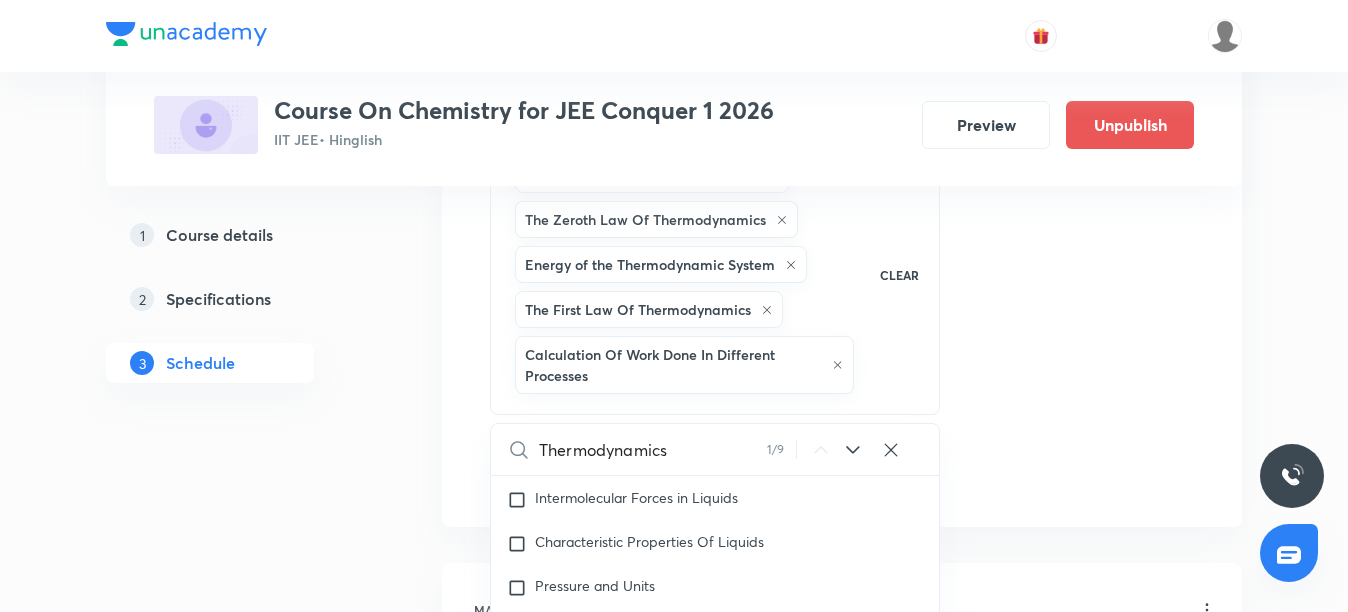 scroll, scrollTop: 3429, scrollLeft: 0, axis: vertical 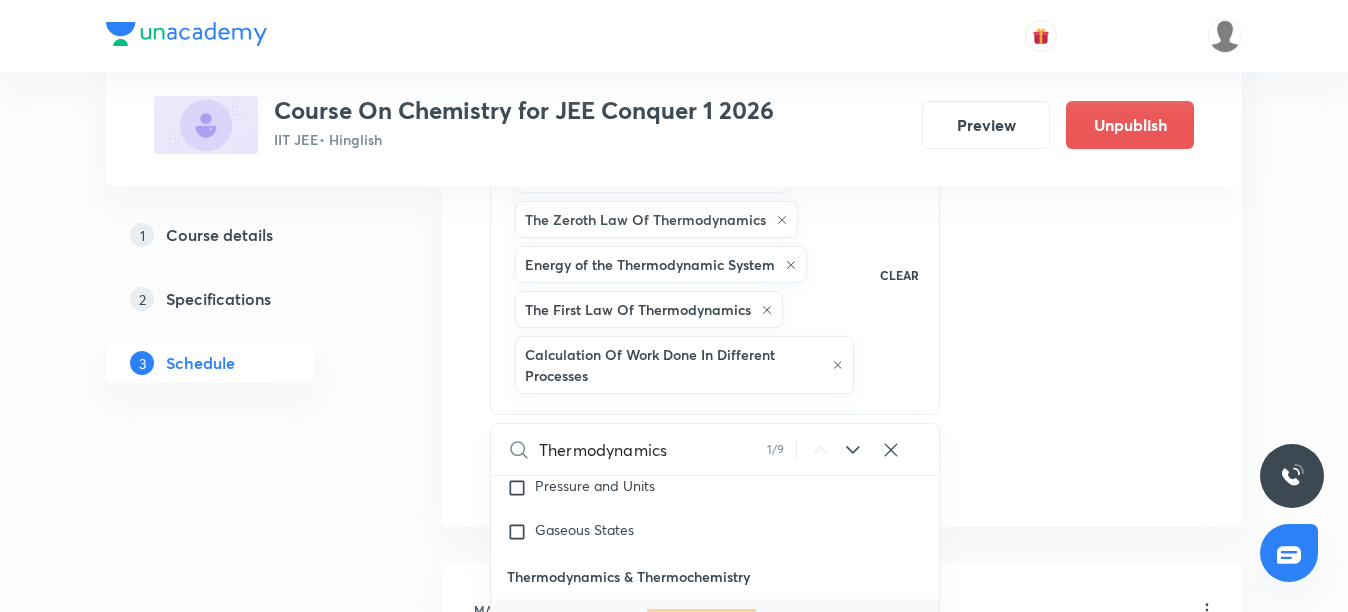 click on "Session  25 Live class Session title 14/99 Thermodynamics ​ Schedule for Jul 14, 2025, 10:30 AM ​ Duration (in minutes) 70 ​   Session type Online Offline Room Room 103 Sub-concepts Fundamentals Of Thermodynamics The Zeroth Law Of Thermodynamics Energy of the Thermodynamic System The First Law Of Thermodynamics Calculation Of Work Done In Different Processes CLEAR Thermodynamics 1 / 9 ​ Chemistry Mock Questions Chemistry Mock Questions Covered previously Chemistry Previous Year Chemistry Previous Year General Topics & Mole Concept Basic Concepts Covered previously Basic Introduction Percentage Composition Stoichiometry Principle of Atom Conservation (POAC) Relation between Stoichiometric Quantities Application of Mole Concept: Gravimetric Analysis Different Laws Formula and Composition Concentration Terms Some basic concepts of Chemistry Covered previously Atomic Structure Discovery Of Electron Covered previously Some Prerequisites of Physics Covered previously Discovery Of Protons And Neutrons Voids" at bounding box center [842, -87] 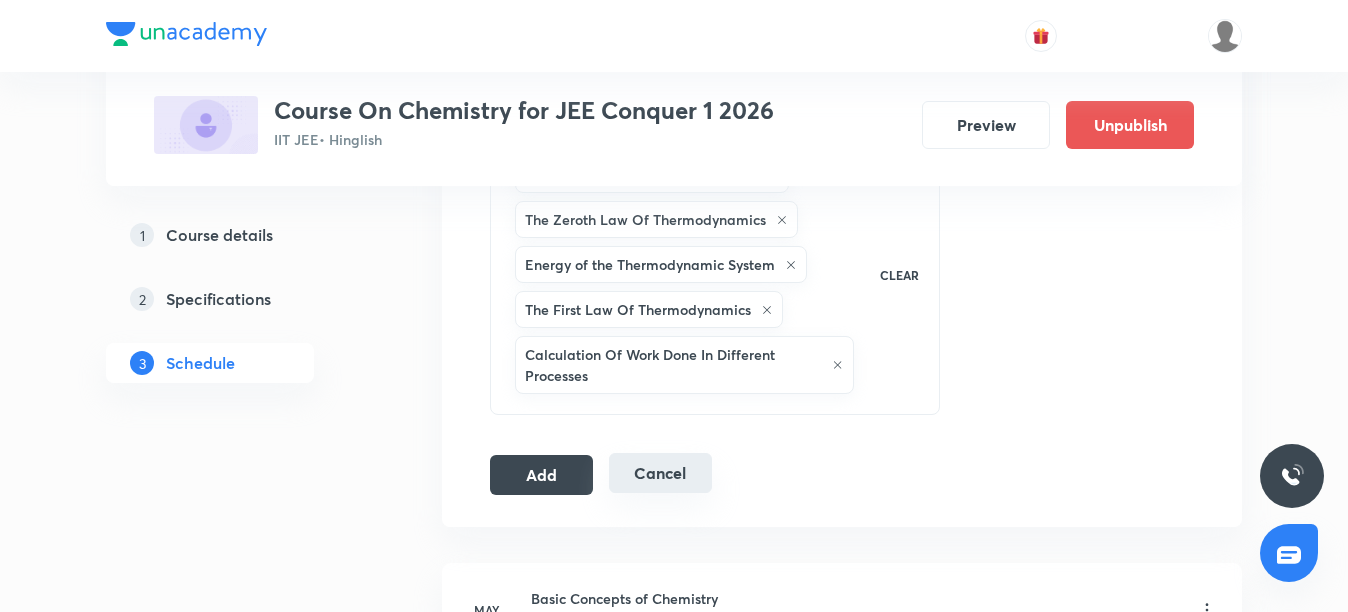 drag, startPoint x: 558, startPoint y: 479, endPoint x: 617, endPoint y: 472, distance: 59.413803 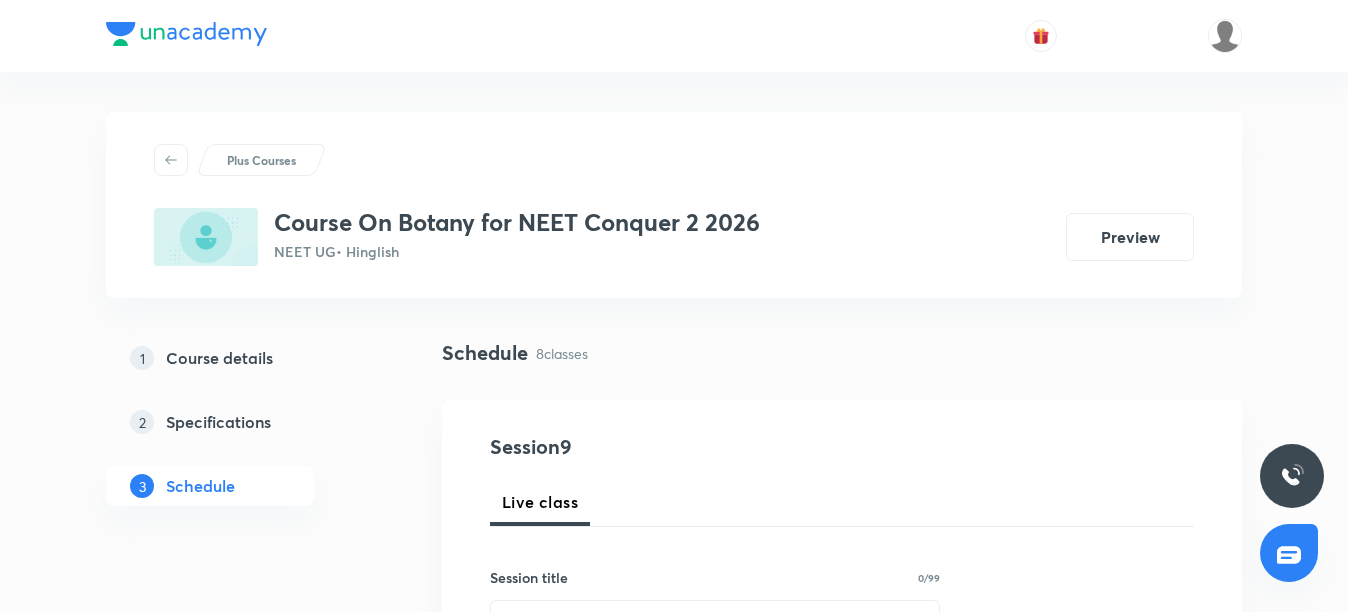 scroll, scrollTop: 0, scrollLeft: 0, axis: both 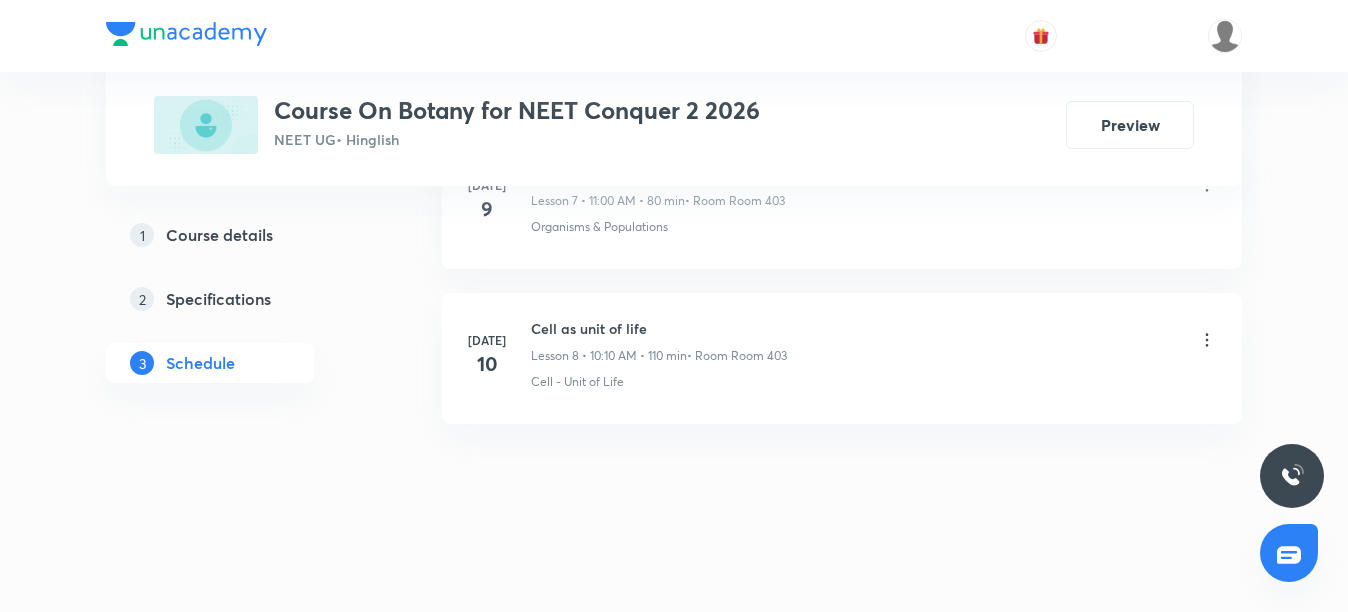 click on "Jul 10" at bounding box center [499, 355] 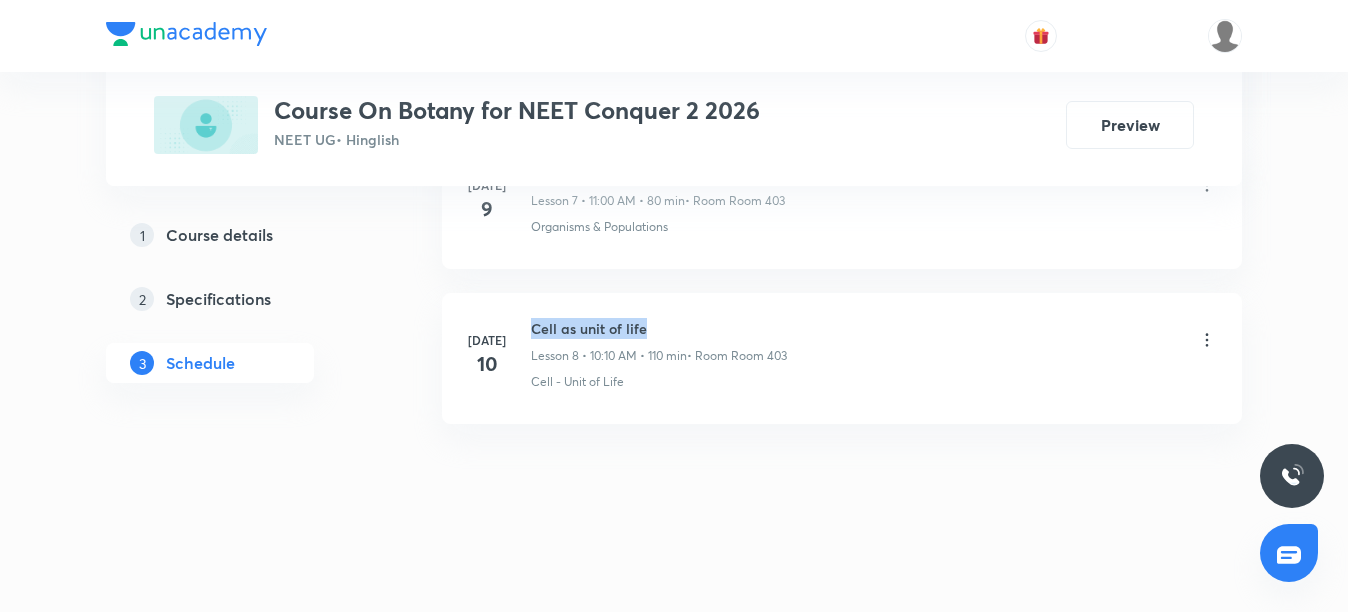 drag, startPoint x: 531, startPoint y: 329, endPoint x: 654, endPoint y: 332, distance: 123.03658 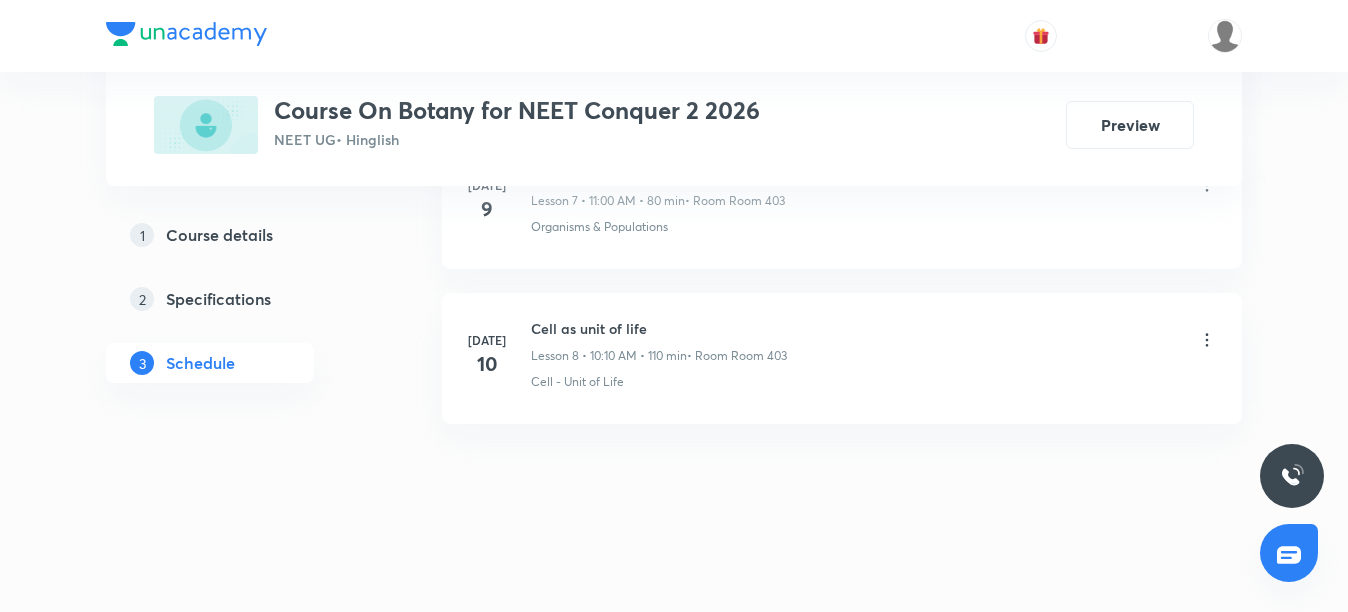 drag, startPoint x: 654, startPoint y: 332, endPoint x: 642, endPoint y: 400, distance: 69.050705 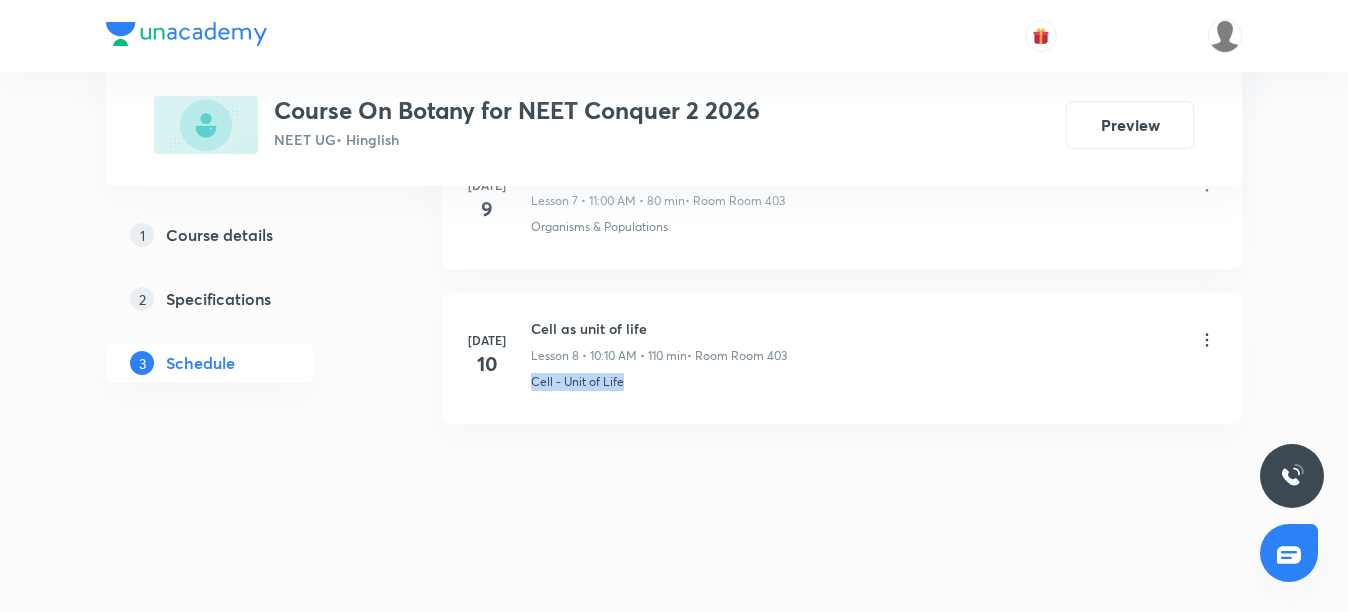 drag, startPoint x: 531, startPoint y: 384, endPoint x: 627, endPoint y: 385, distance: 96.00521 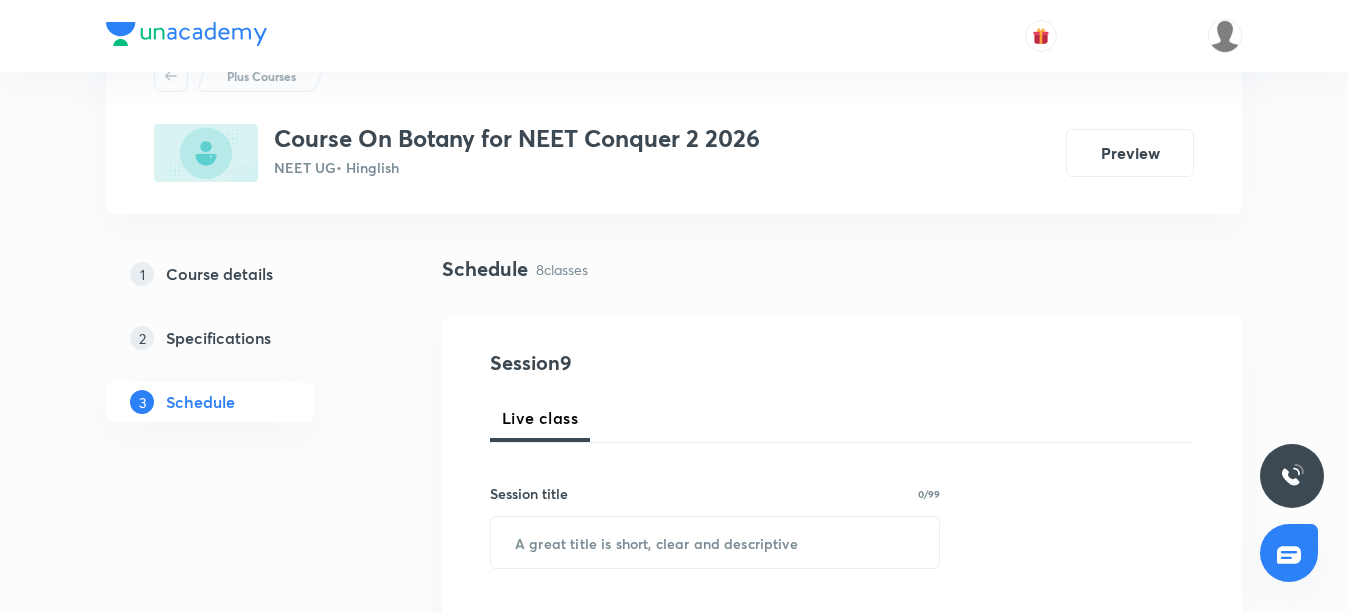 scroll, scrollTop: 200, scrollLeft: 0, axis: vertical 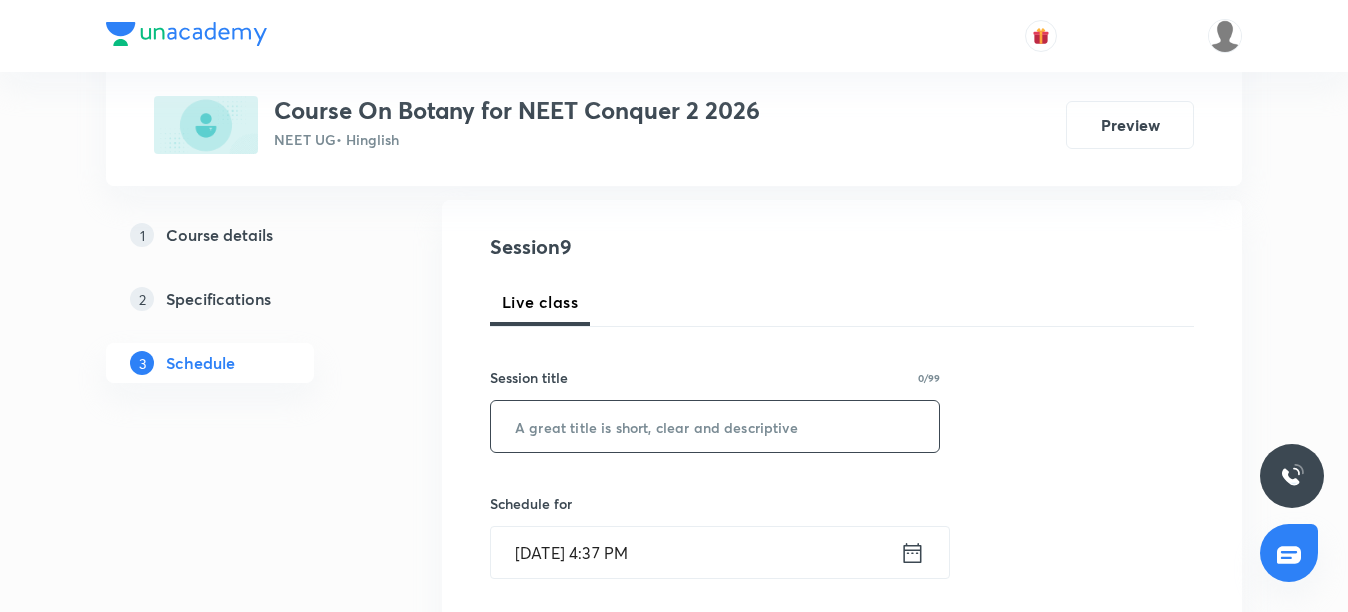 click at bounding box center (715, 426) 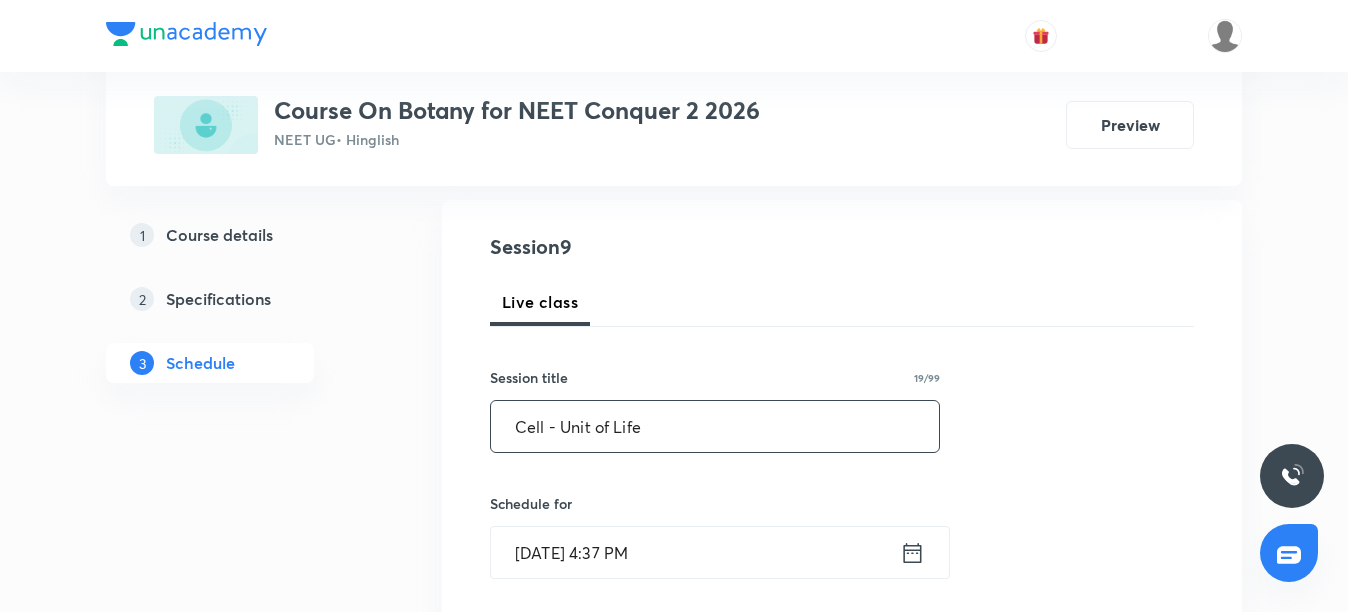 type on "Cell - Unit of Life" 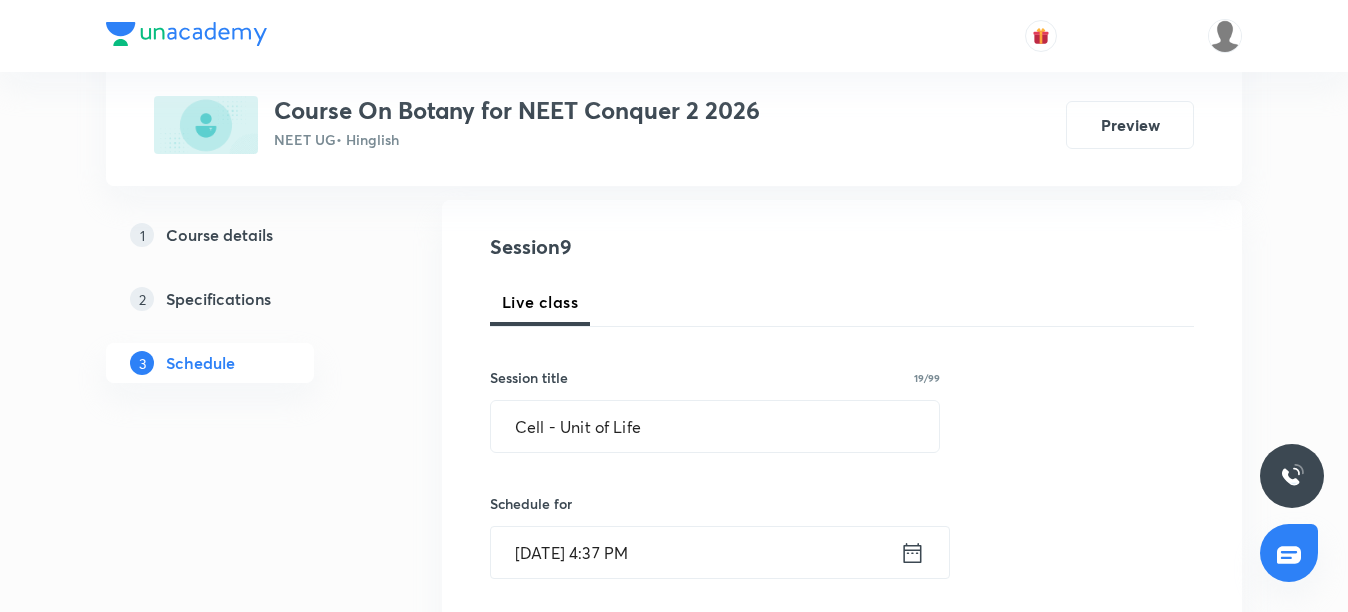 click on "Jul 13, 2025, 4:37 PM" at bounding box center (695, 552) 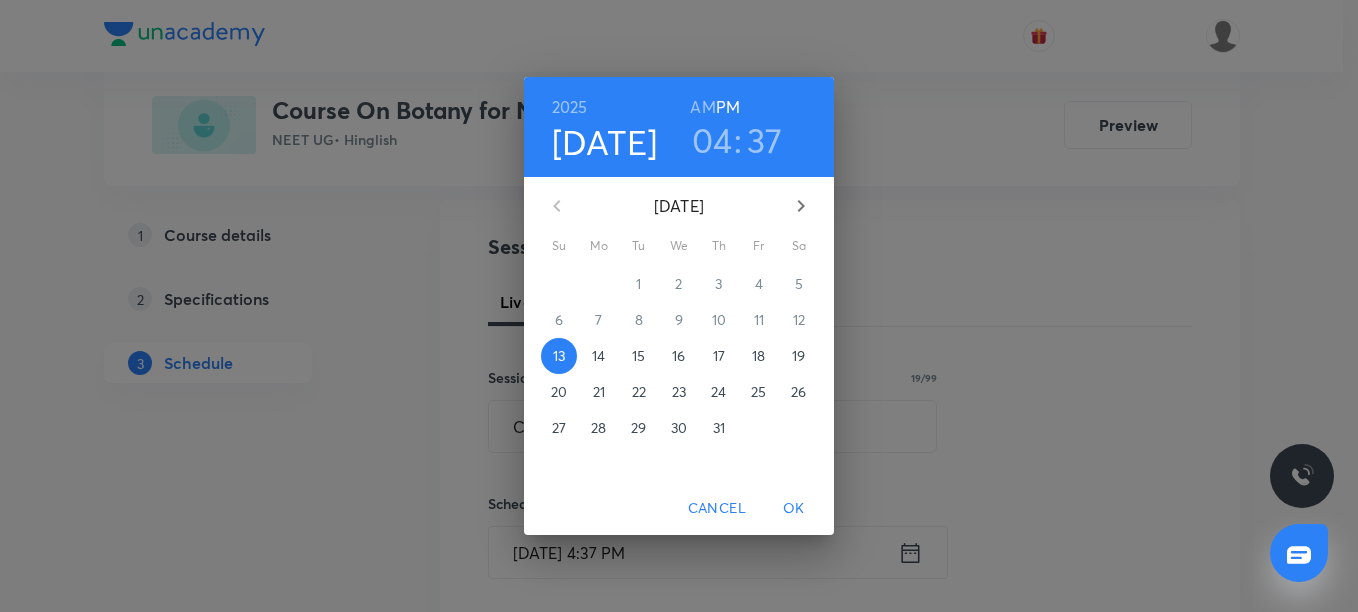 click on "14" at bounding box center (598, 356) 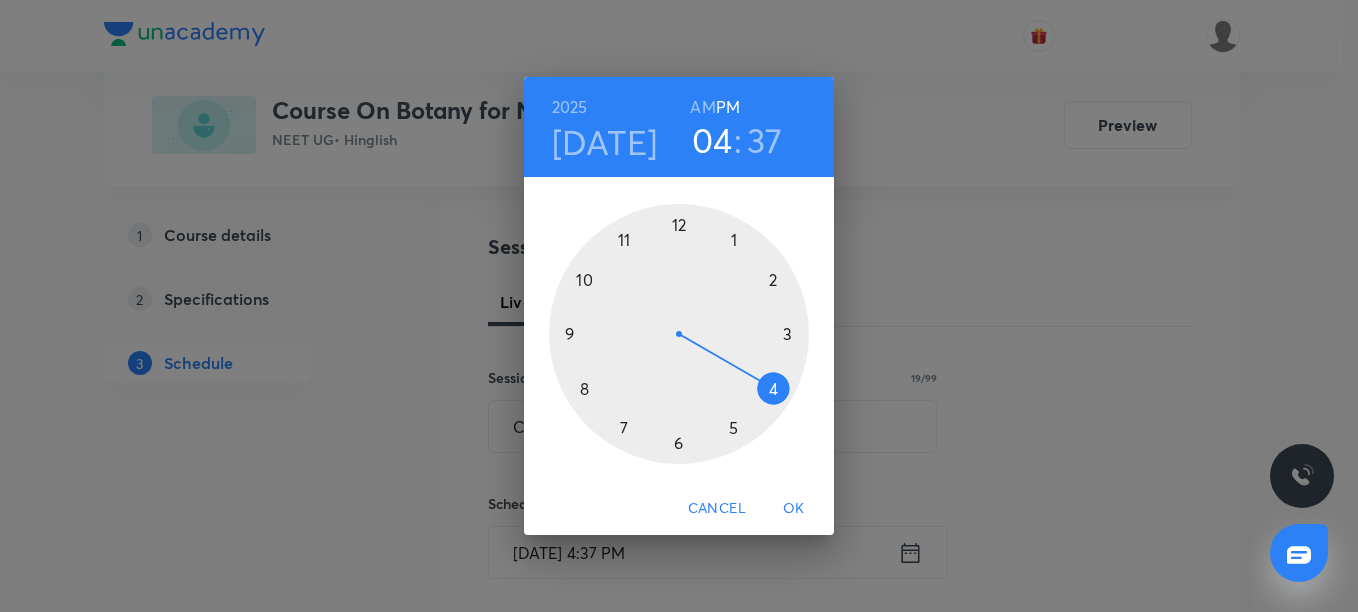 click on "AM" at bounding box center [702, 107] 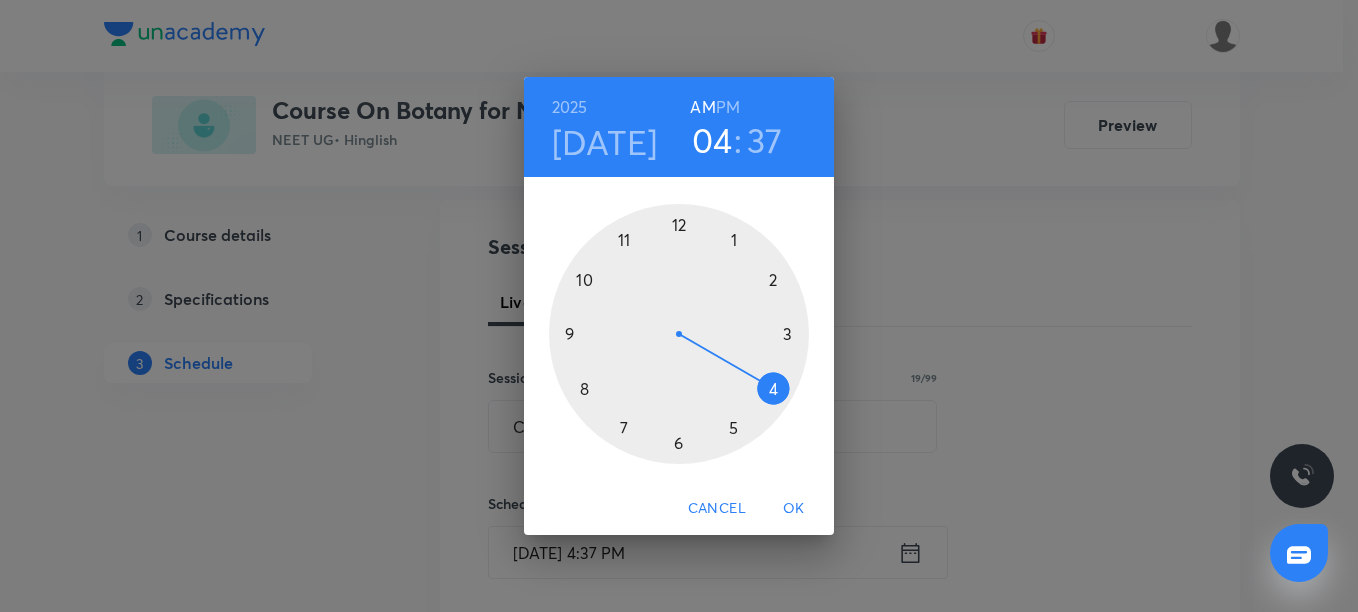click at bounding box center [679, 334] 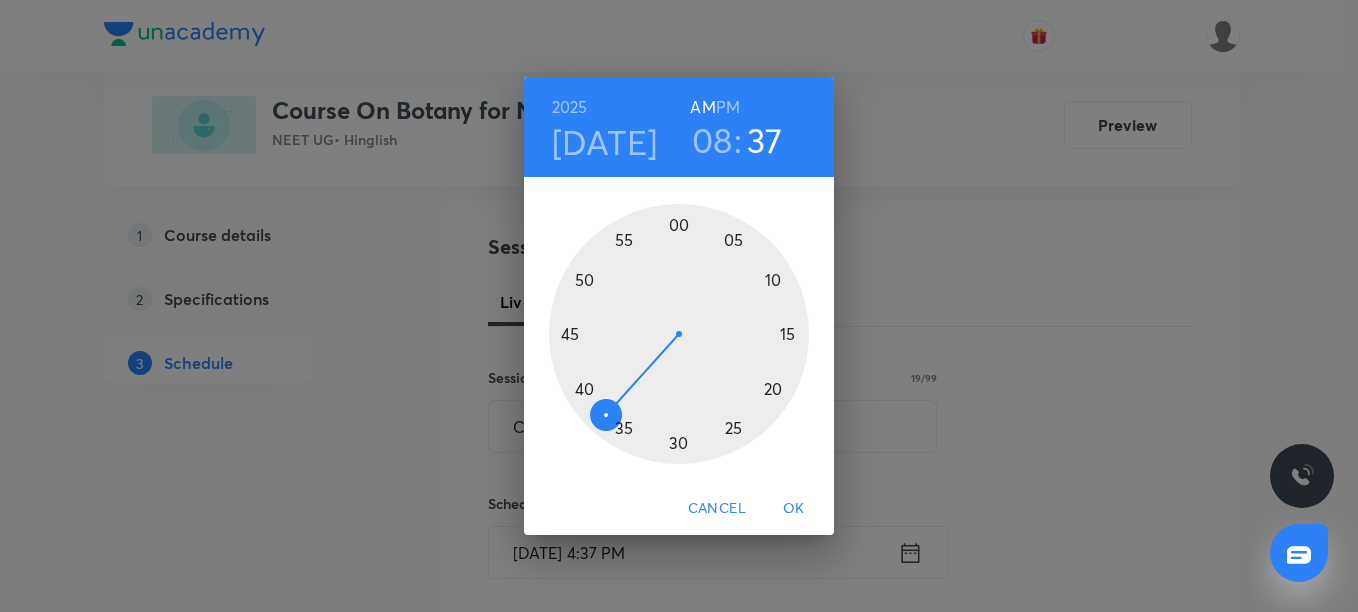 click at bounding box center [679, 334] 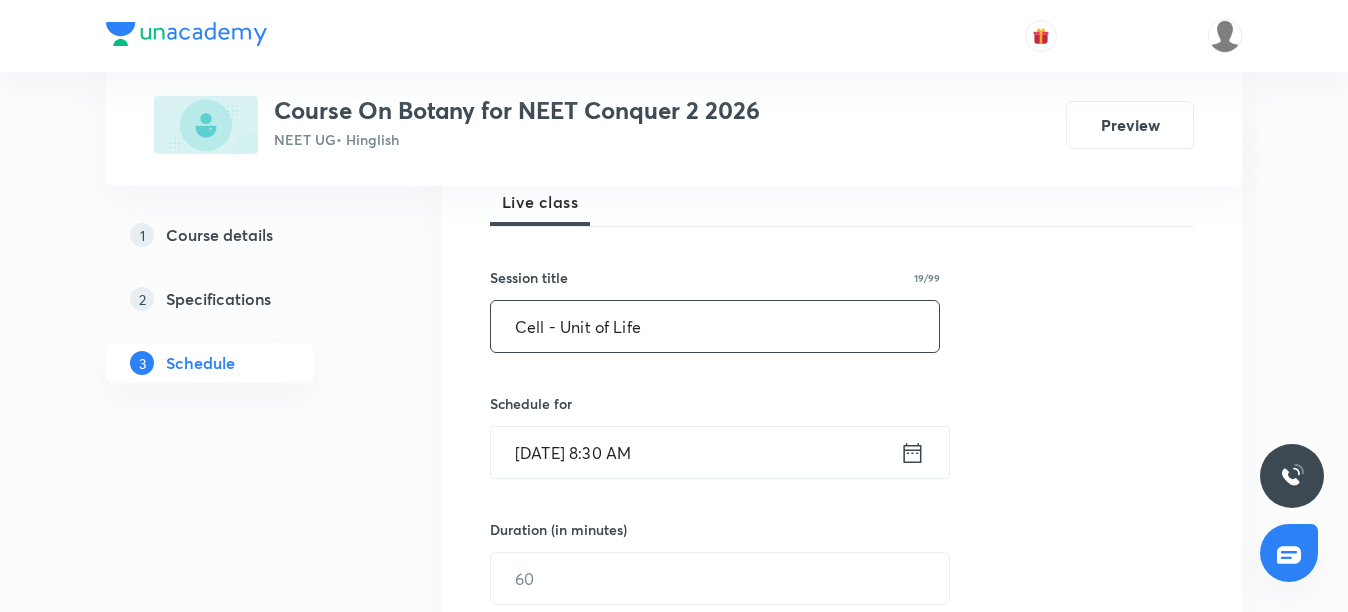 scroll, scrollTop: 500, scrollLeft: 0, axis: vertical 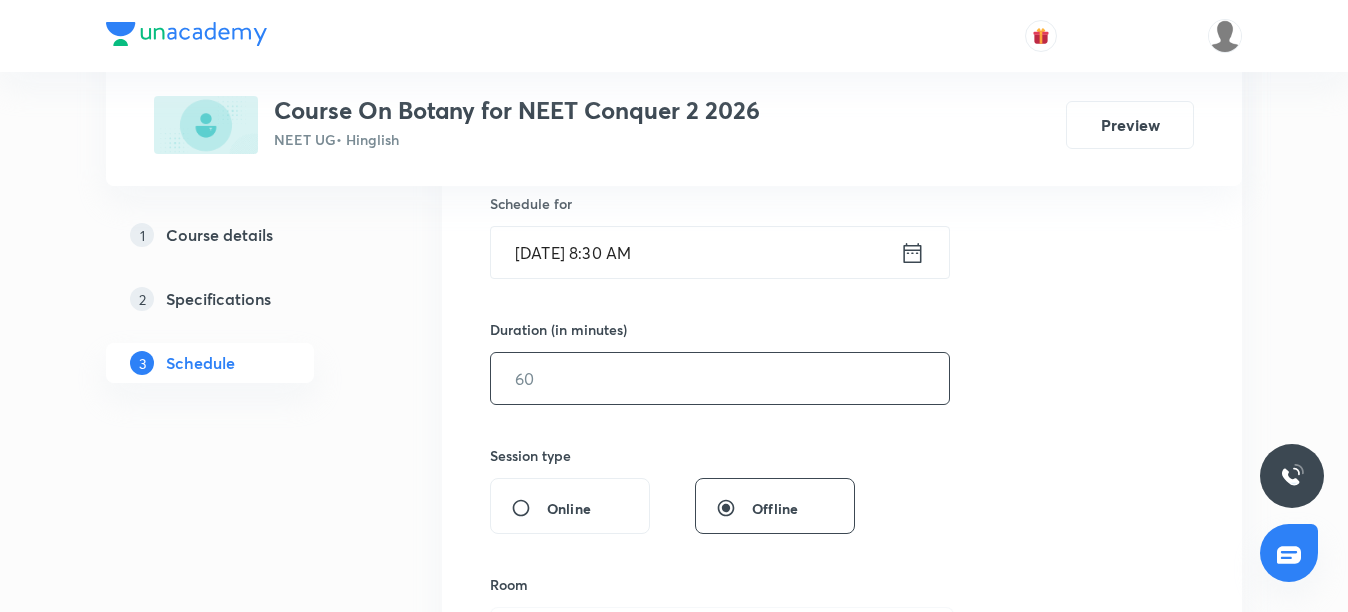 click at bounding box center (720, 378) 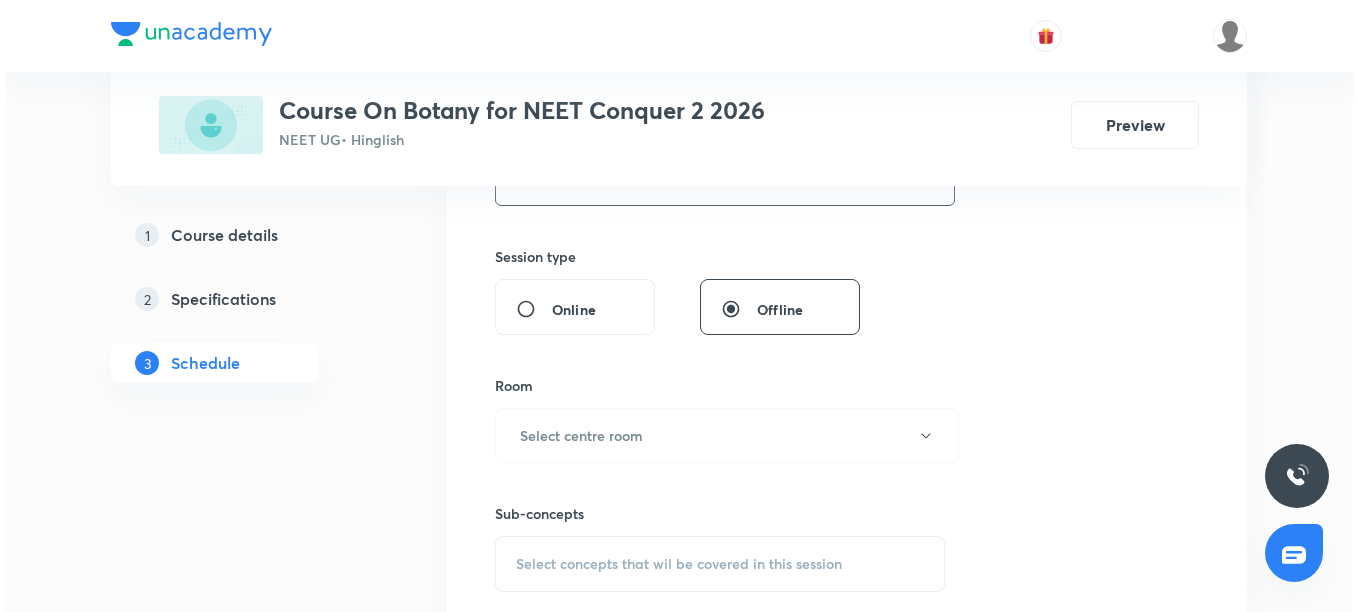 scroll, scrollTop: 700, scrollLeft: 0, axis: vertical 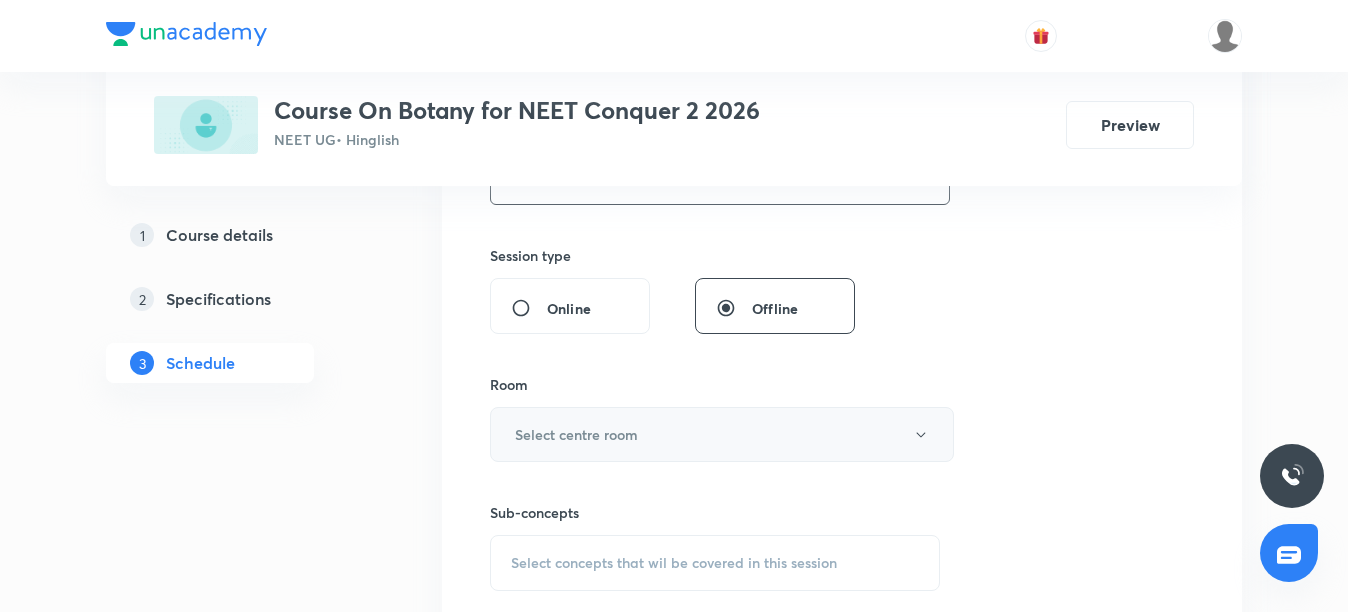 type on "110" 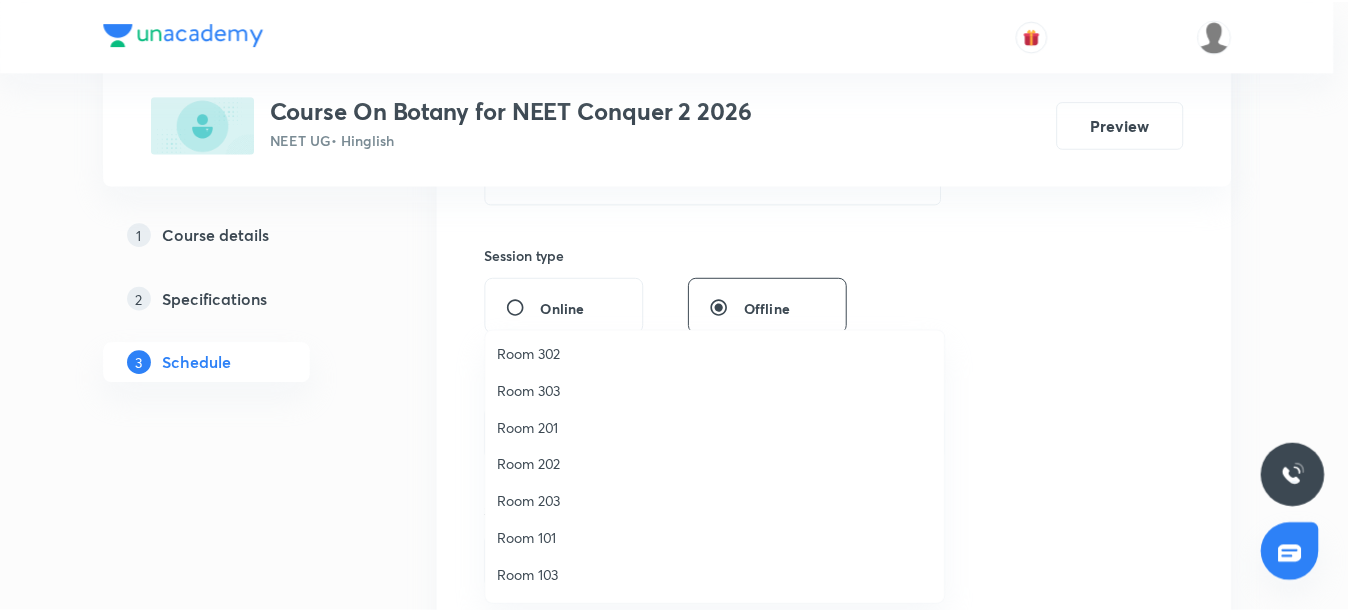scroll, scrollTop: 186, scrollLeft: 0, axis: vertical 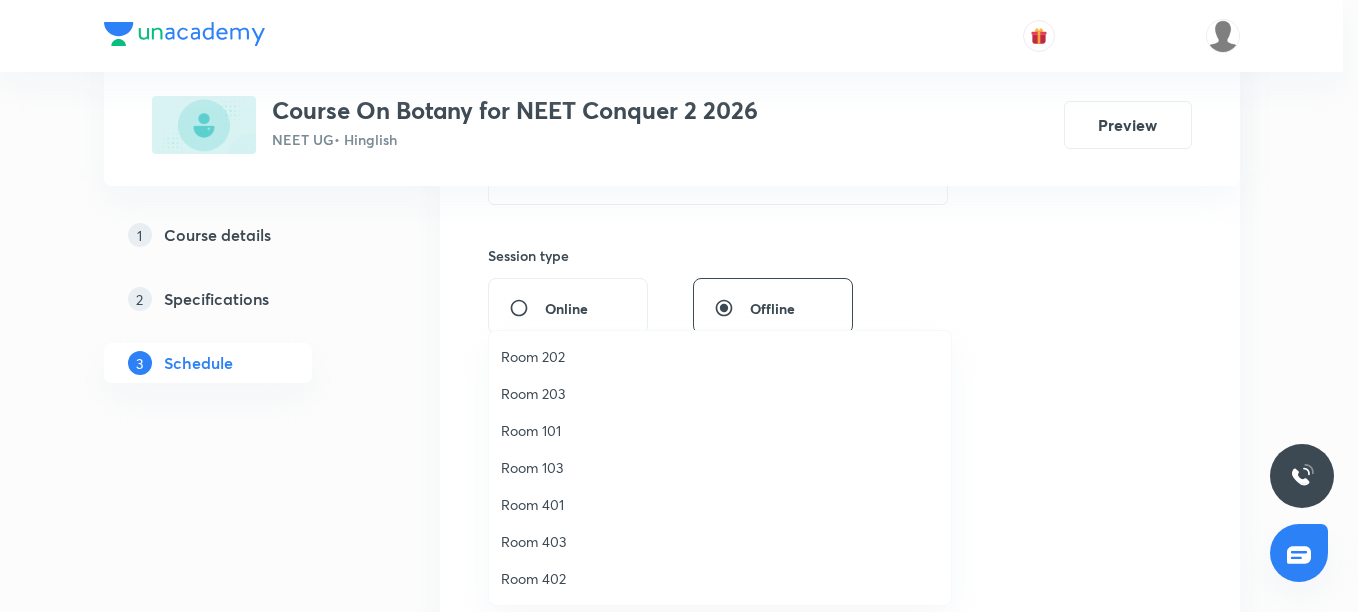 click on "Room 403" at bounding box center [720, 541] 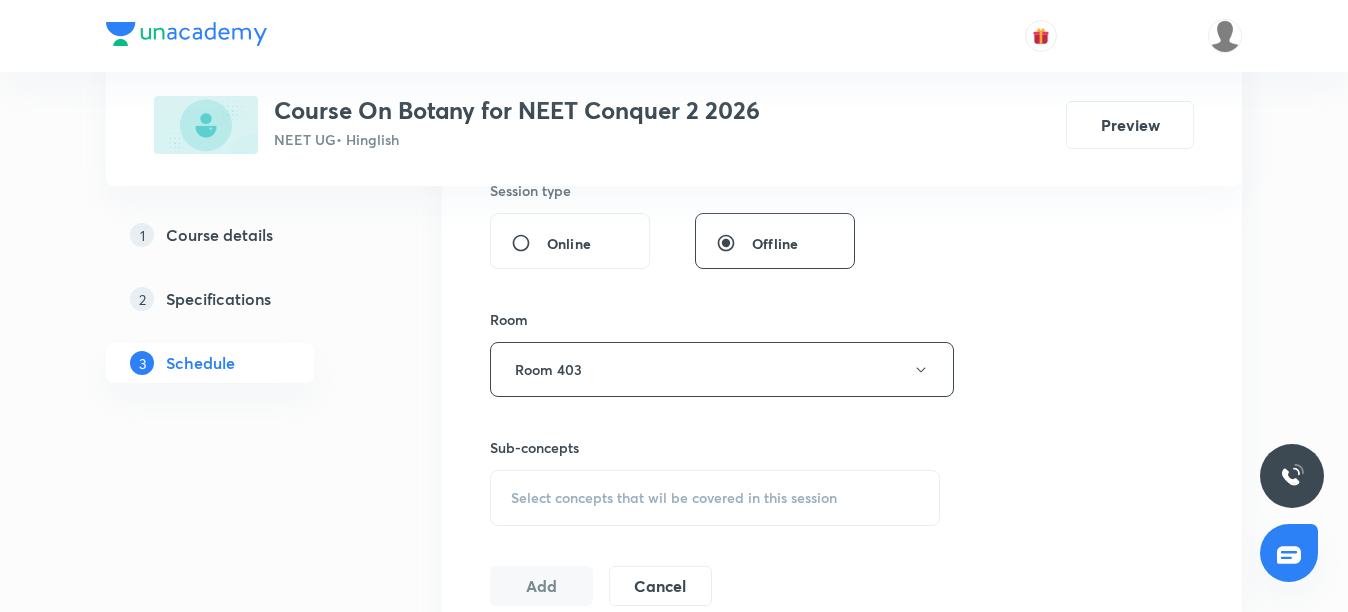 scroll, scrollTop: 800, scrollLeft: 0, axis: vertical 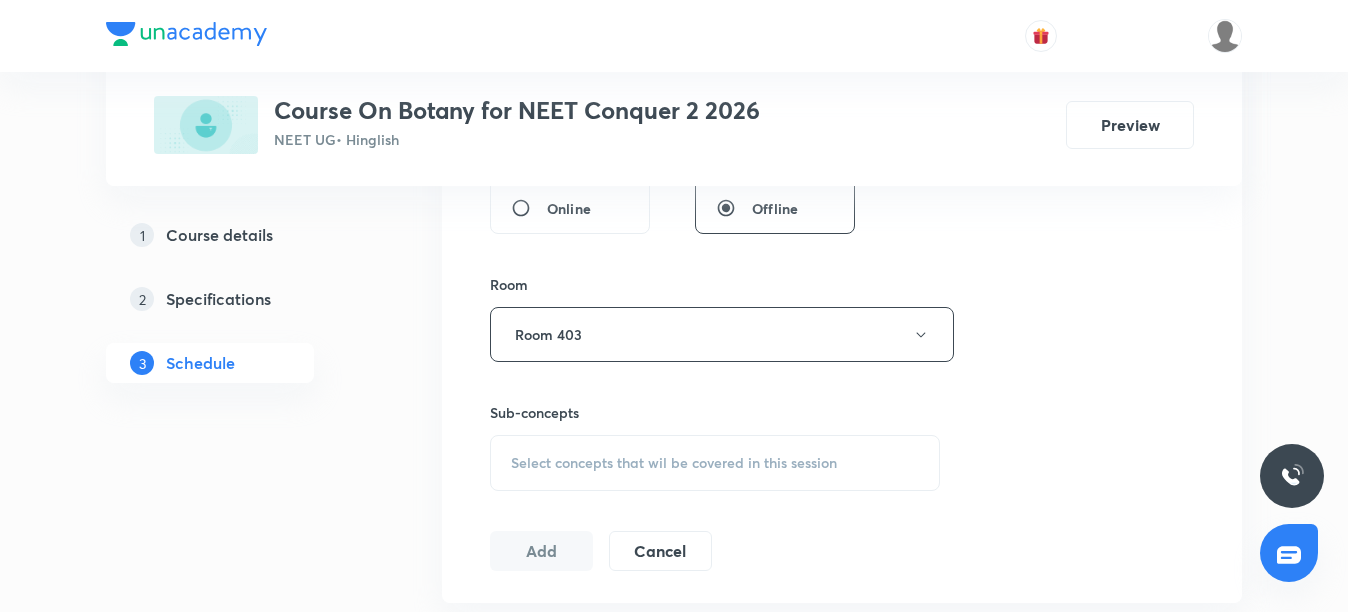 click on "Select concepts that wil be covered in this session" at bounding box center (674, 463) 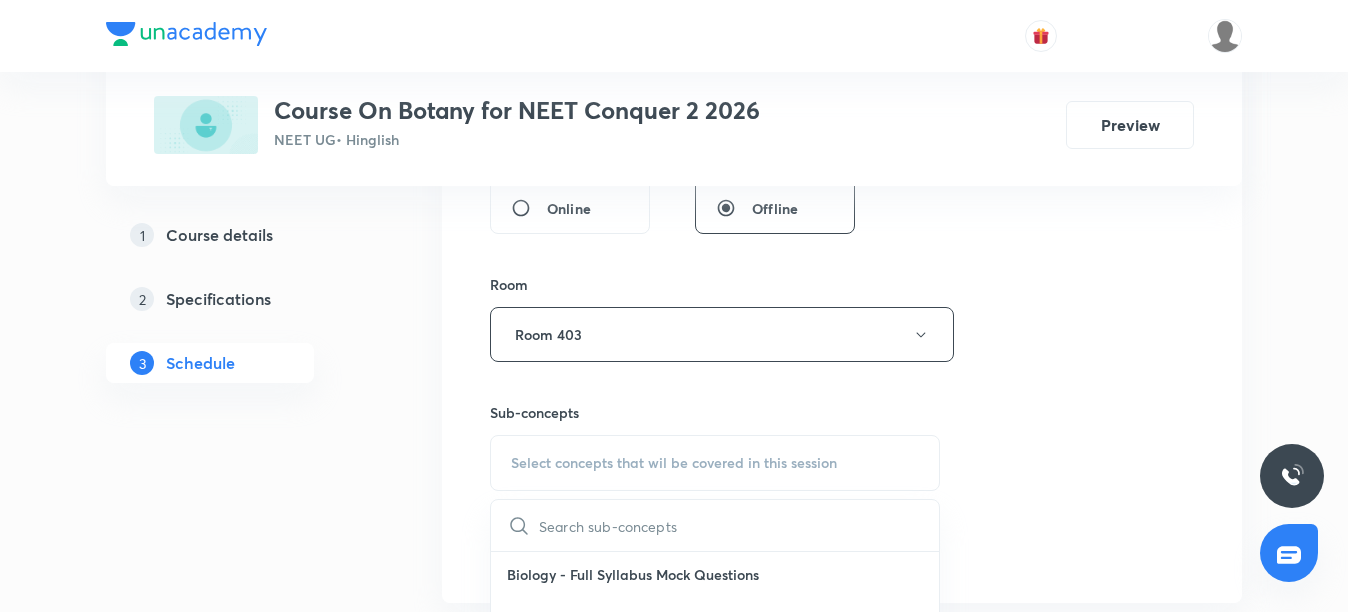 scroll, scrollTop: 1000, scrollLeft: 0, axis: vertical 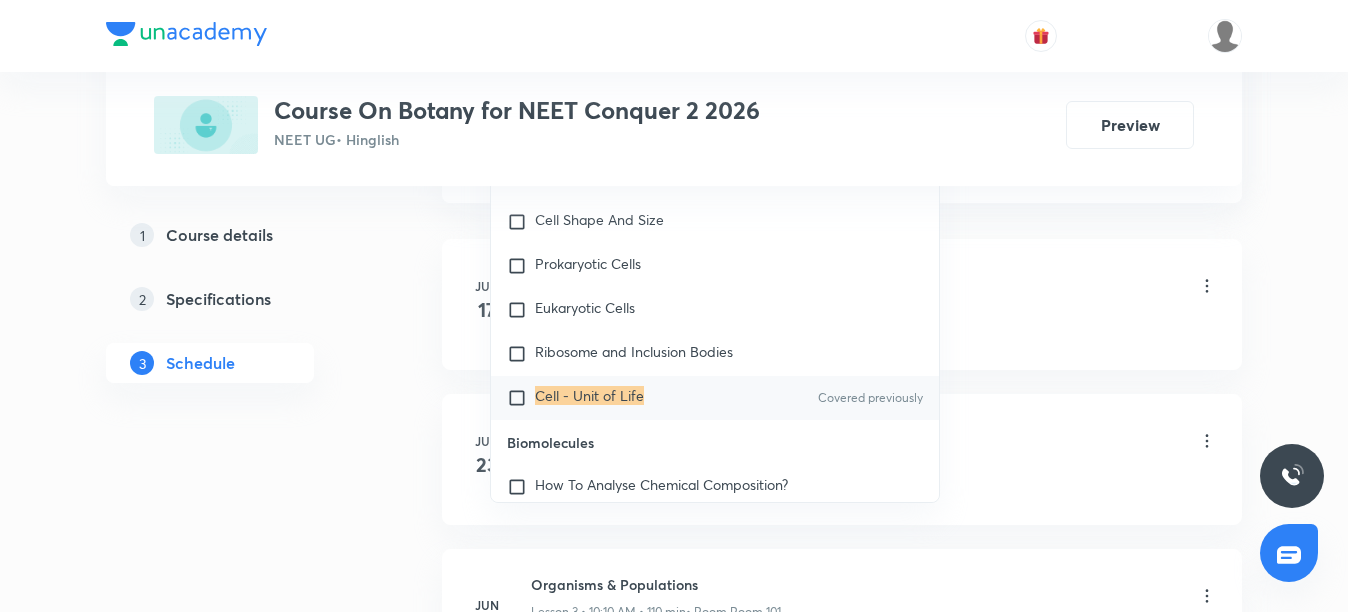 type on "Cell - Unit of Life" 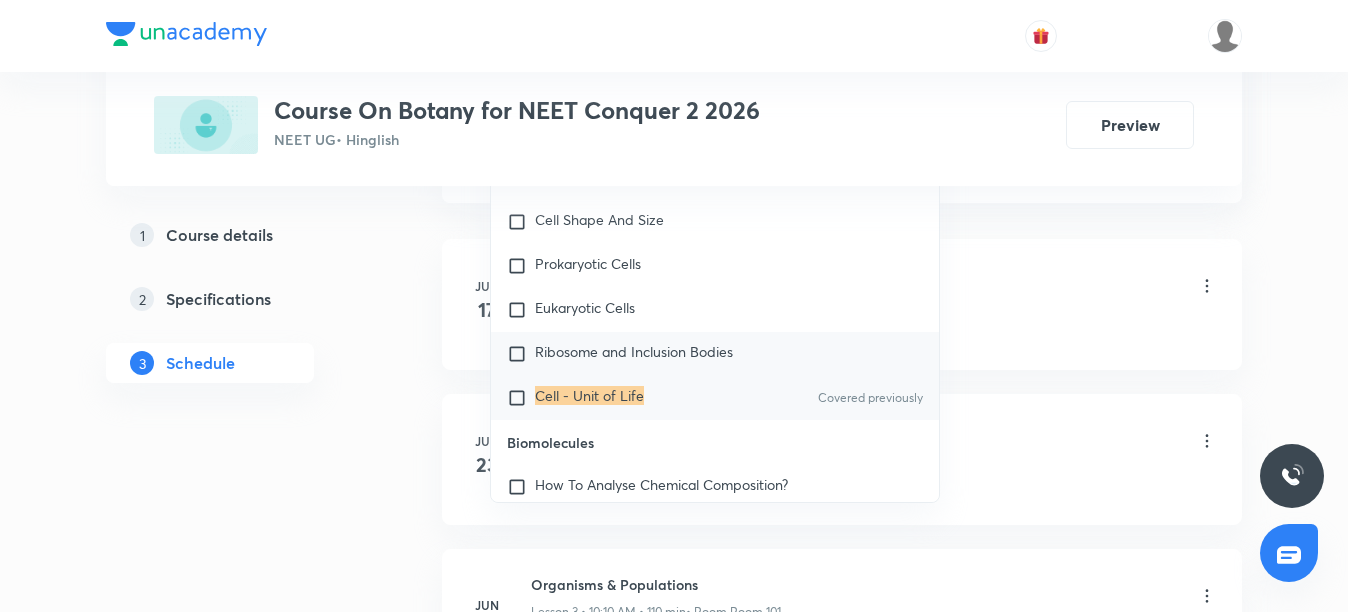 checkbox on "true" 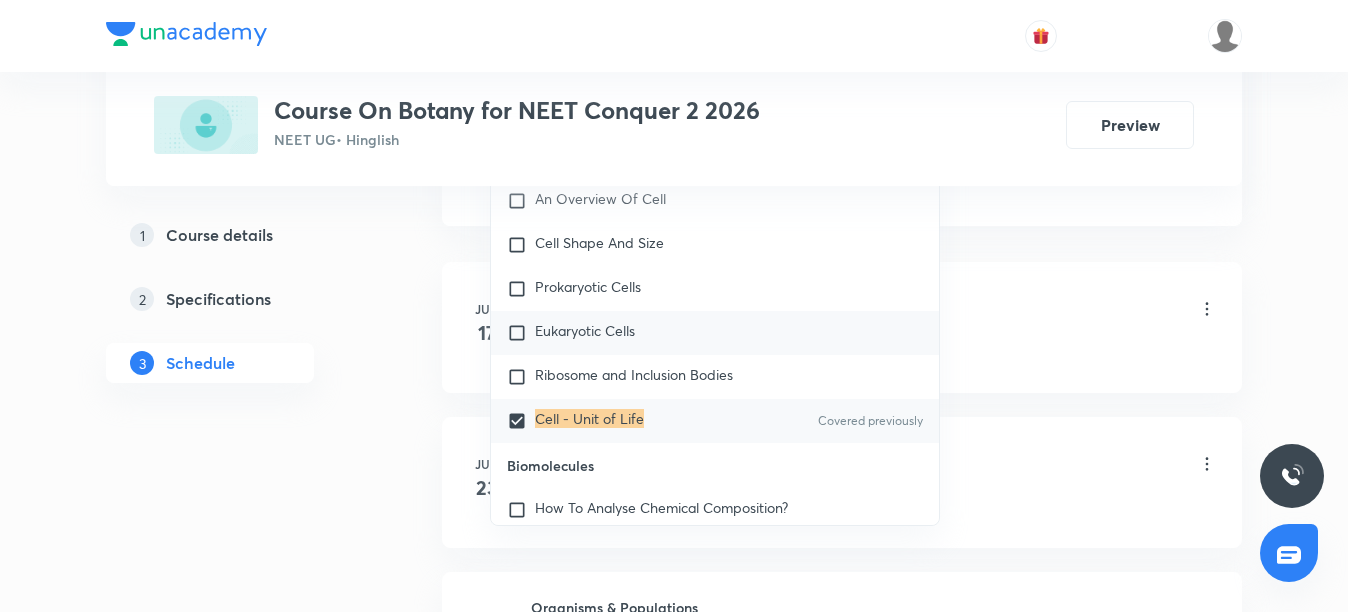 drag, startPoint x: 548, startPoint y: 389, endPoint x: 552, endPoint y: 371, distance: 18.439089 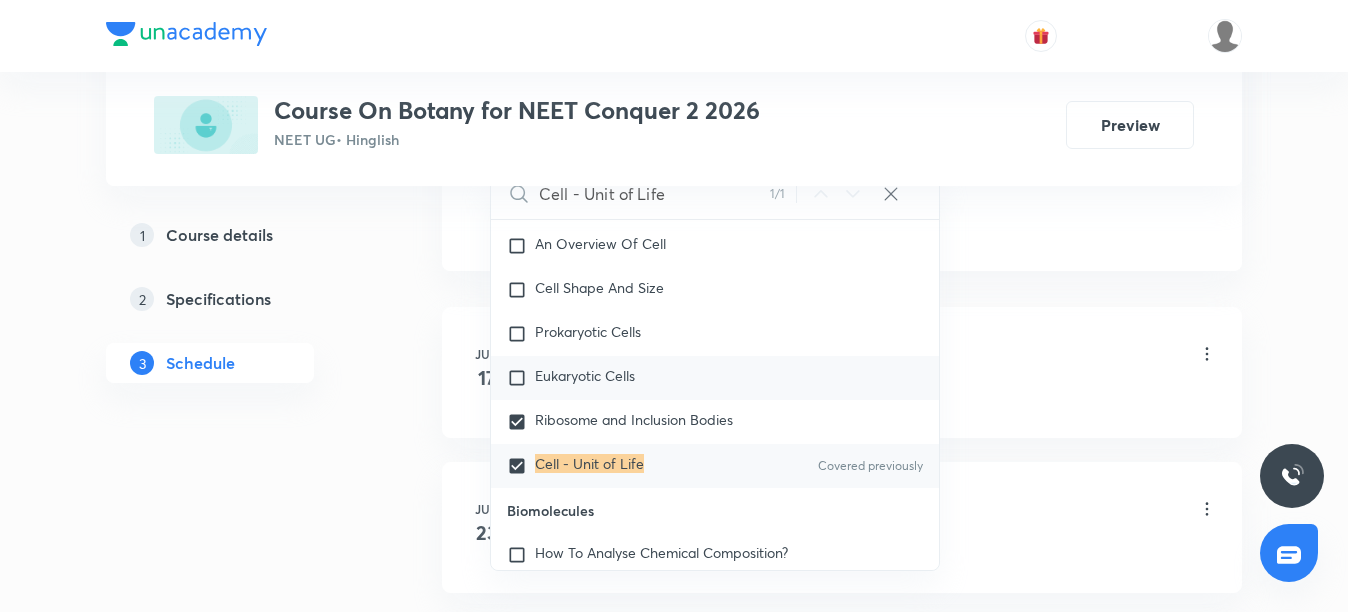 click on "Eukaryotic Cells" at bounding box center (715, 378) 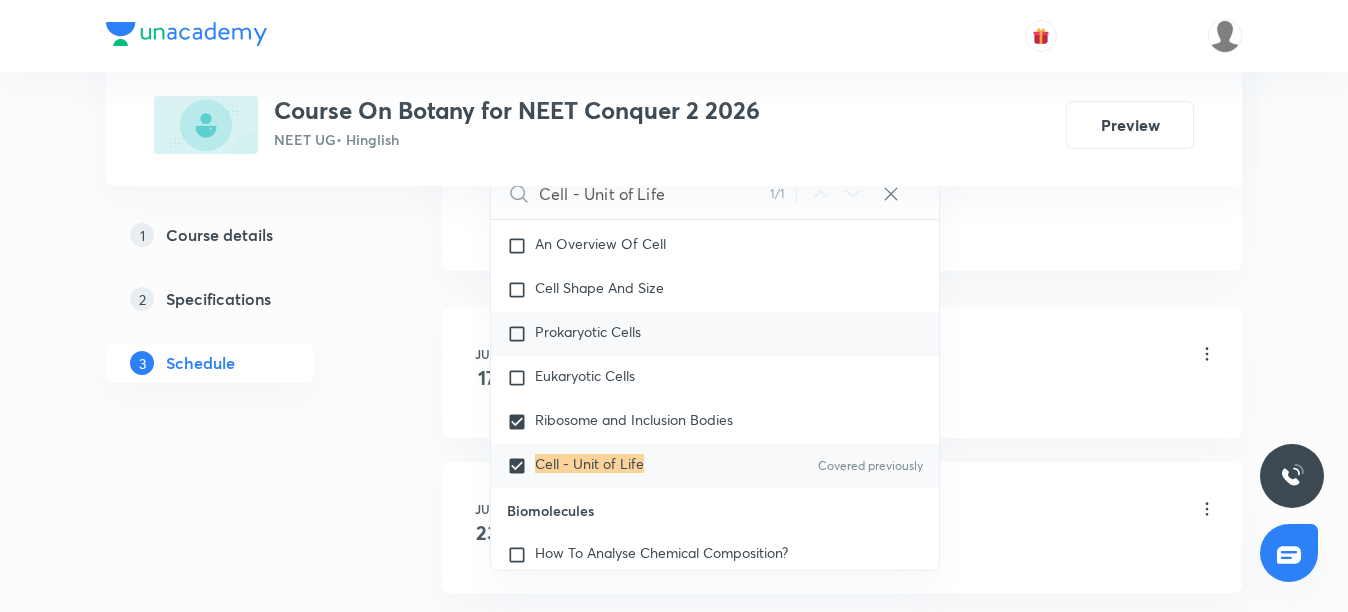 checkbox on "true" 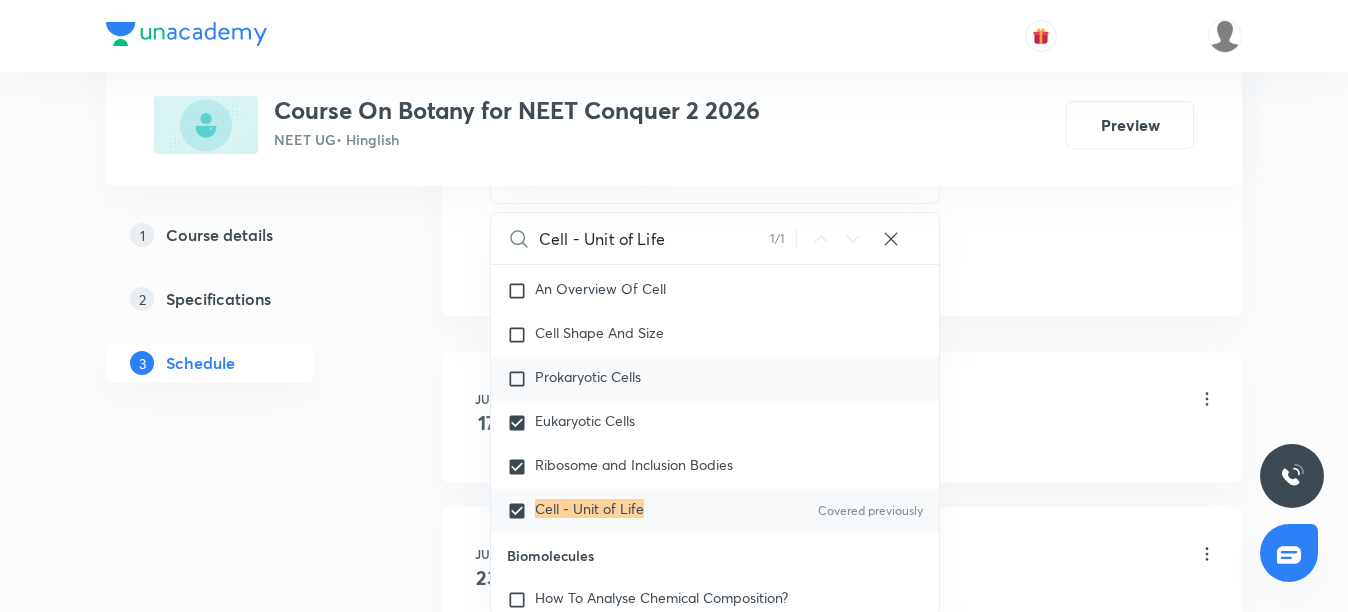 click on "Prokaryotic Cells" at bounding box center (715, 379) 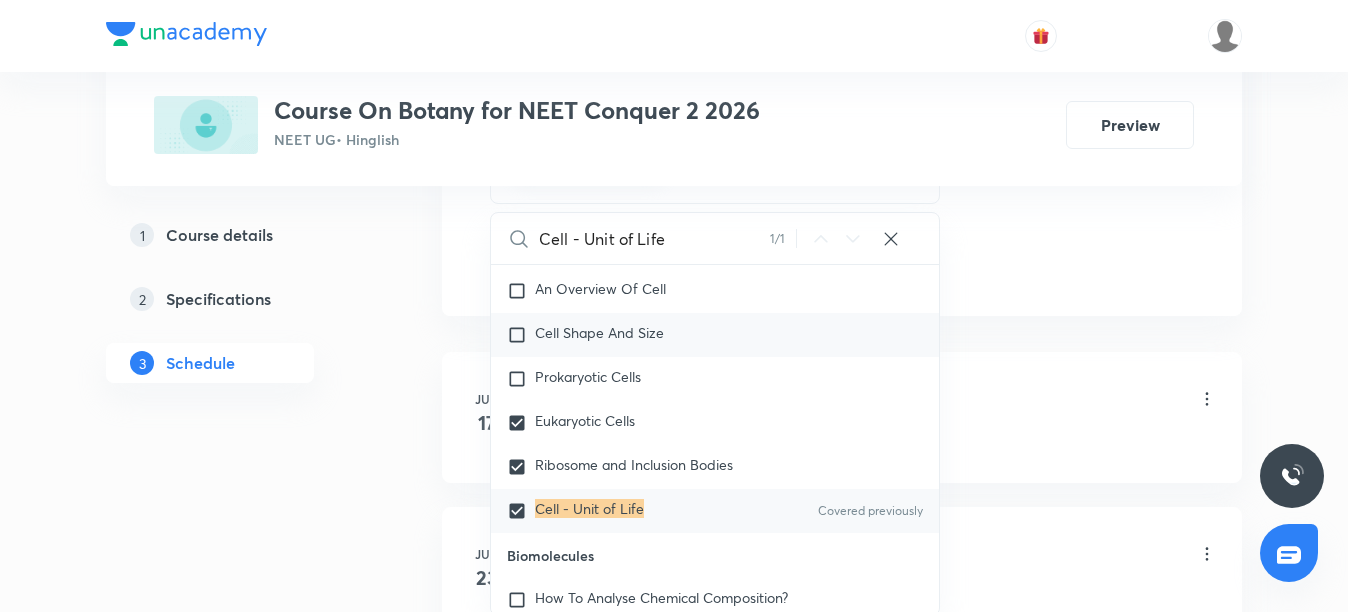 checkbox on "true" 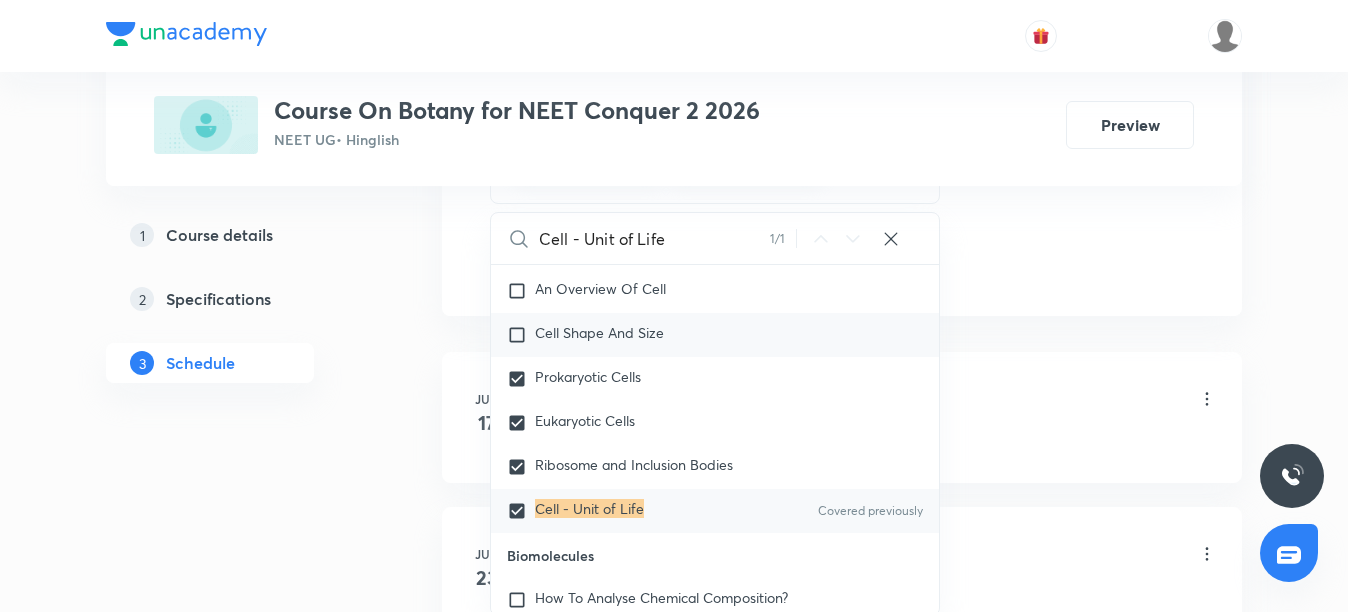 click on "Cell Shape And Size" at bounding box center [599, 332] 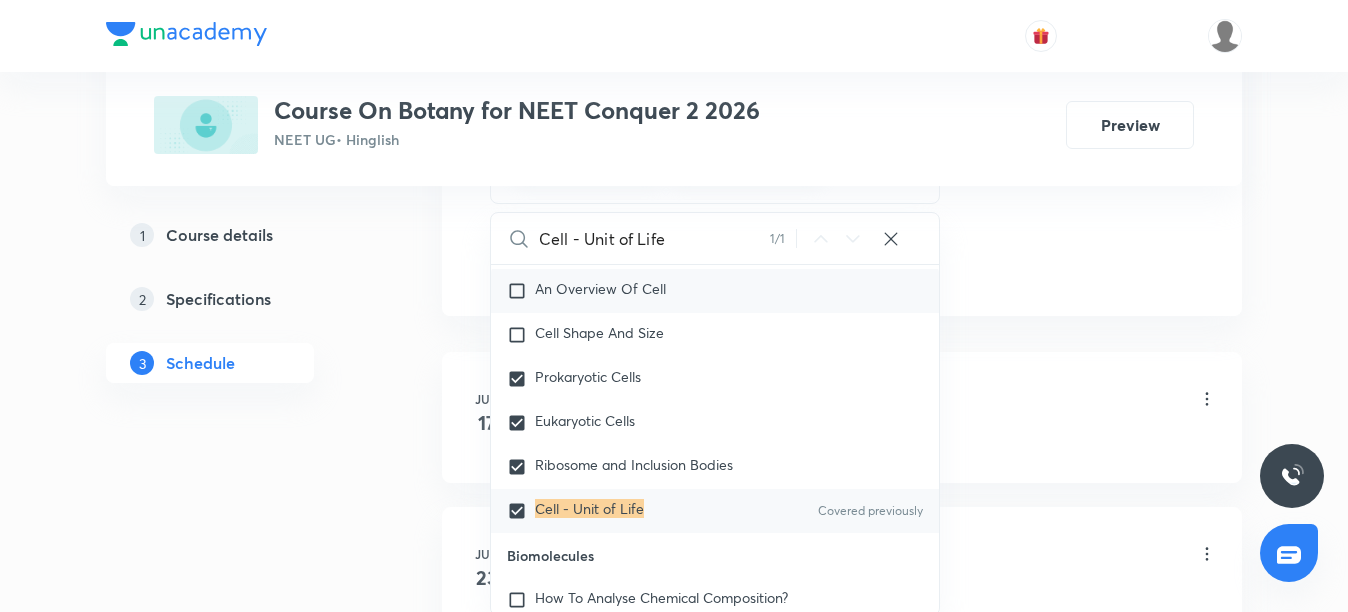 checkbox on "true" 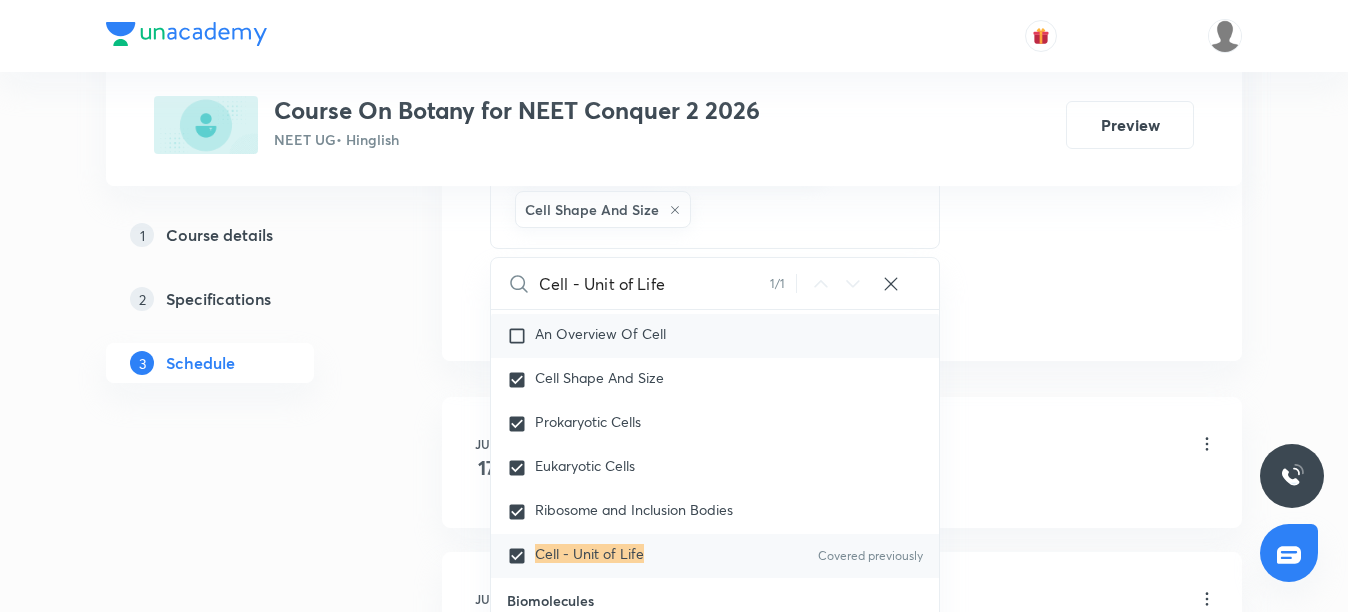 click on "An Overview Of Cell" at bounding box center (600, 333) 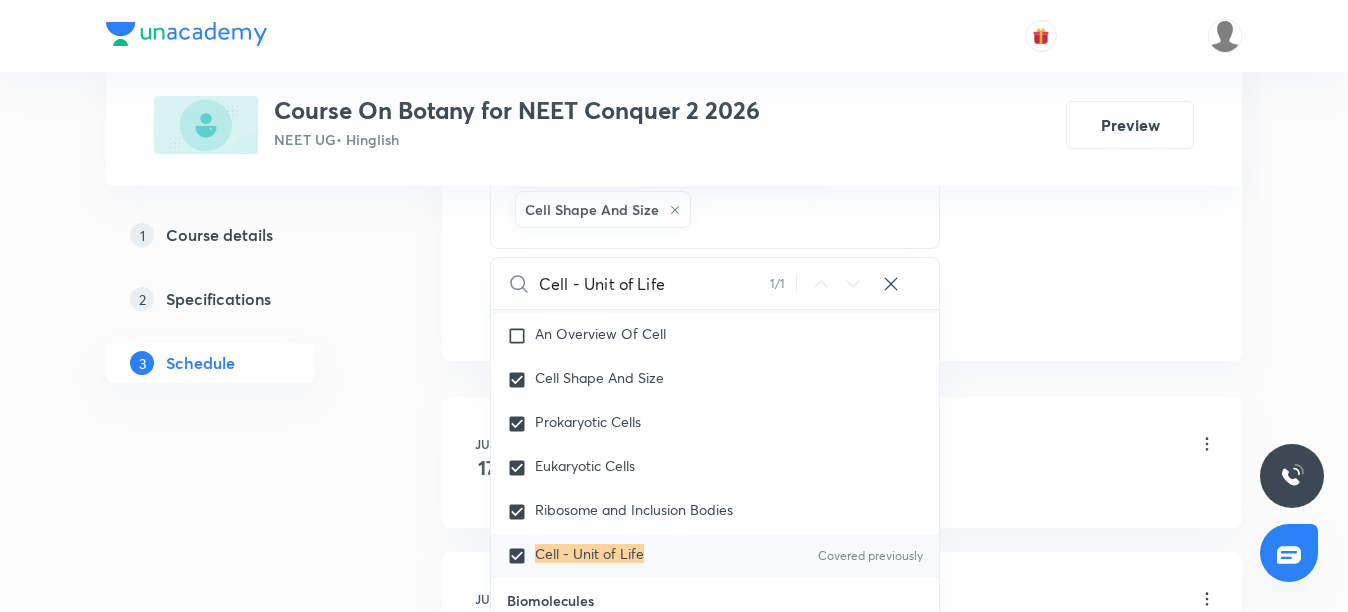 checkbox on "true" 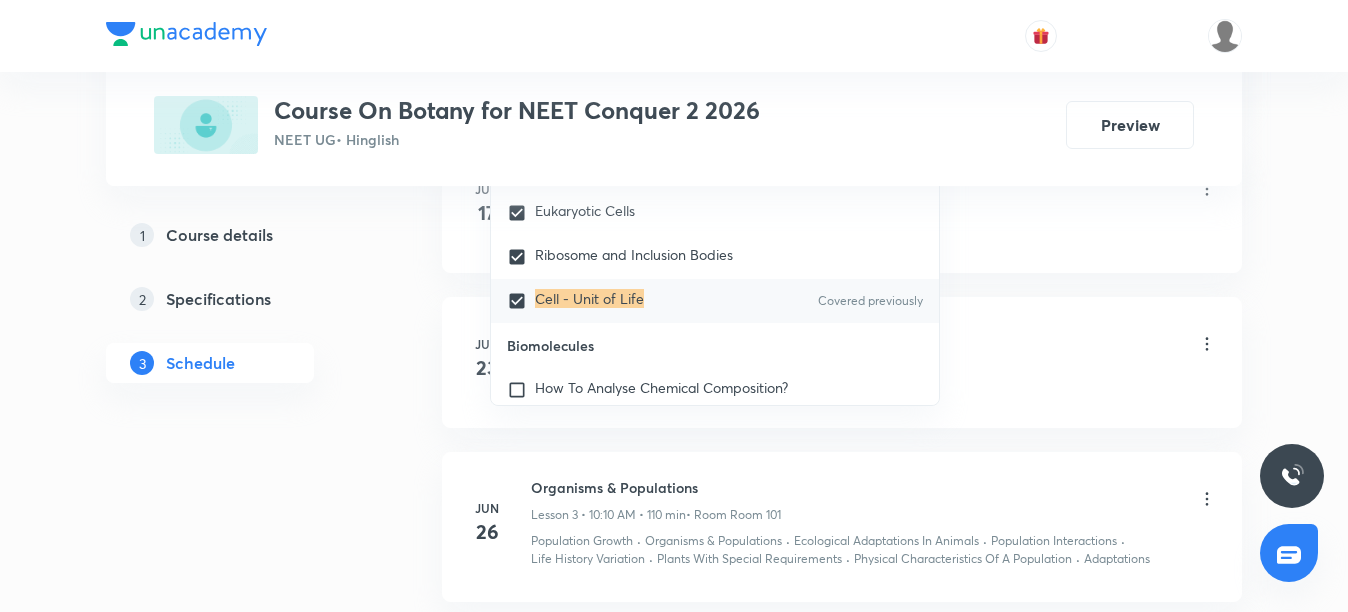 scroll, scrollTop: 1400, scrollLeft: 0, axis: vertical 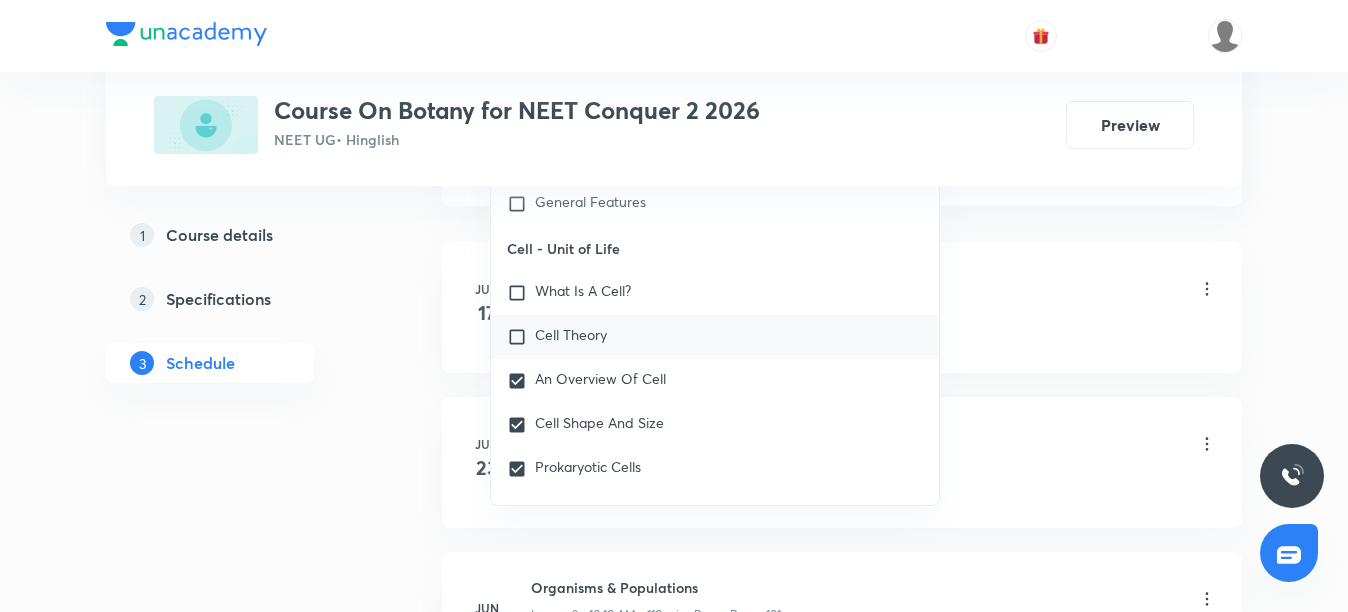 click at bounding box center [521, 337] 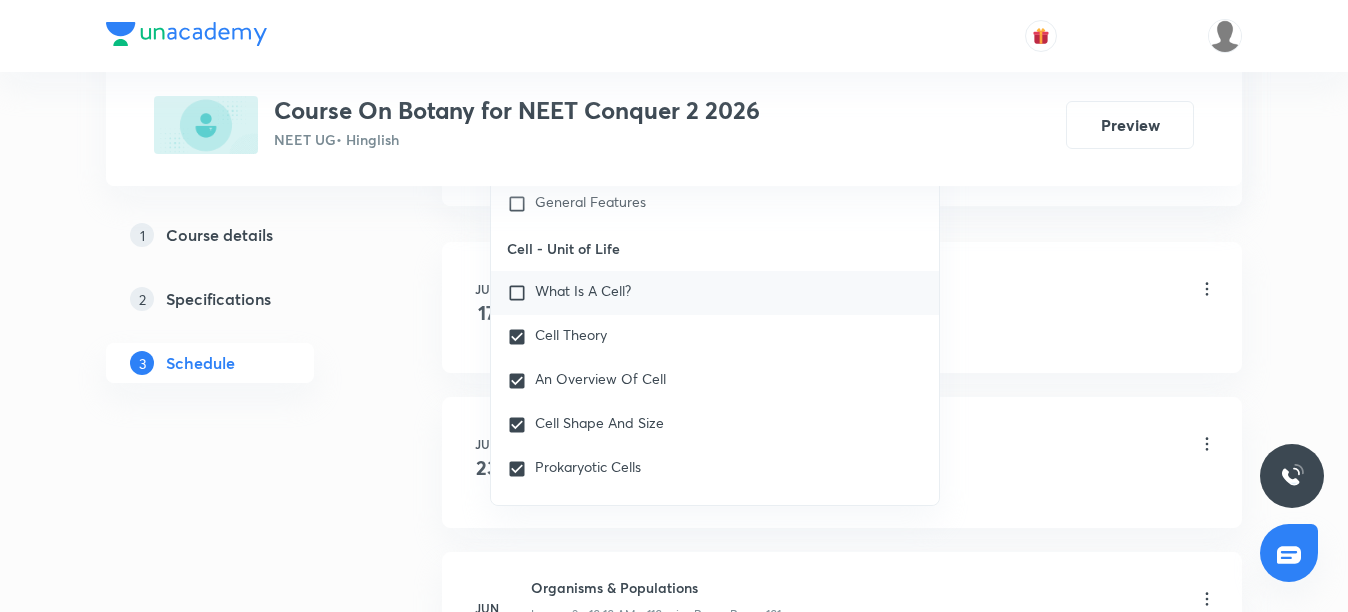 click at bounding box center [521, 293] 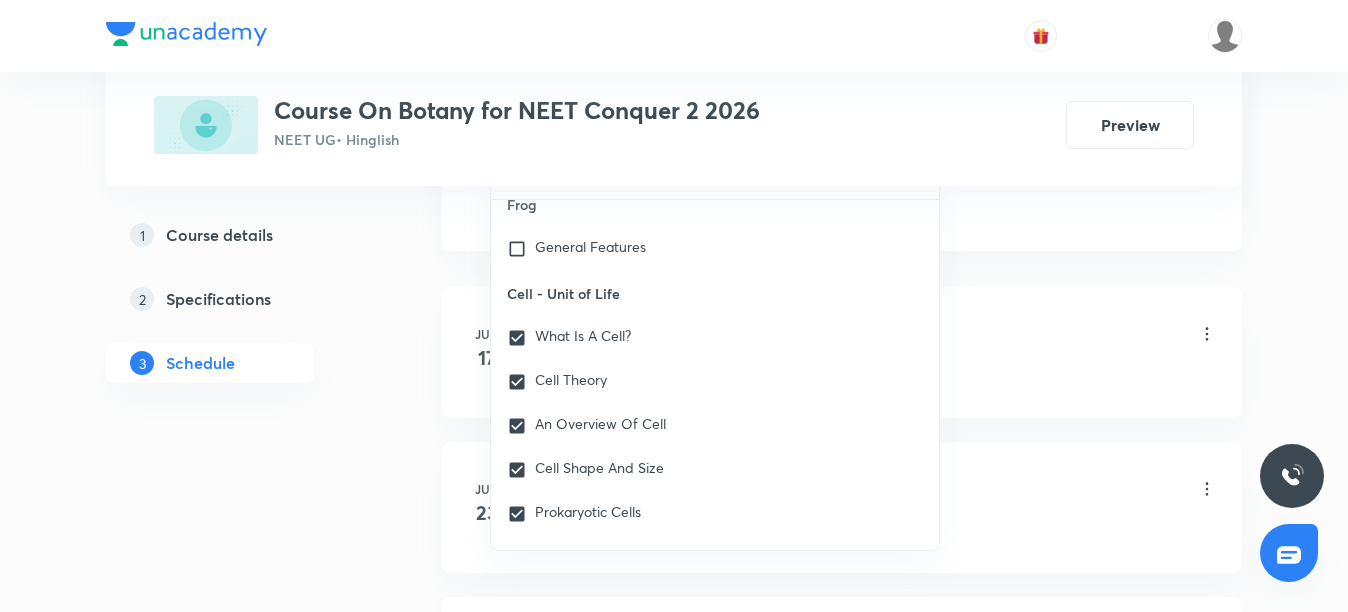 click on "Session  9 Live class Session title 19/99 Cell - Unit of Life ​ Schedule for Jul 14, 2025, 8:30 AM ​ Duration (in minutes) 110 ​   Session type Online Offline Room Room 403 Sub-concepts Cell - Unit of Life Ribosome and Inclusion Bodies Eukaryotic Cells Prokaryotic Cells Cell Shape And Size An Overview Of Cell Cell Theory What Is A Cell? CLEAR Cell - Unit of Life 1 / 1 ​ Biology - Full Syllabus Mock Questions Biology - Full Syllabus Mock Questions Covered previously Practice questions Practice Questions Biology Previous Year Questions Maths Previous Year Questions Living World What Is Living? Diversity In The Living World Systematics Types Of Taxonomy Fundamental Components Of Taxonomy Taxonomic Categories Taxonomical Aids The Three Domains Of Life Biological Nomenclature  Biological Classification System Of Classification Kingdom Monera Kingdom Protista Kingdom Fungi Kingdom Plantae Kingdom Animalia Linchens Mycorrhiza Virus Prions Viroids Plant Kingdom Algae Bryophytes Pteridophytes Gymnosperms Root" at bounding box center (842, -375) 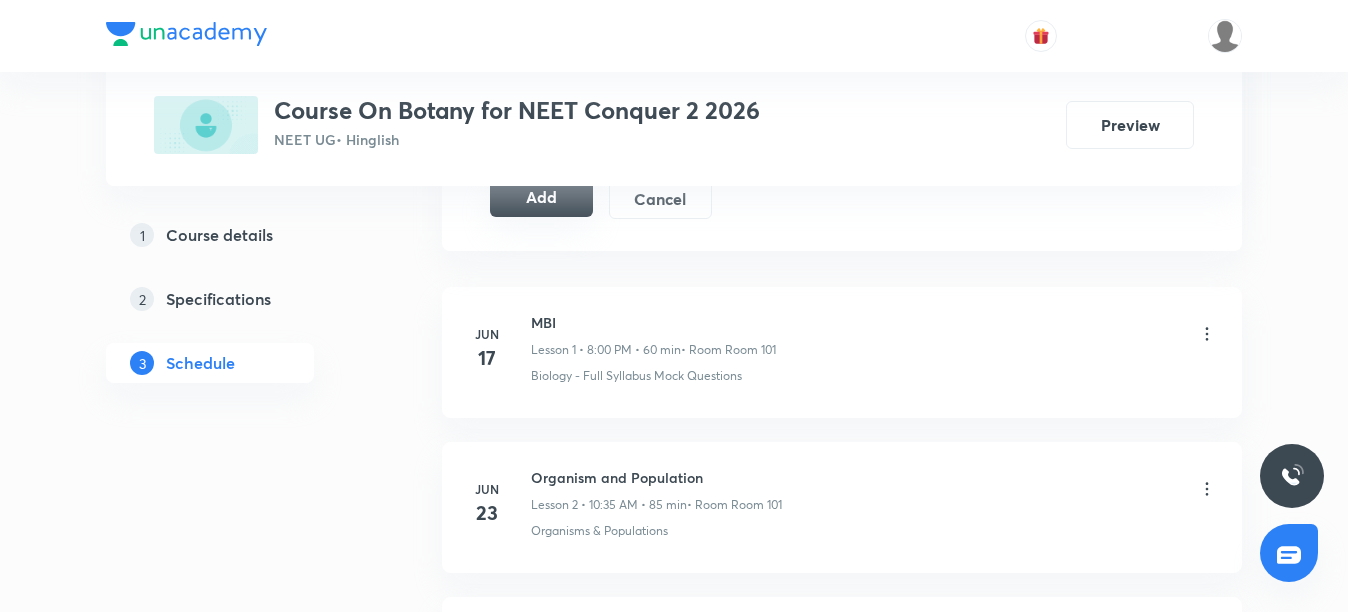 click on "Add" at bounding box center [541, 197] 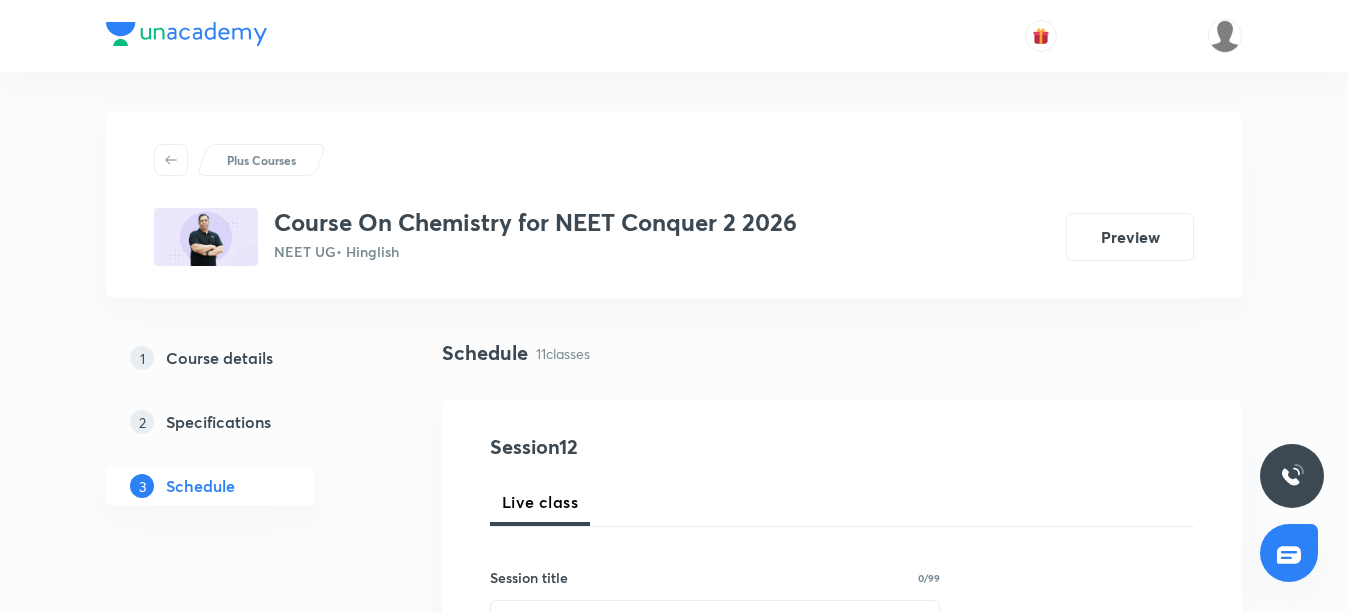 scroll, scrollTop: 0, scrollLeft: 0, axis: both 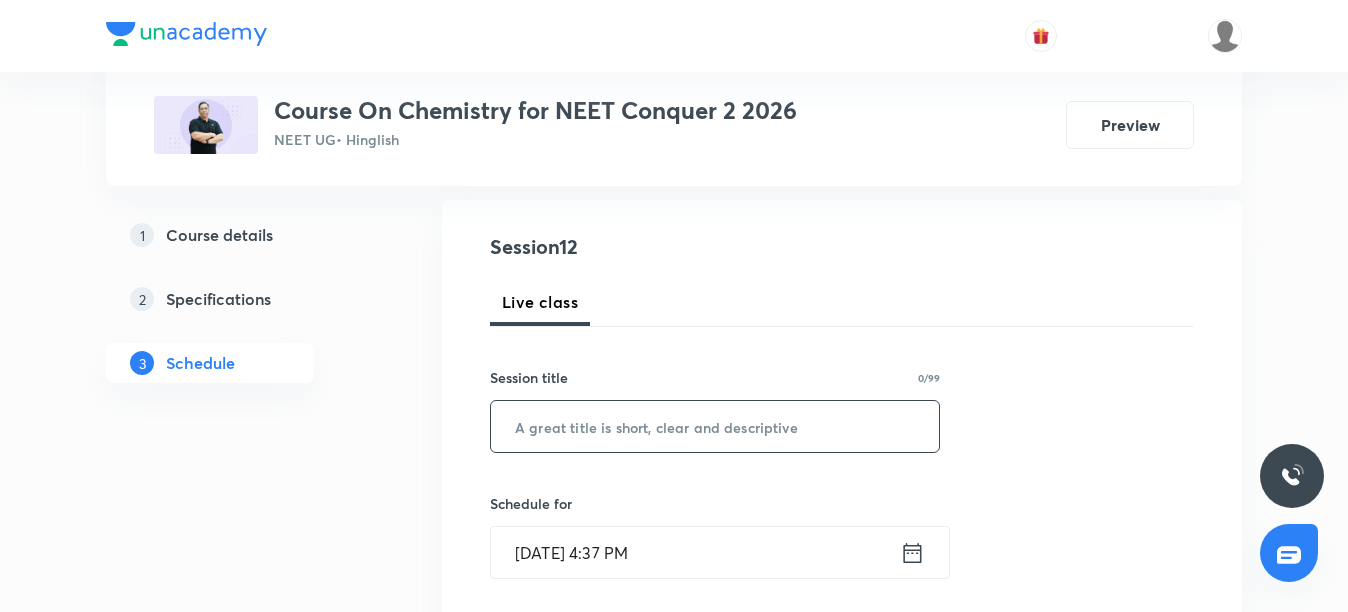 click at bounding box center (715, 426) 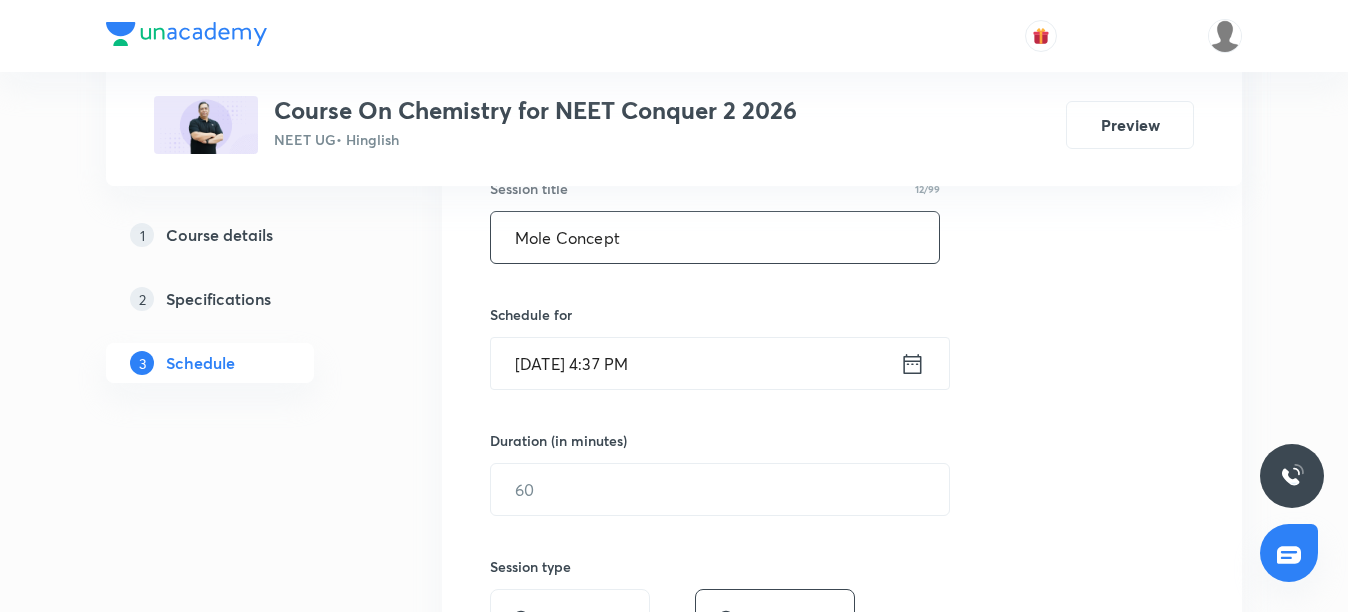 scroll, scrollTop: 400, scrollLeft: 0, axis: vertical 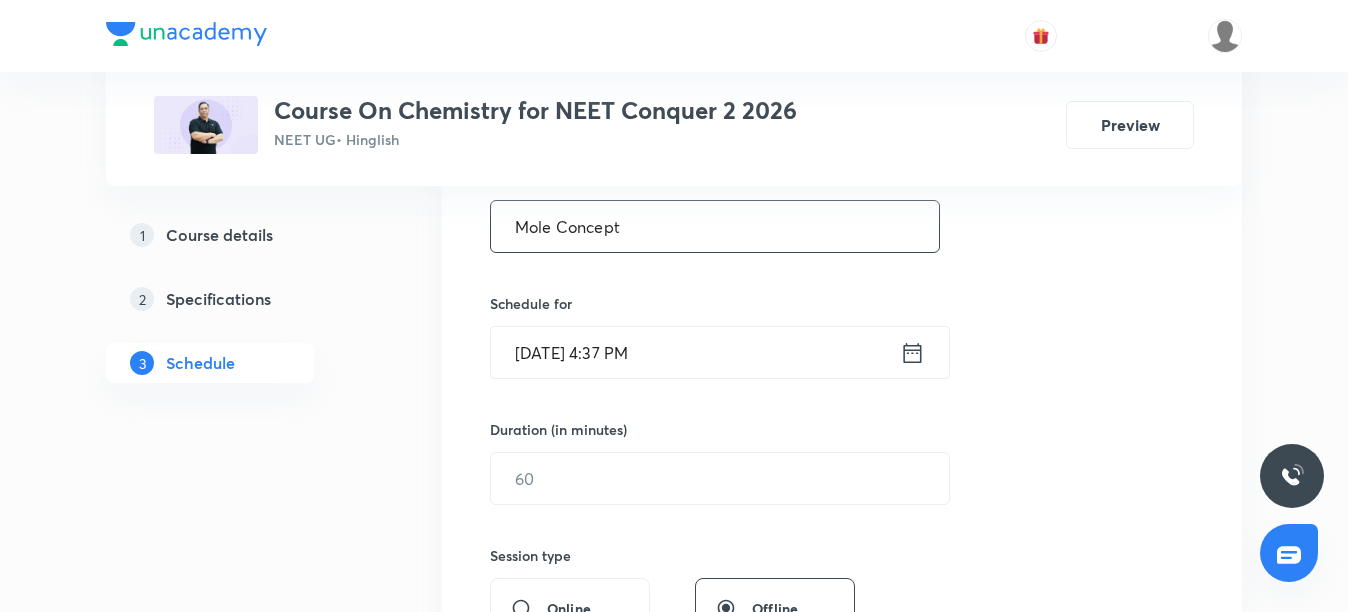 type on "Mole Concept" 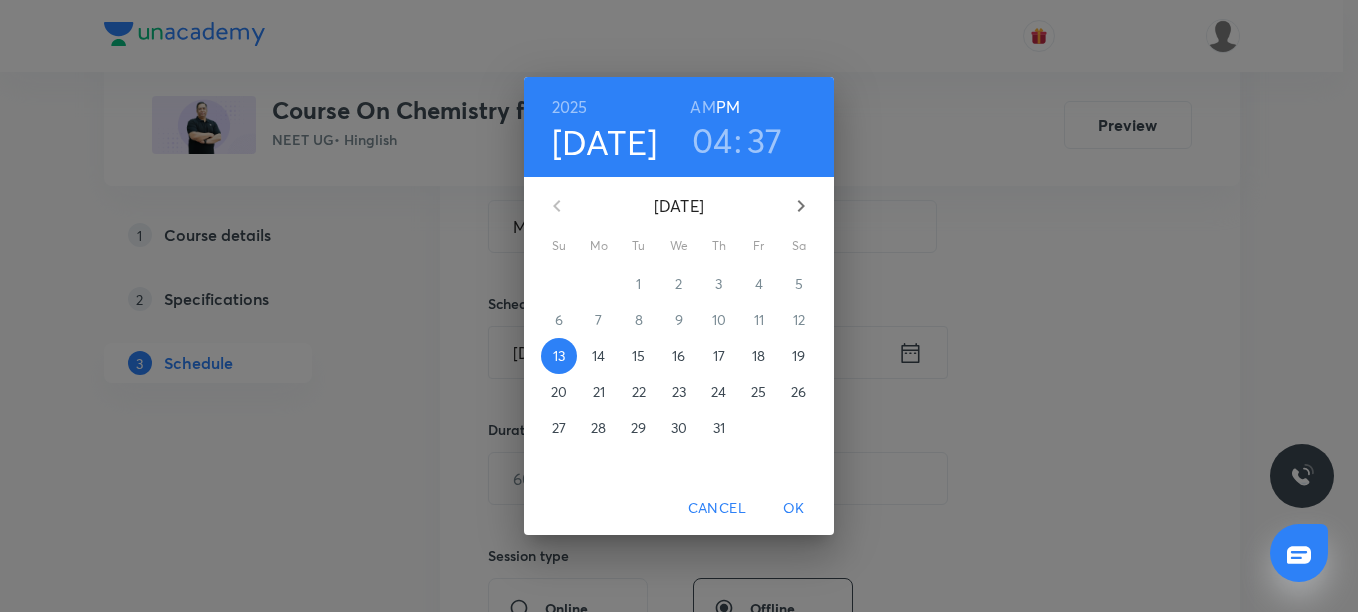 click on "14" at bounding box center (598, 356) 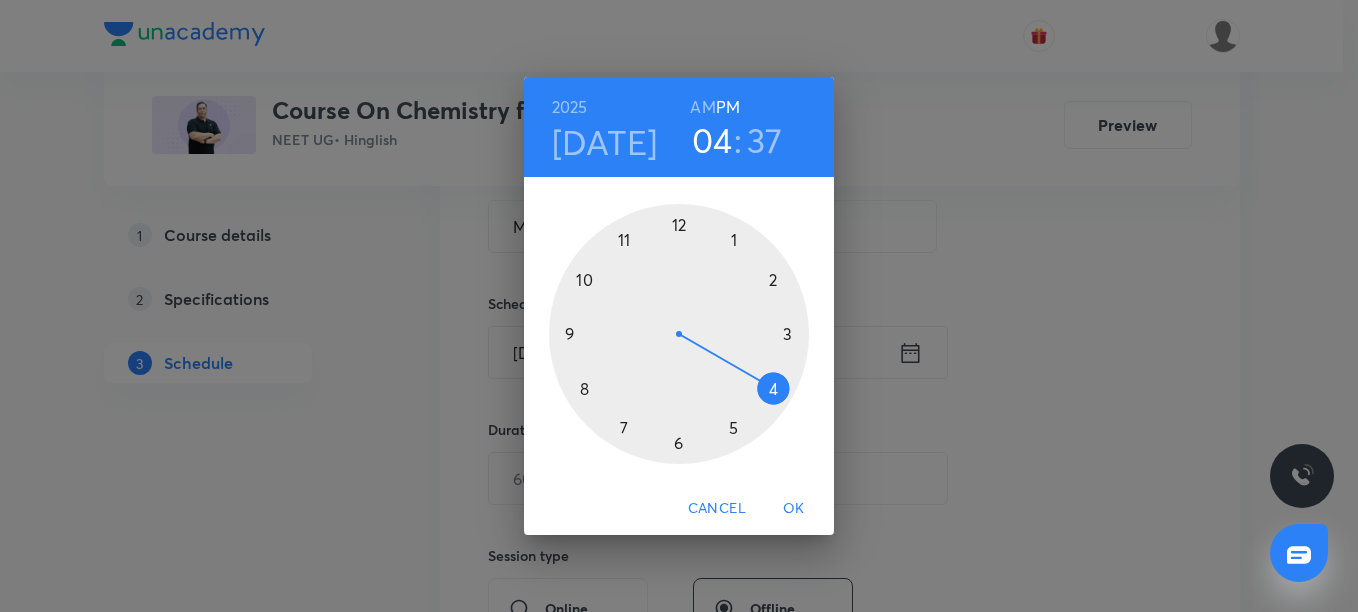 click on "AM" at bounding box center [702, 107] 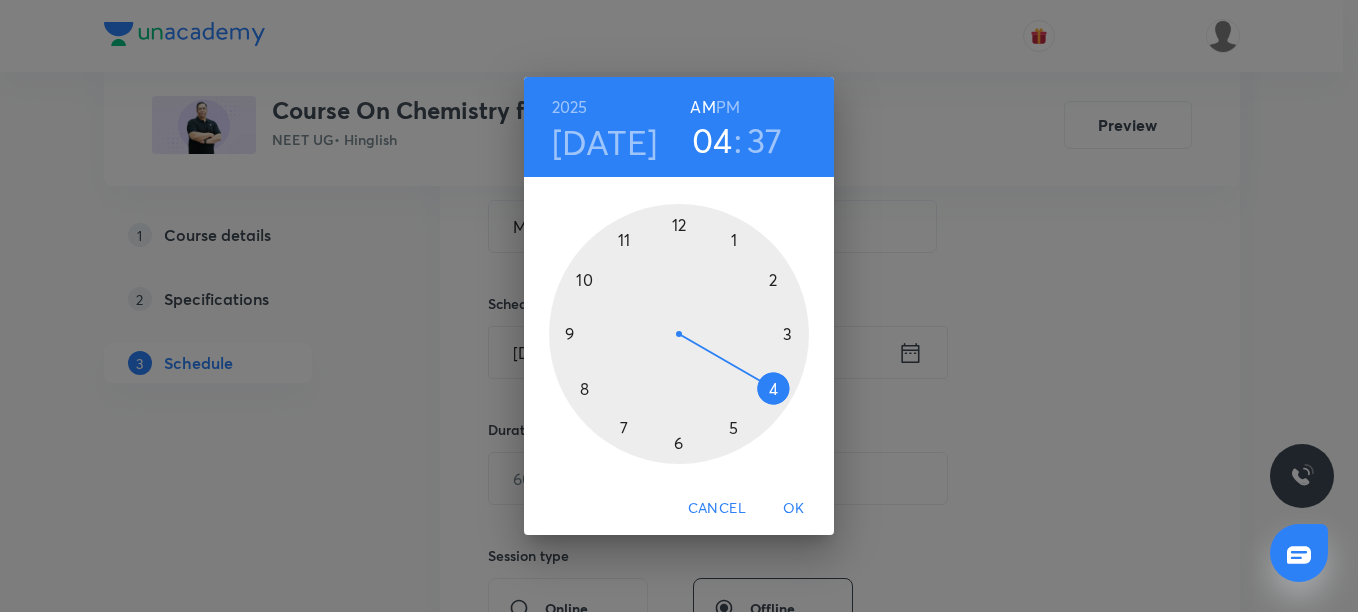 click at bounding box center [679, 334] 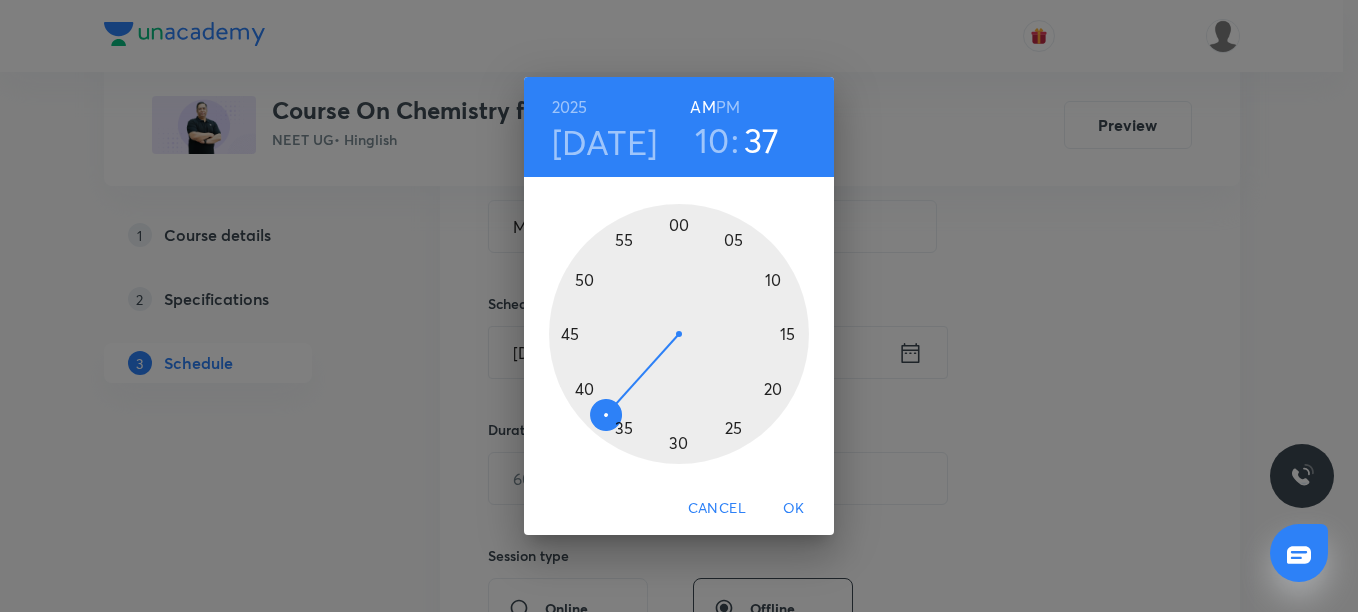 click at bounding box center [679, 334] 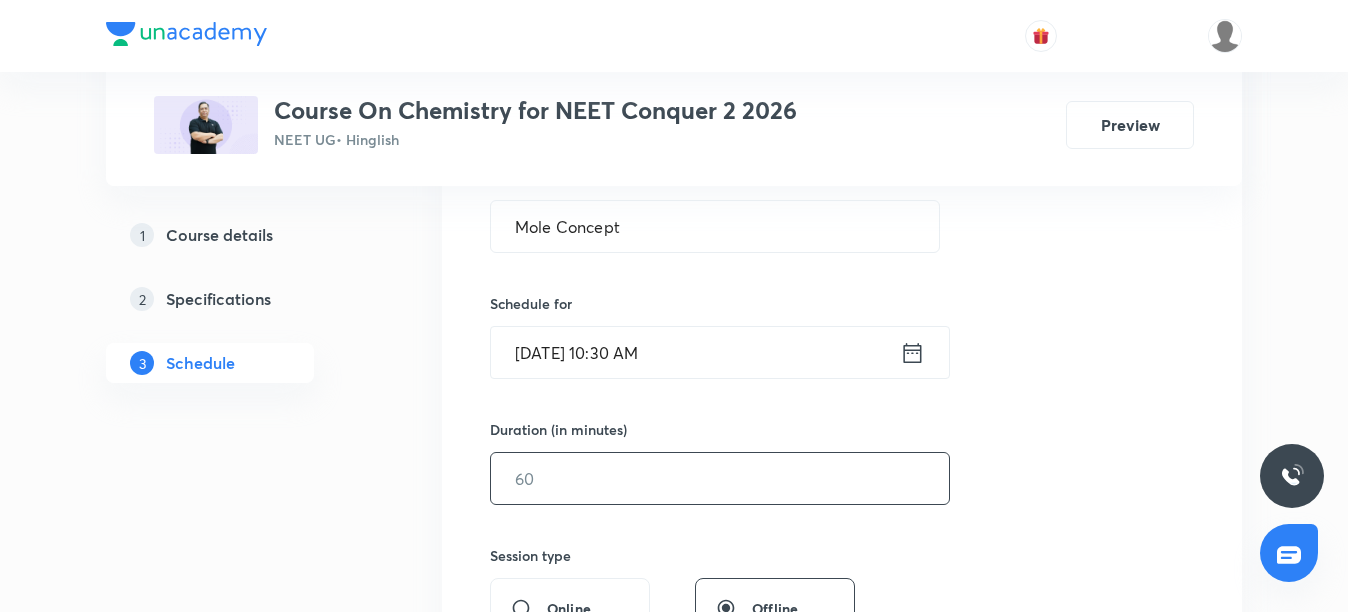 click at bounding box center [720, 478] 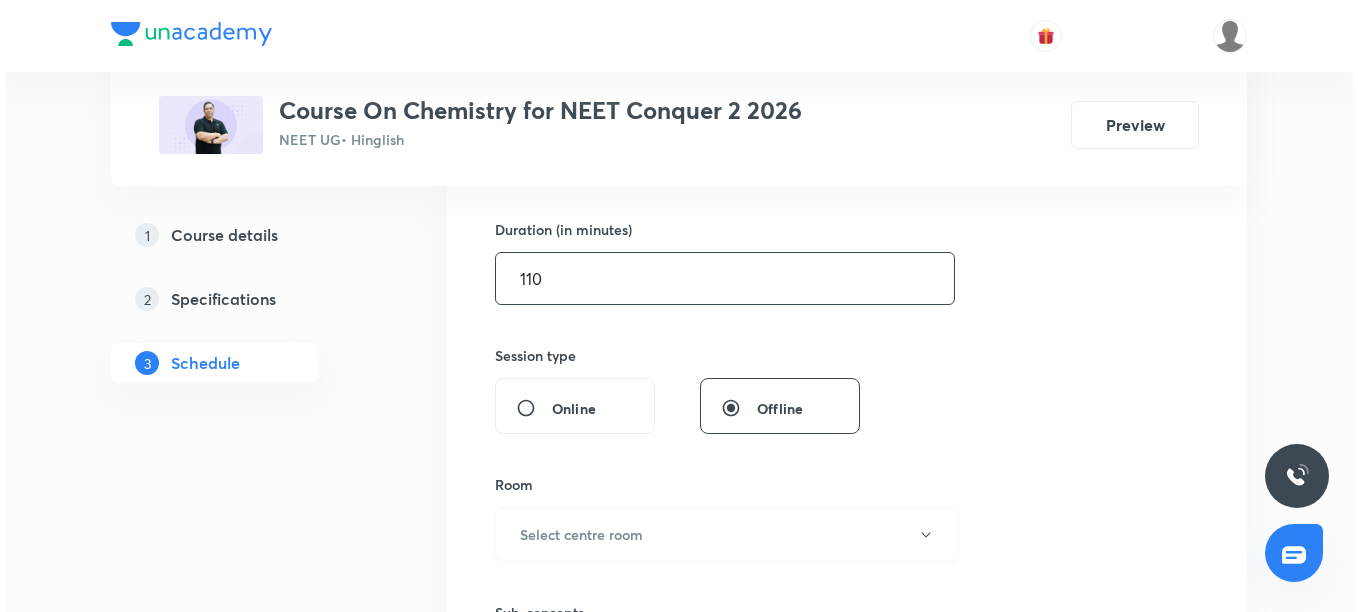 scroll, scrollTop: 700, scrollLeft: 0, axis: vertical 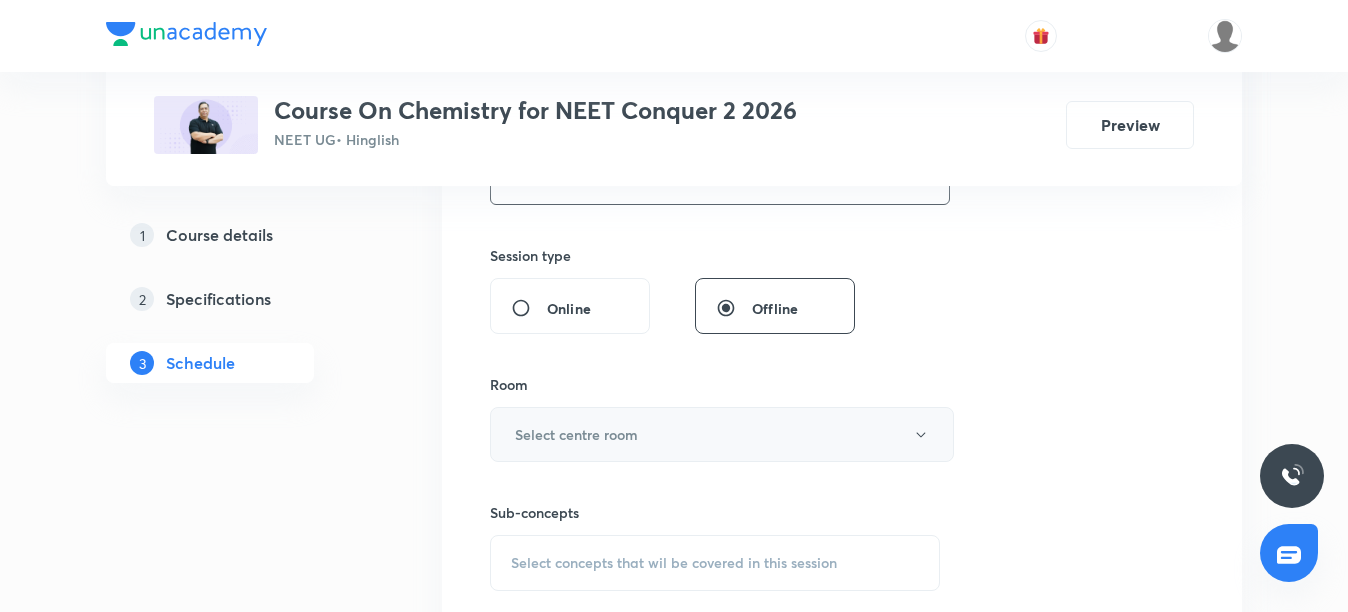 type on "110" 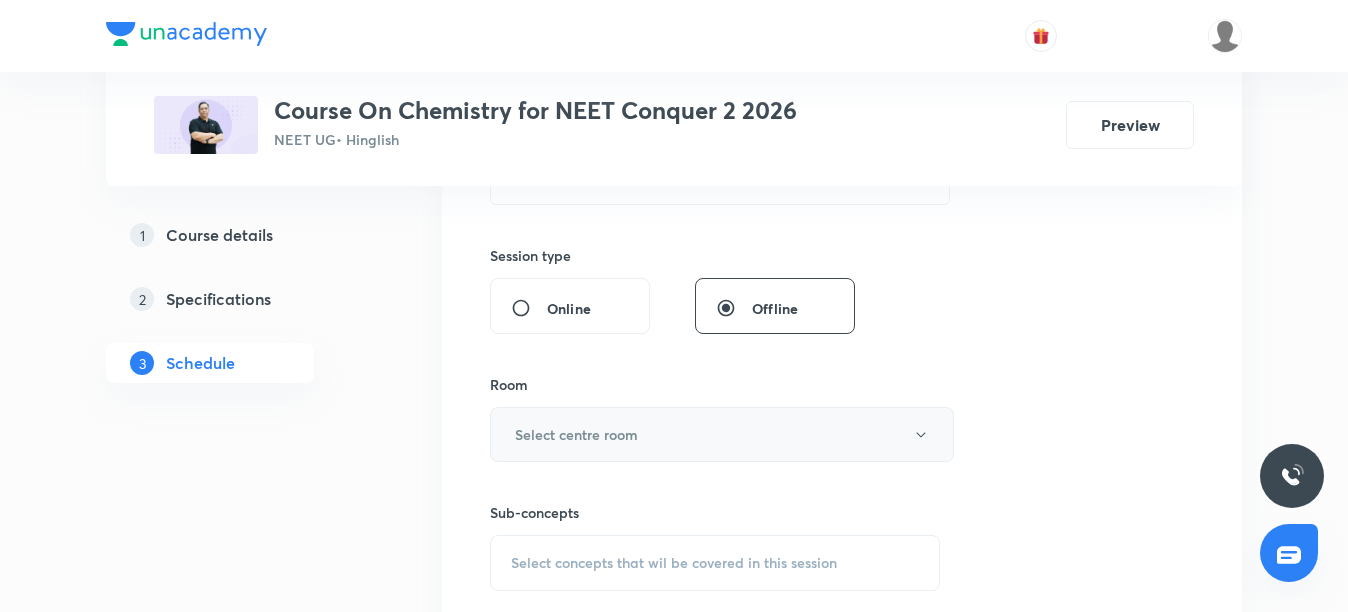 click on "Select centre room" at bounding box center (576, 434) 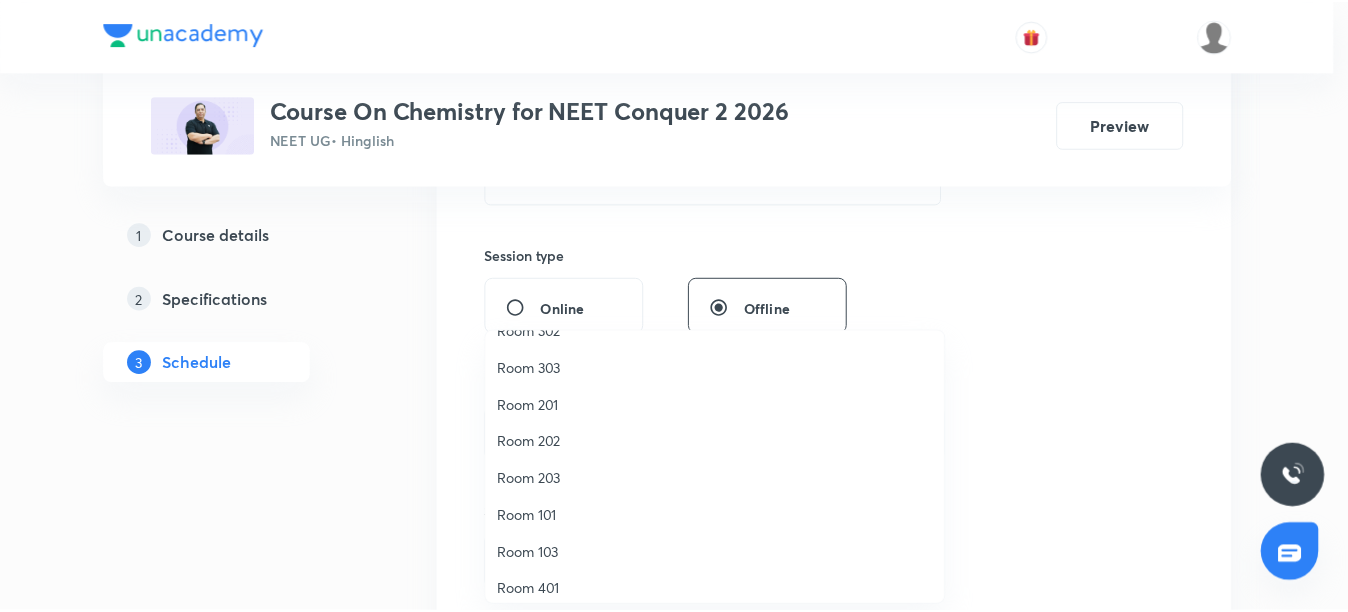 scroll, scrollTop: 186, scrollLeft: 0, axis: vertical 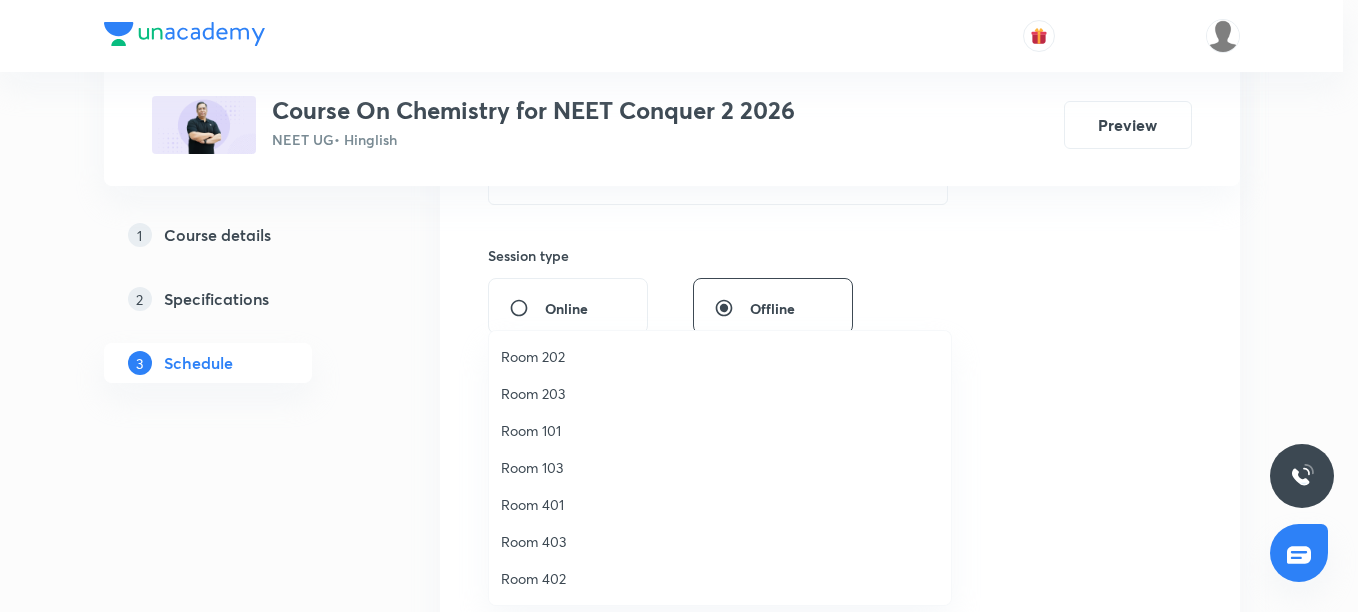 click on "Room 403" at bounding box center [720, 541] 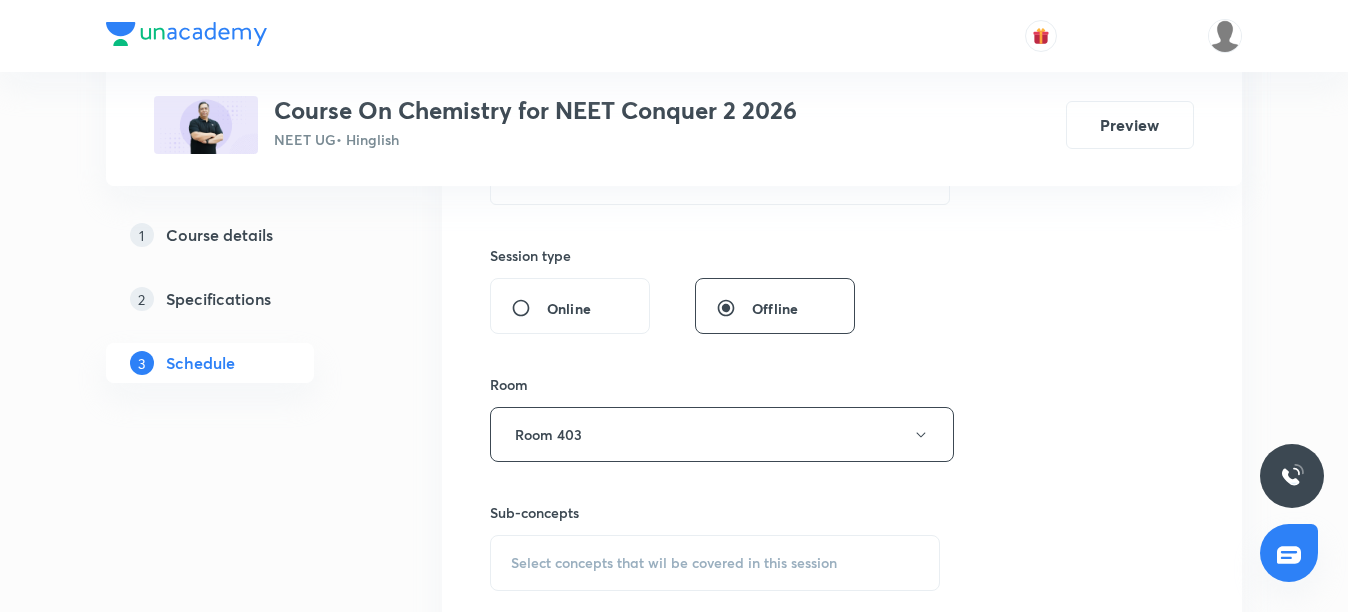 click on "Select concepts that wil be covered in this session" at bounding box center (674, 563) 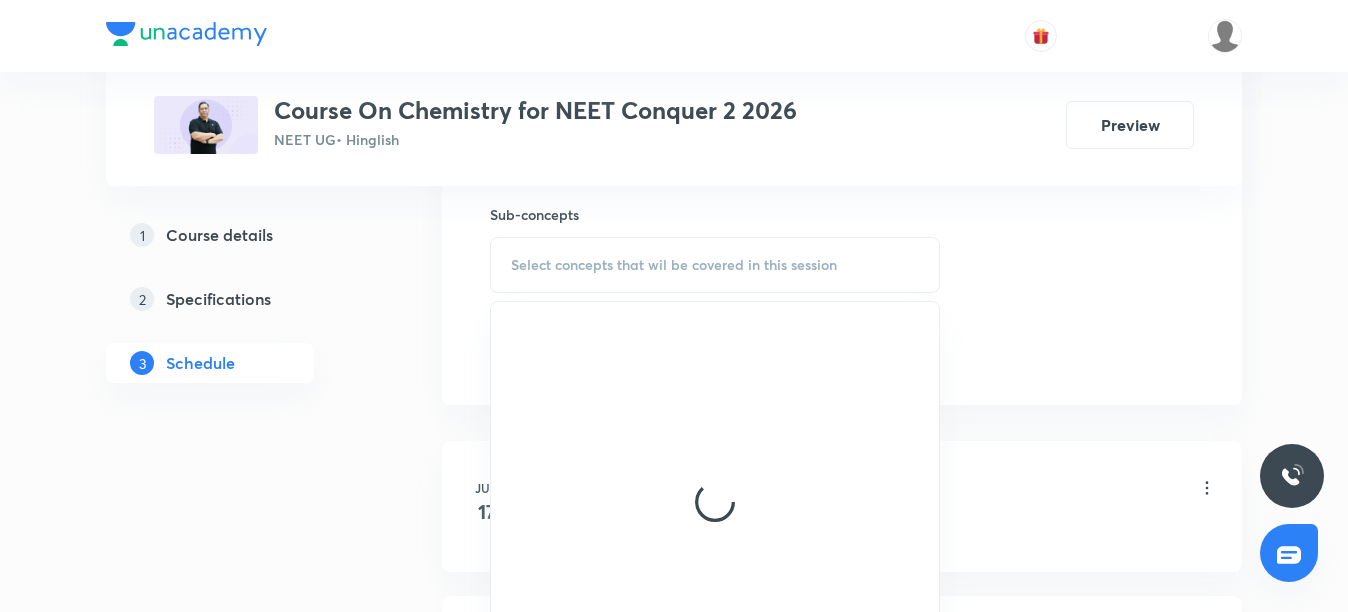 scroll, scrollTop: 1000, scrollLeft: 0, axis: vertical 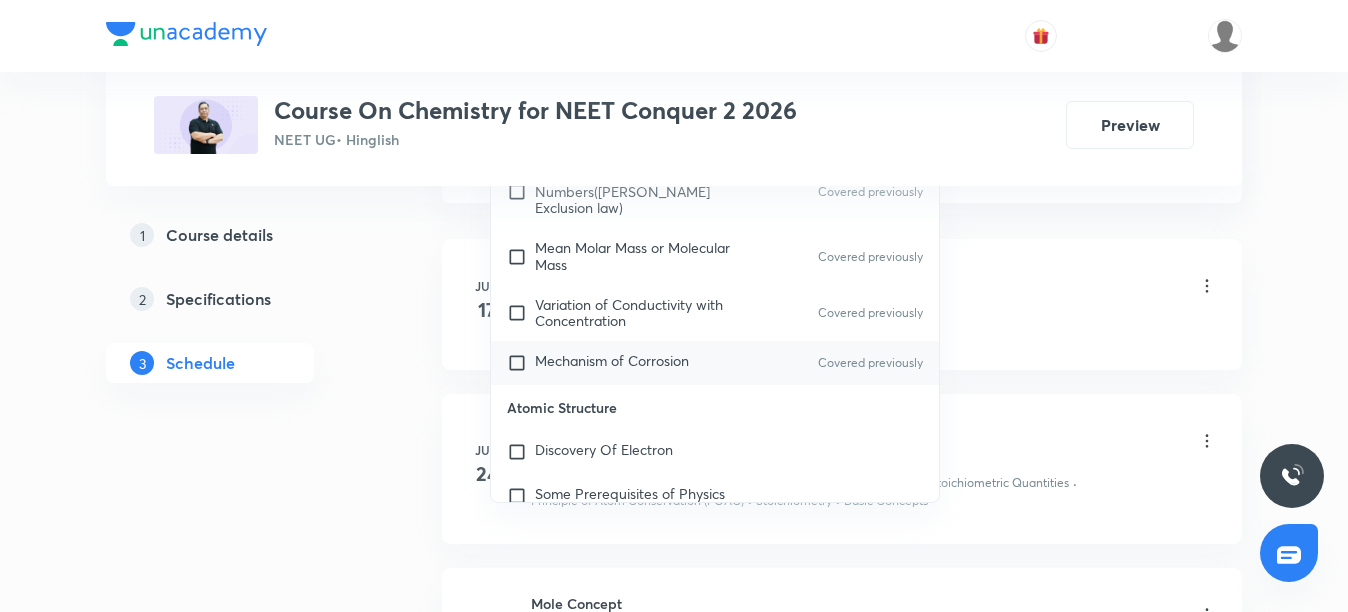 type on "Mole Concept" 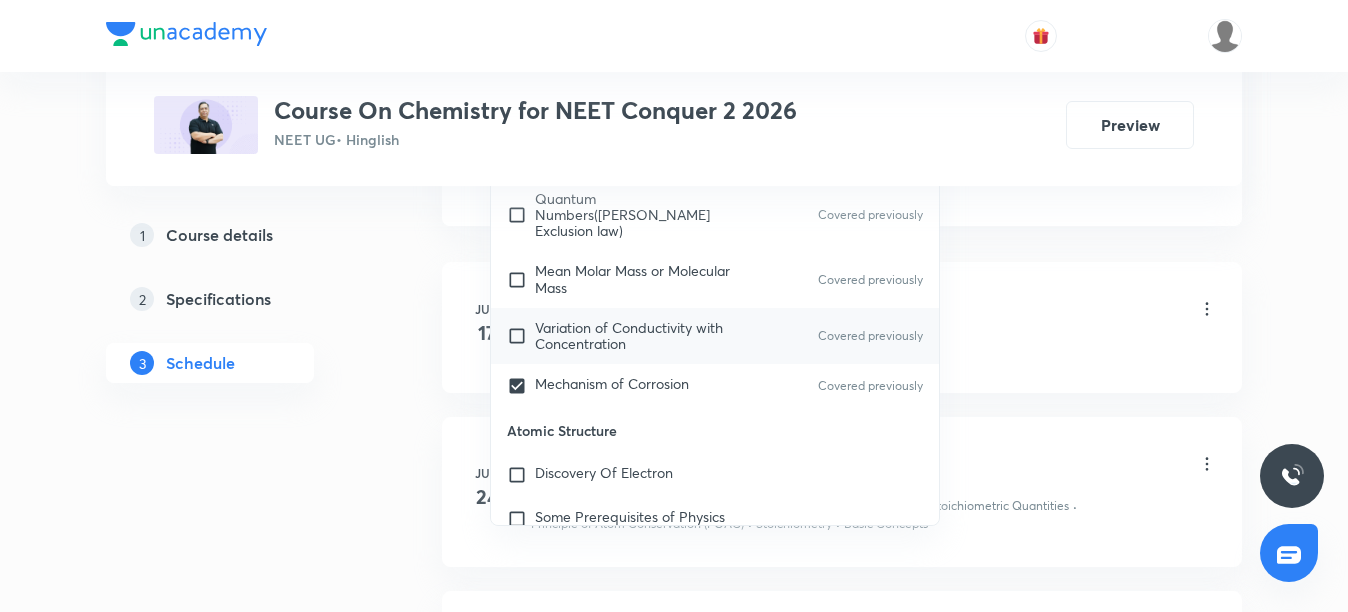 click on "Variation of Conductivity with Concentration" at bounding box center (629, 335) 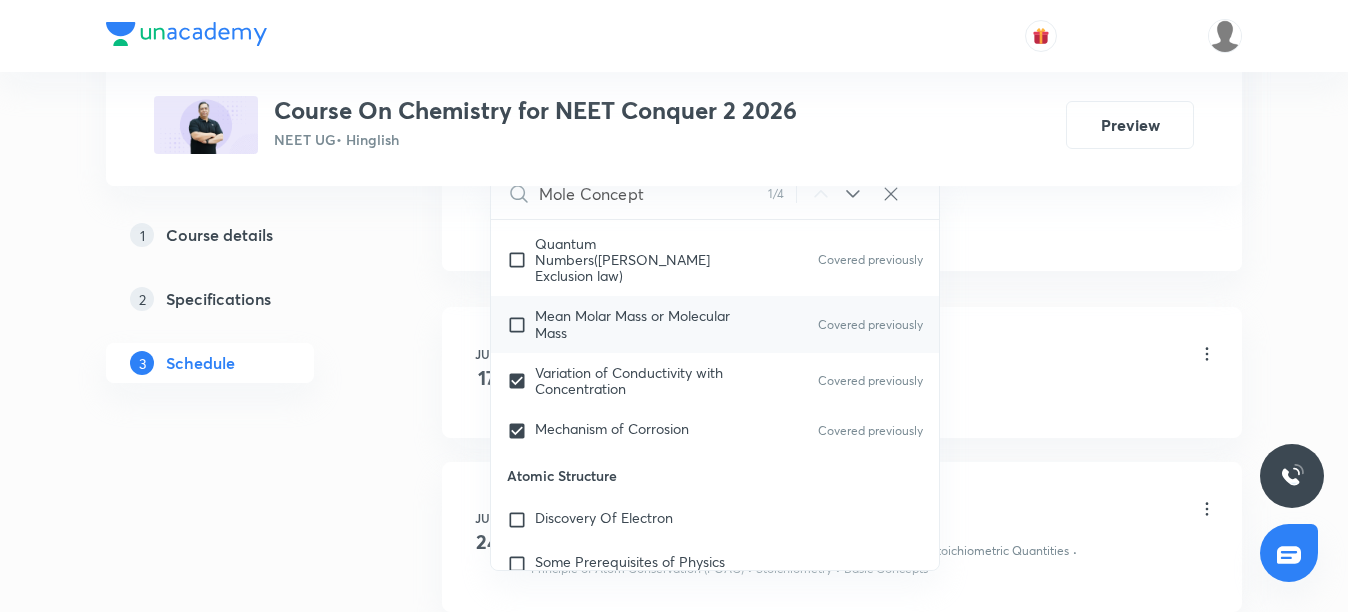 click on "Mean Molar Mass or Molecular Mass" at bounding box center [632, 323] 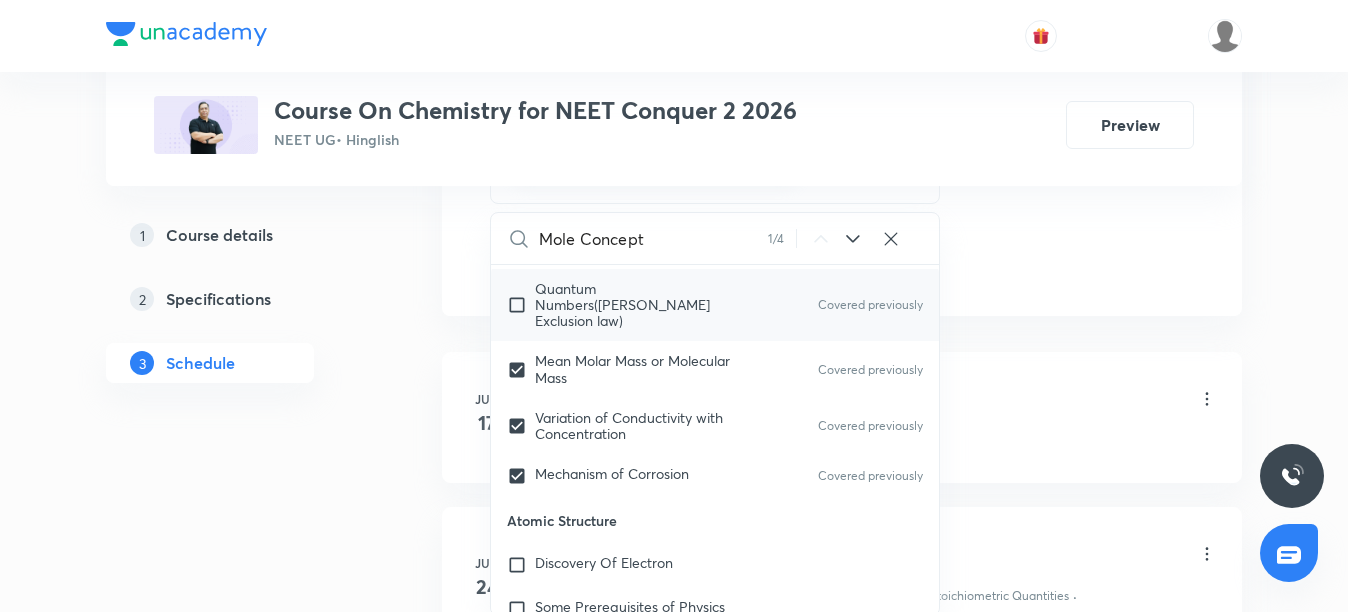 click on "Quantum Numbers(Pauli's Exclusion law)" at bounding box center (622, 304) 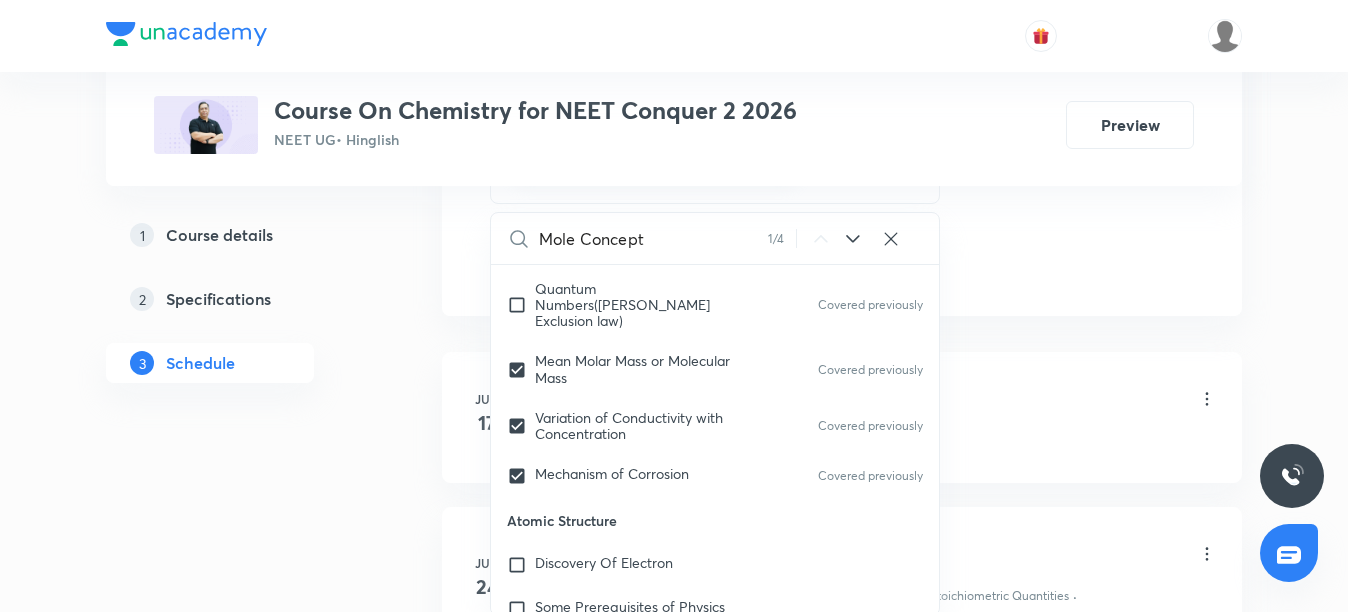 checkbox on "true" 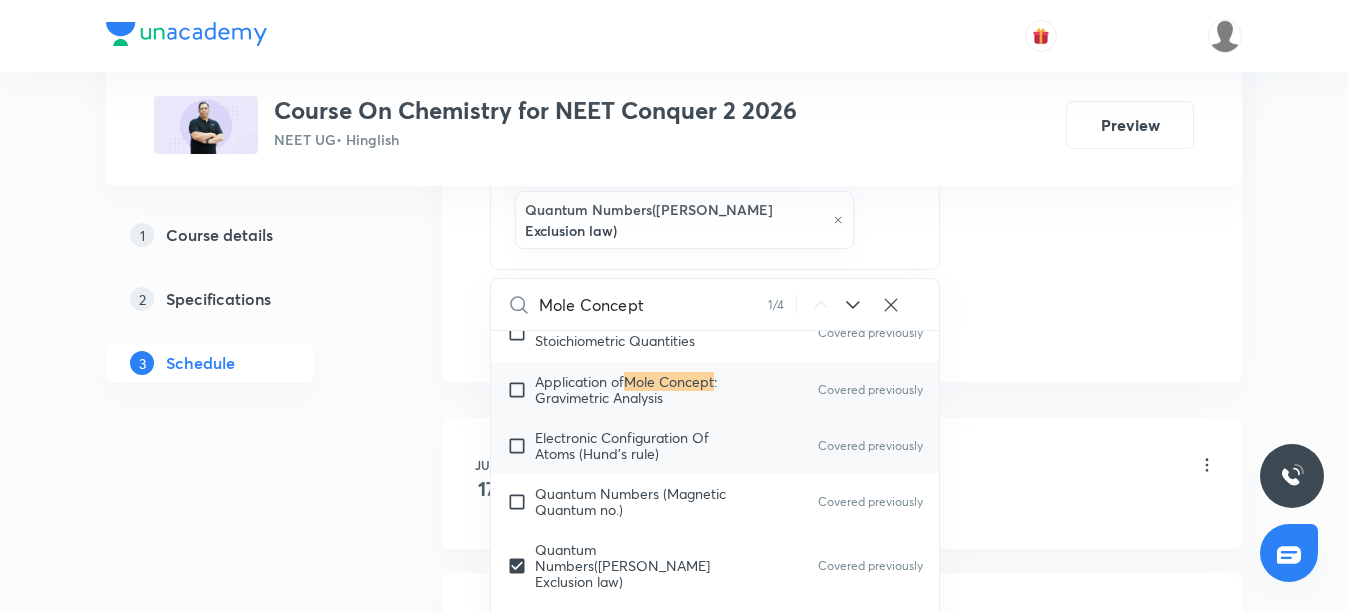 scroll, scrollTop: 532, scrollLeft: 0, axis: vertical 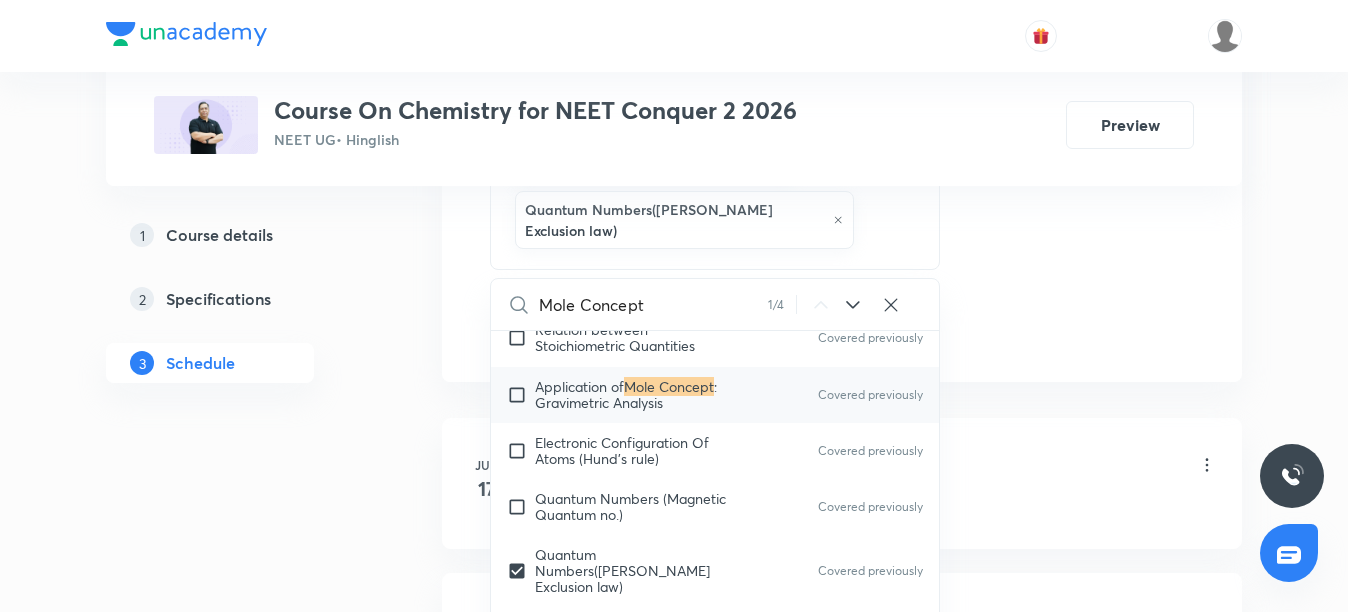 click on "Application of" at bounding box center (579, 386) 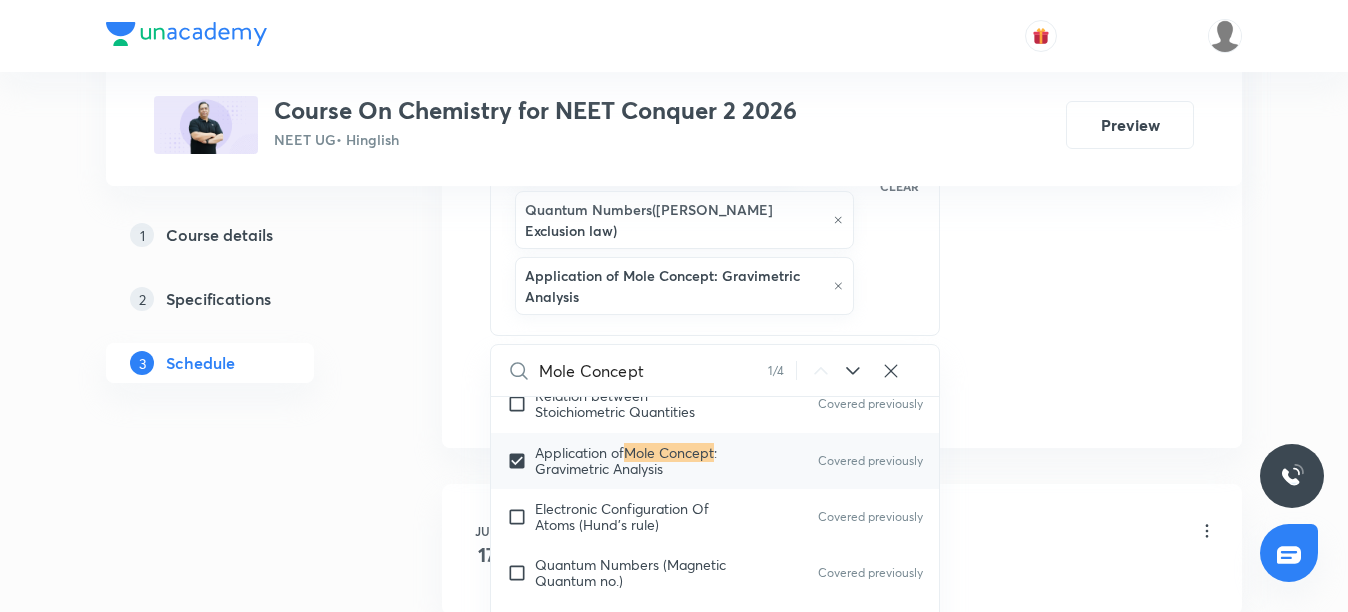 drag, startPoint x: 1002, startPoint y: 243, endPoint x: 894, endPoint y: 284, distance: 115.52056 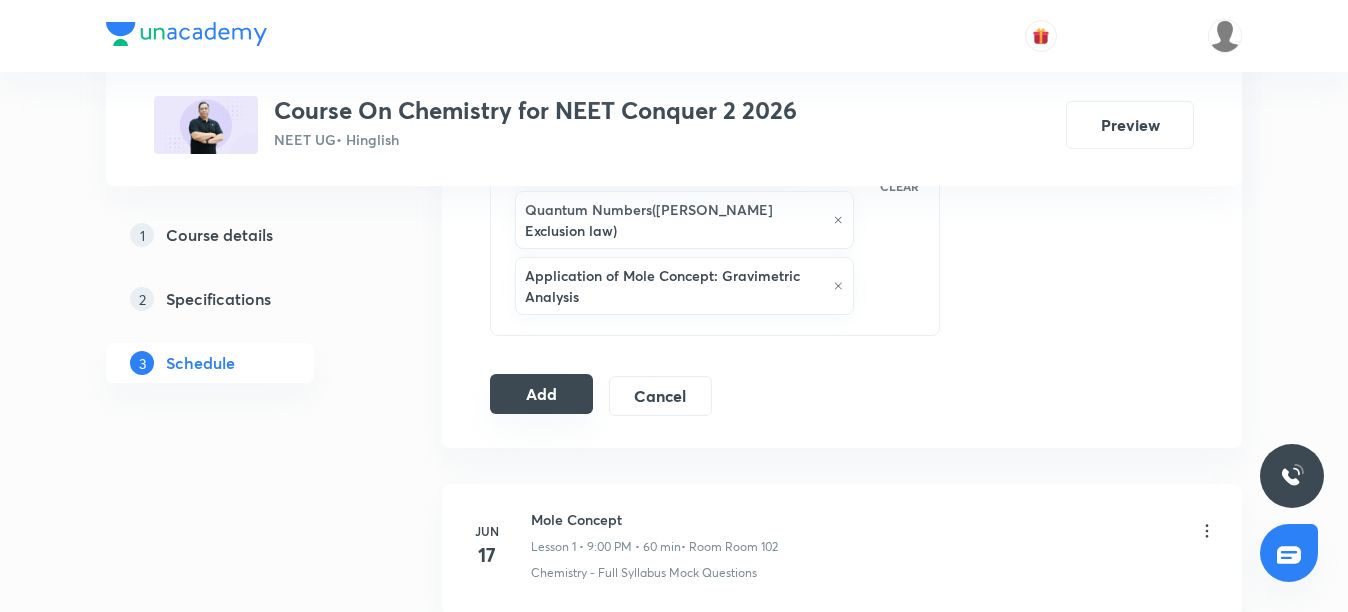click on "Add" at bounding box center [541, 394] 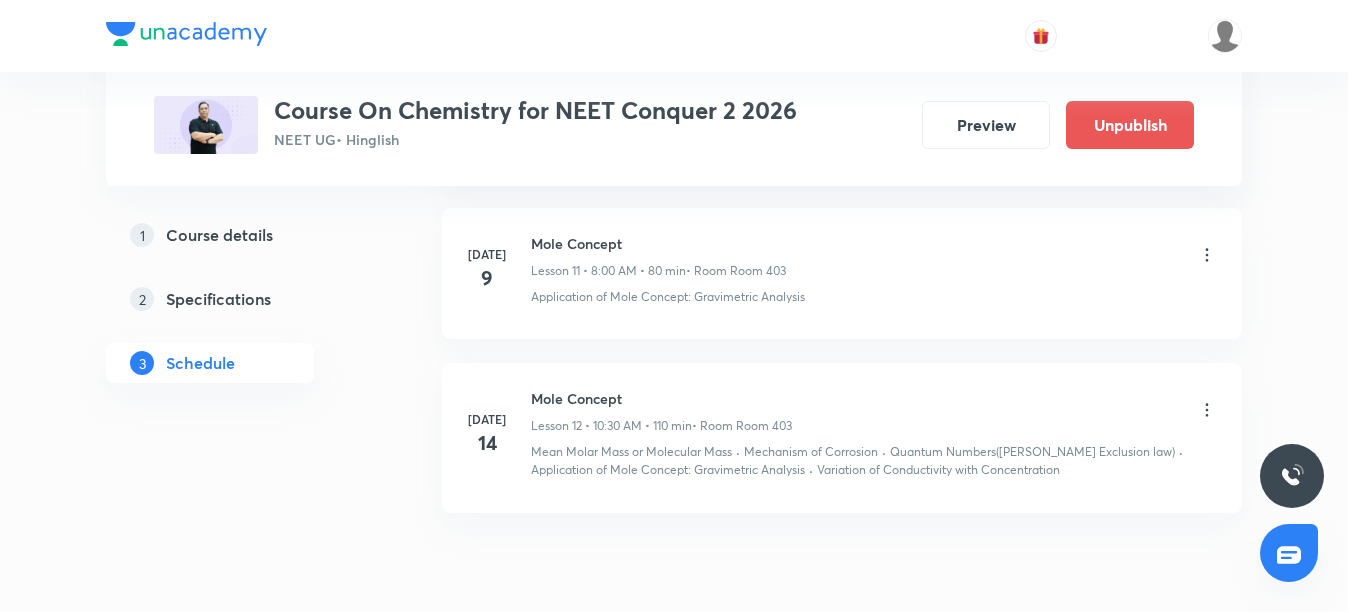 scroll, scrollTop: 1989, scrollLeft: 0, axis: vertical 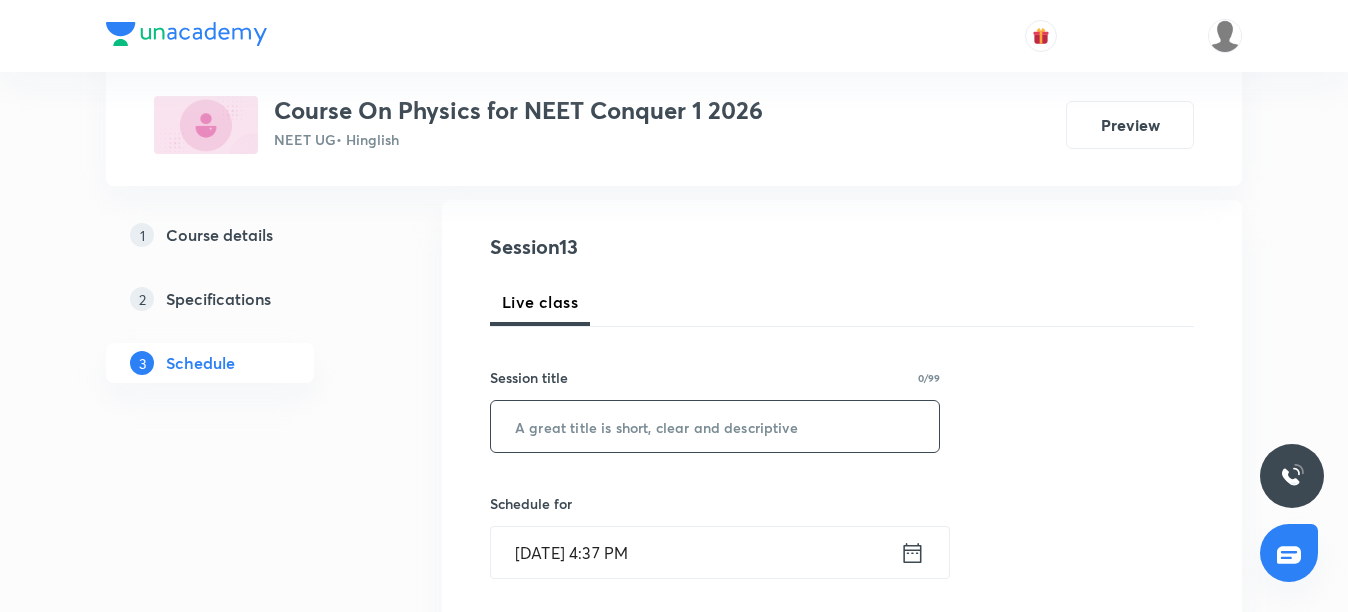 click at bounding box center (715, 426) 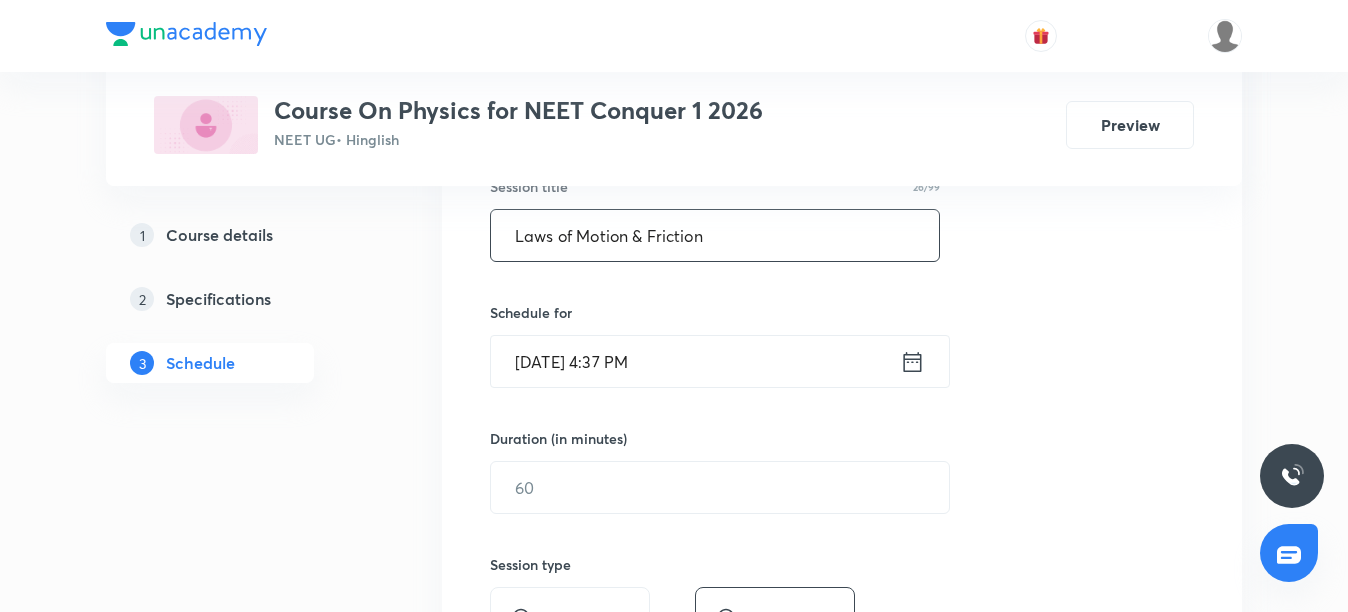 scroll, scrollTop: 400, scrollLeft: 0, axis: vertical 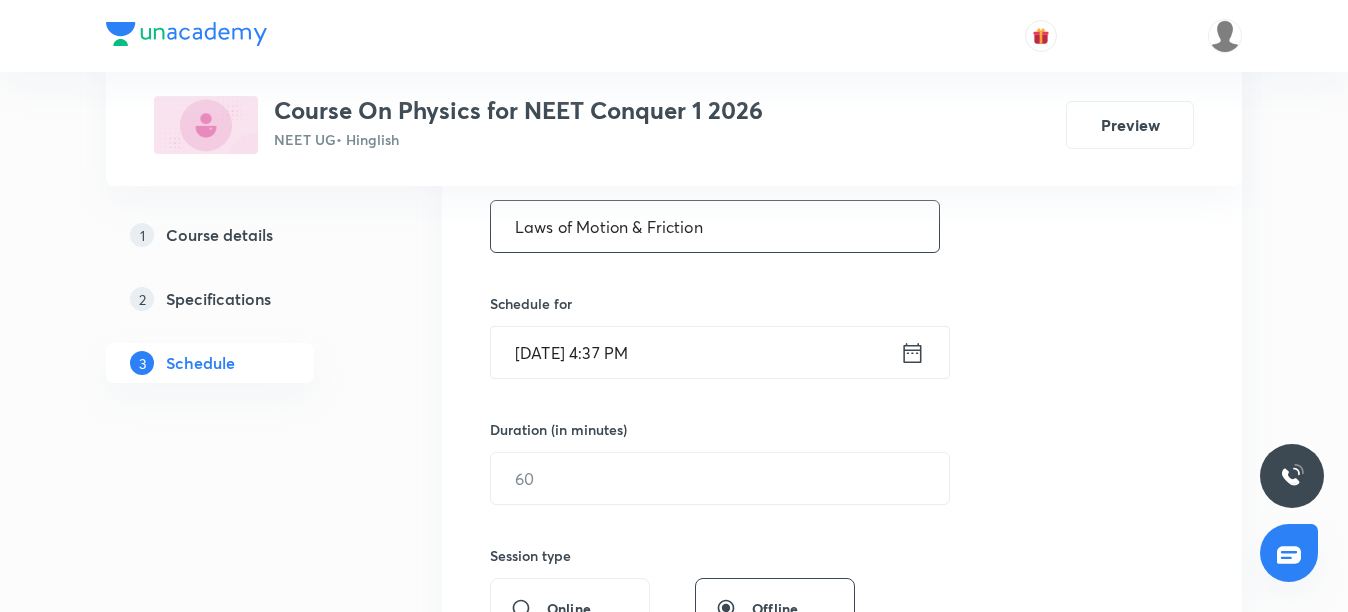 type on "Laws of Motion & Friction" 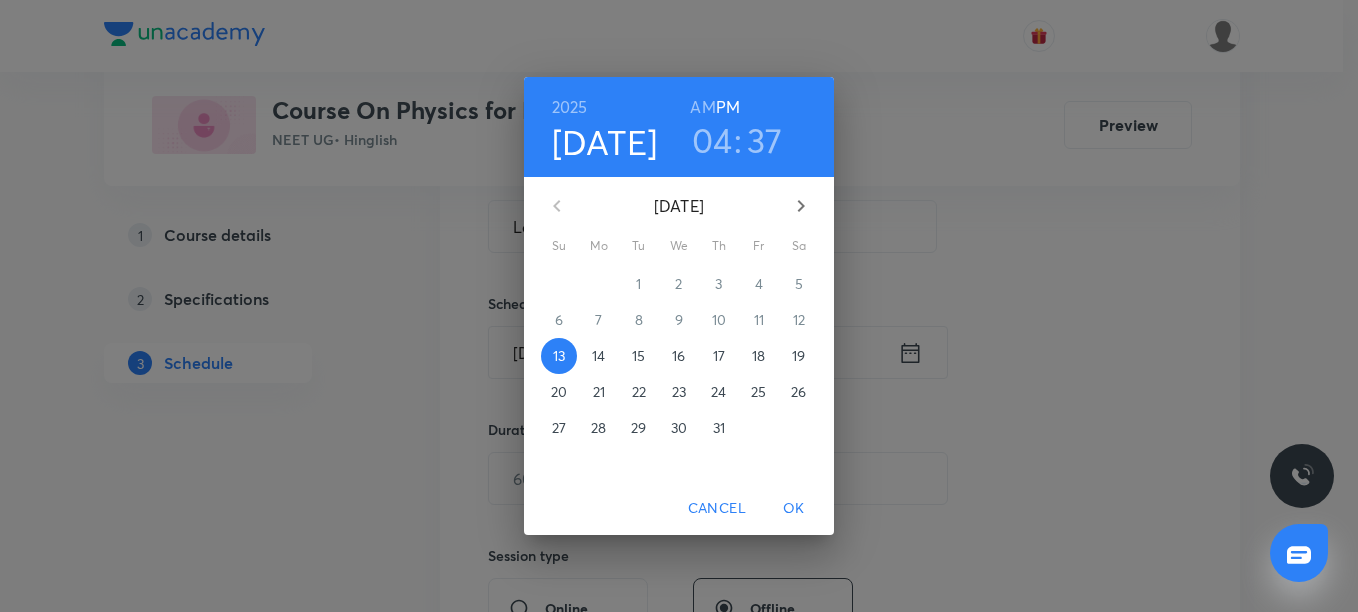click on "14" at bounding box center [598, 356] 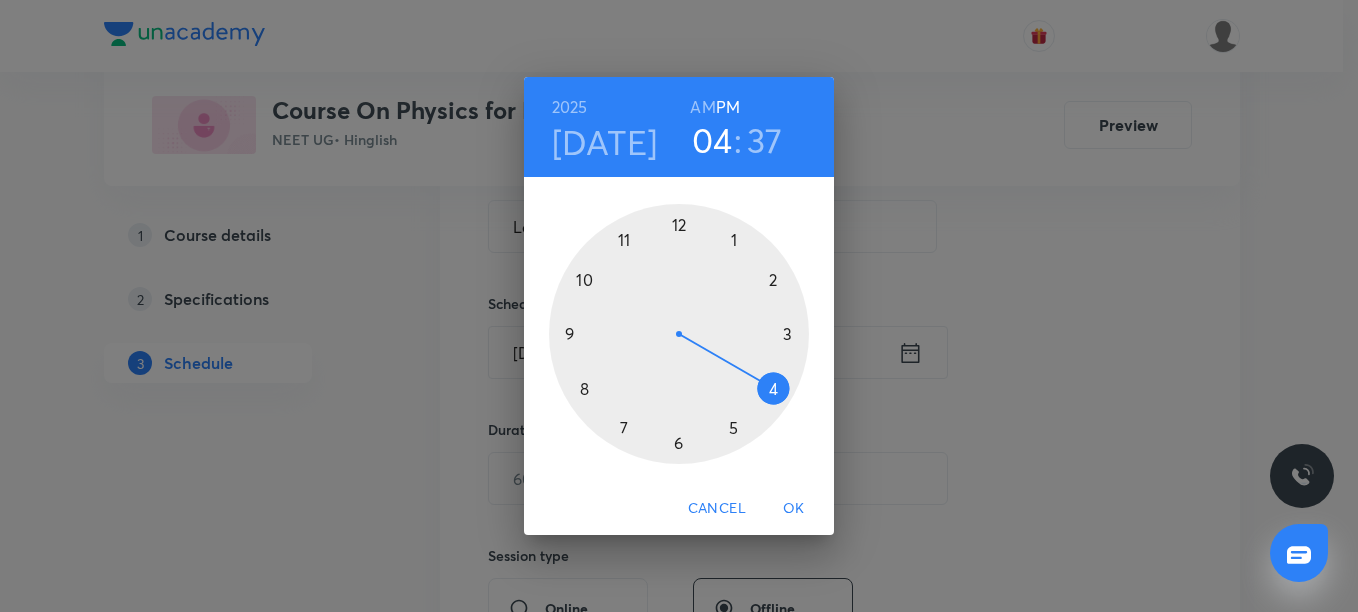 click on "AM" at bounding box center (702, 107) 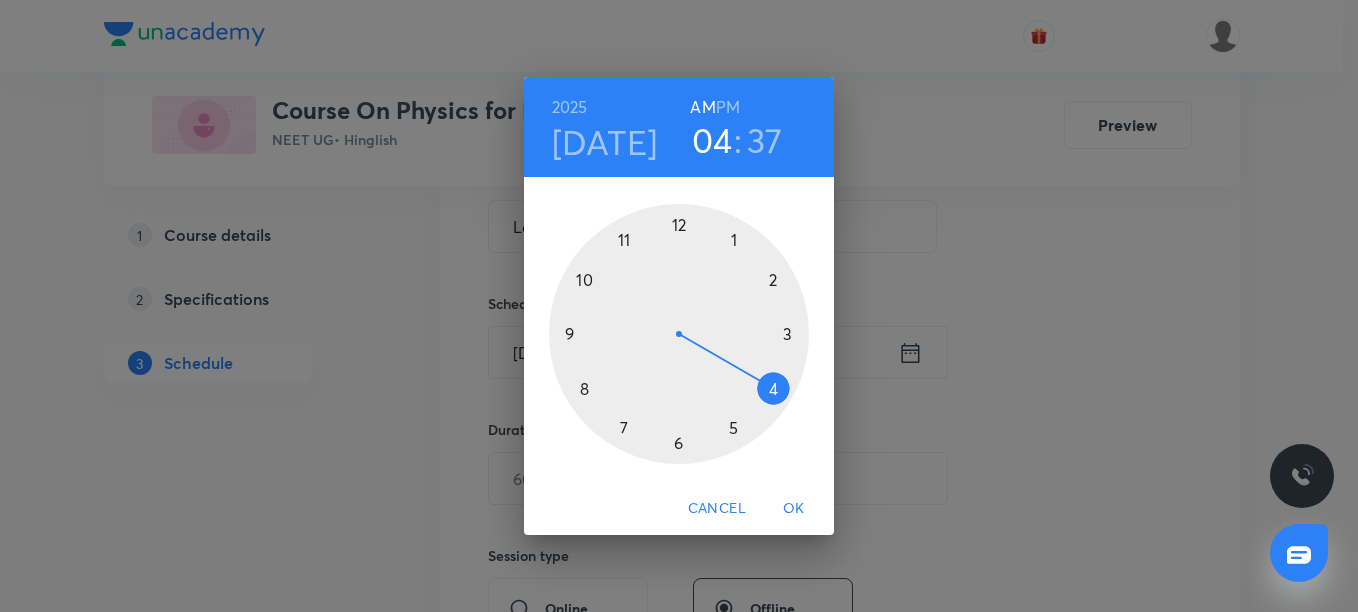 click at bounding box center (679, 334) 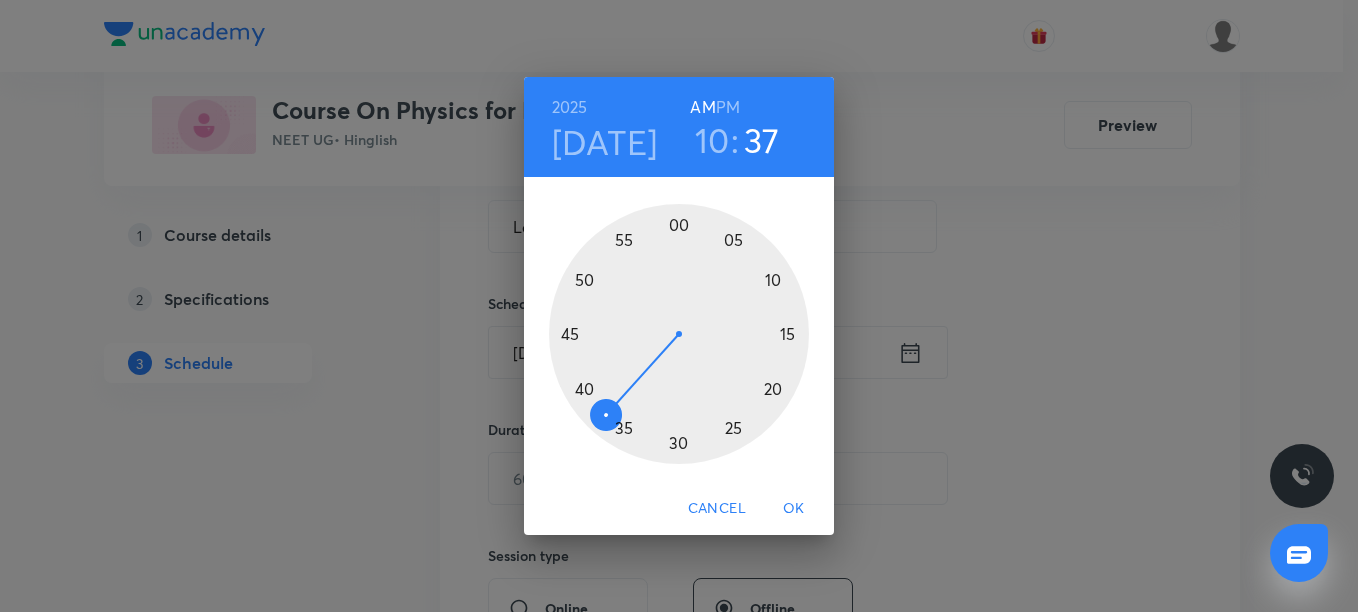 click at bounding box center (679, 334) 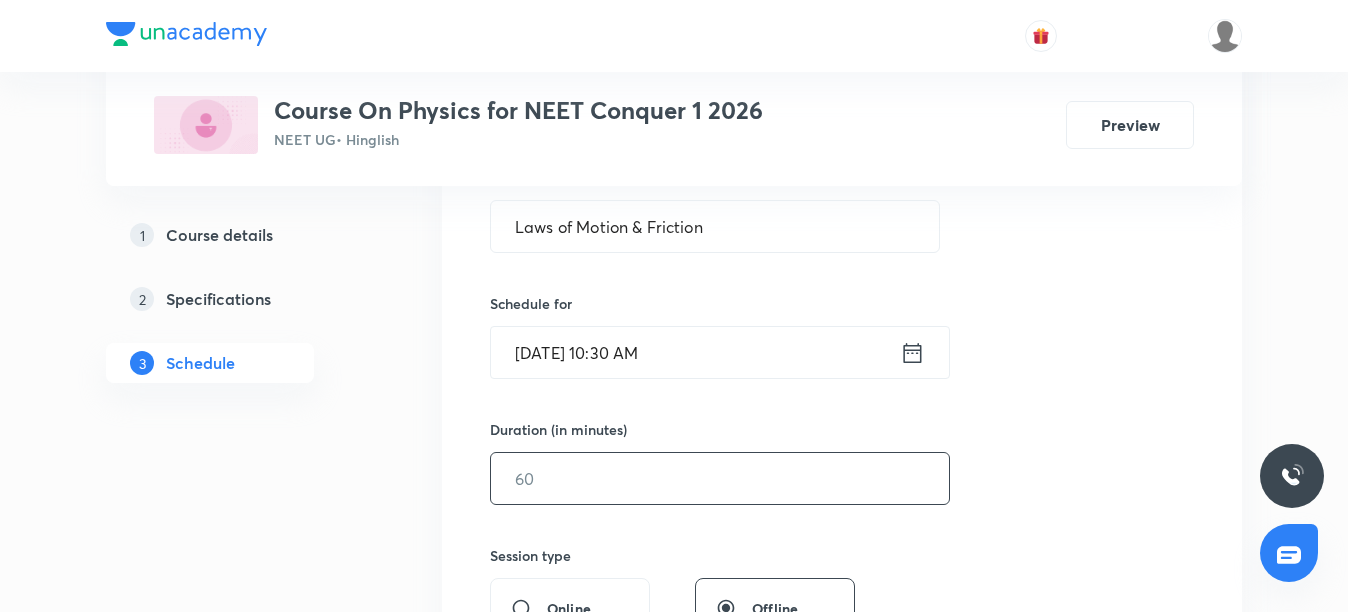click at bounding box center (720, 478) 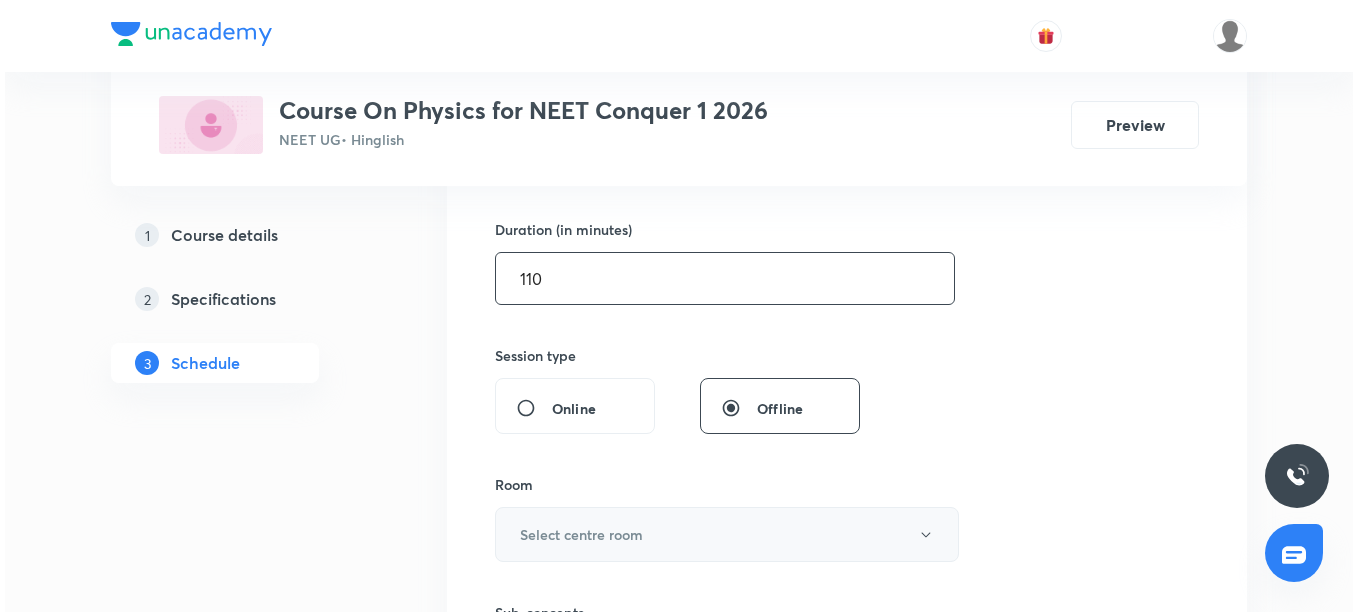 scroll, scrollTop: 700, scrollLeft: 0, axis: vertical 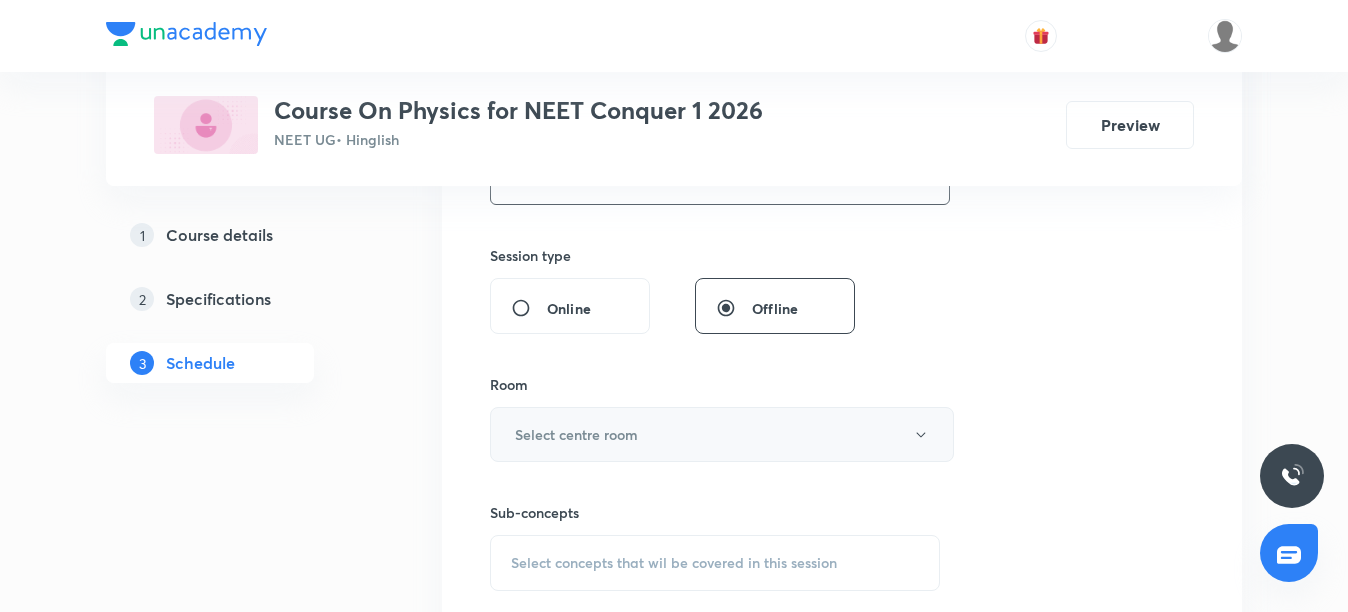 type on "110" 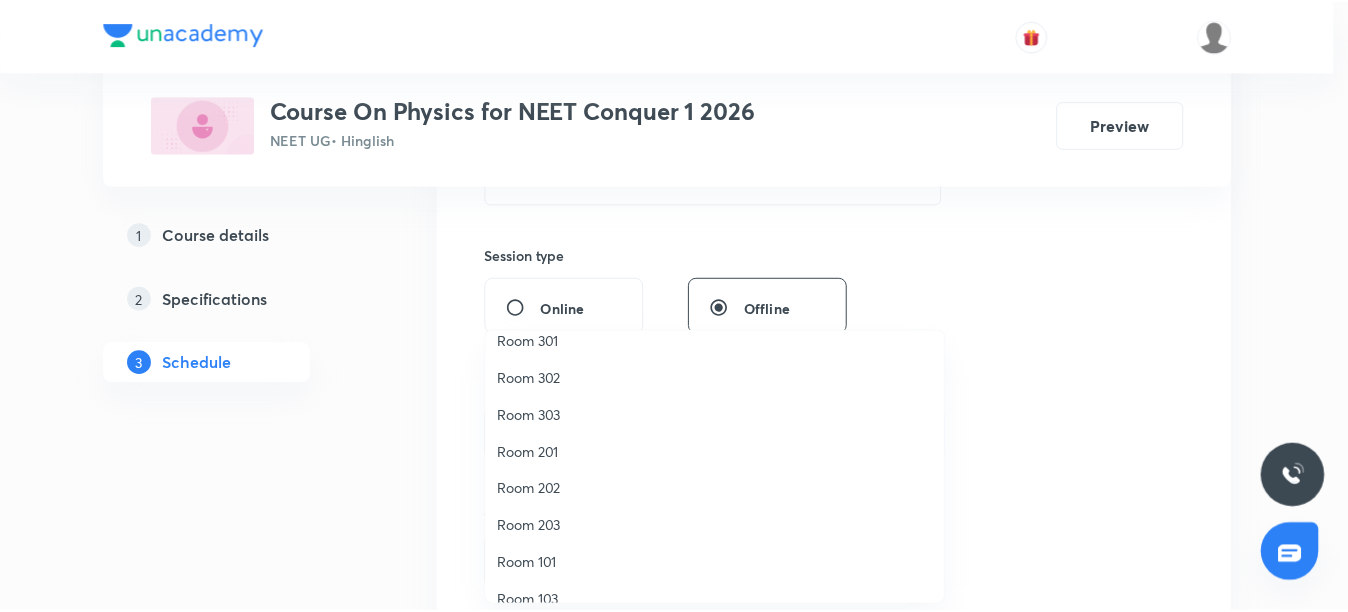 scroll, scrollTop: 100, scrollLeft: 0, axis: vertical 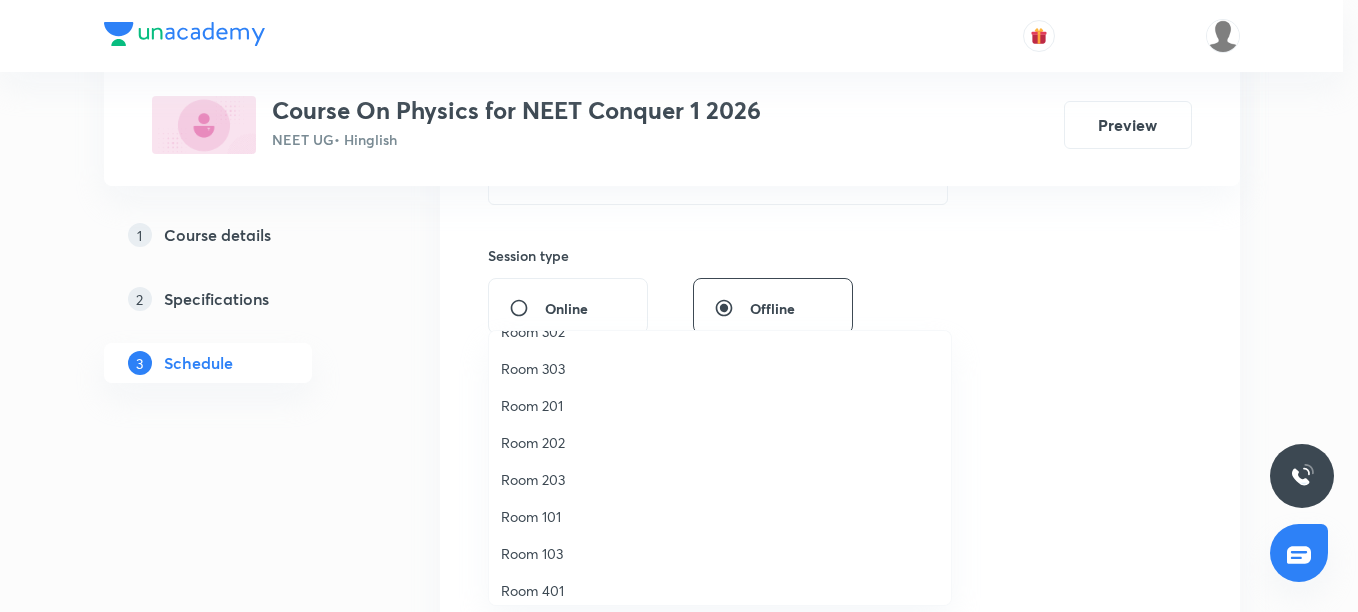 click on "Room 101" at bounding box center (720, 516) 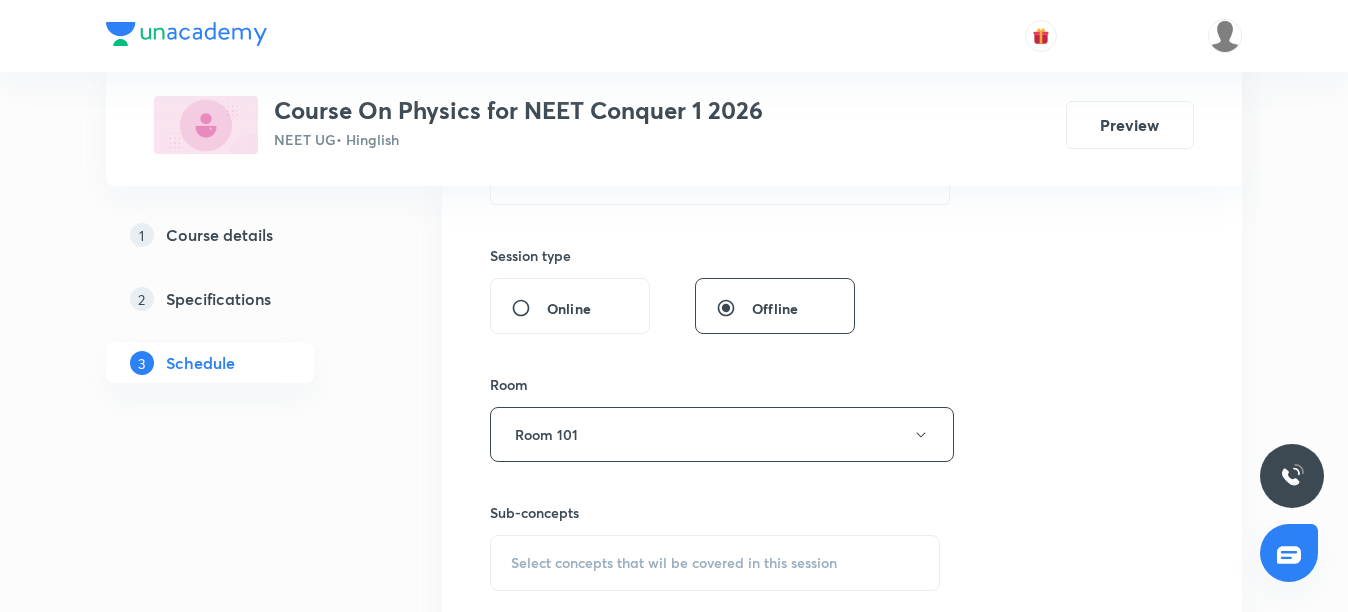 click on "Select concepts that wil be covered in this session" at bounding box center (674, 563) 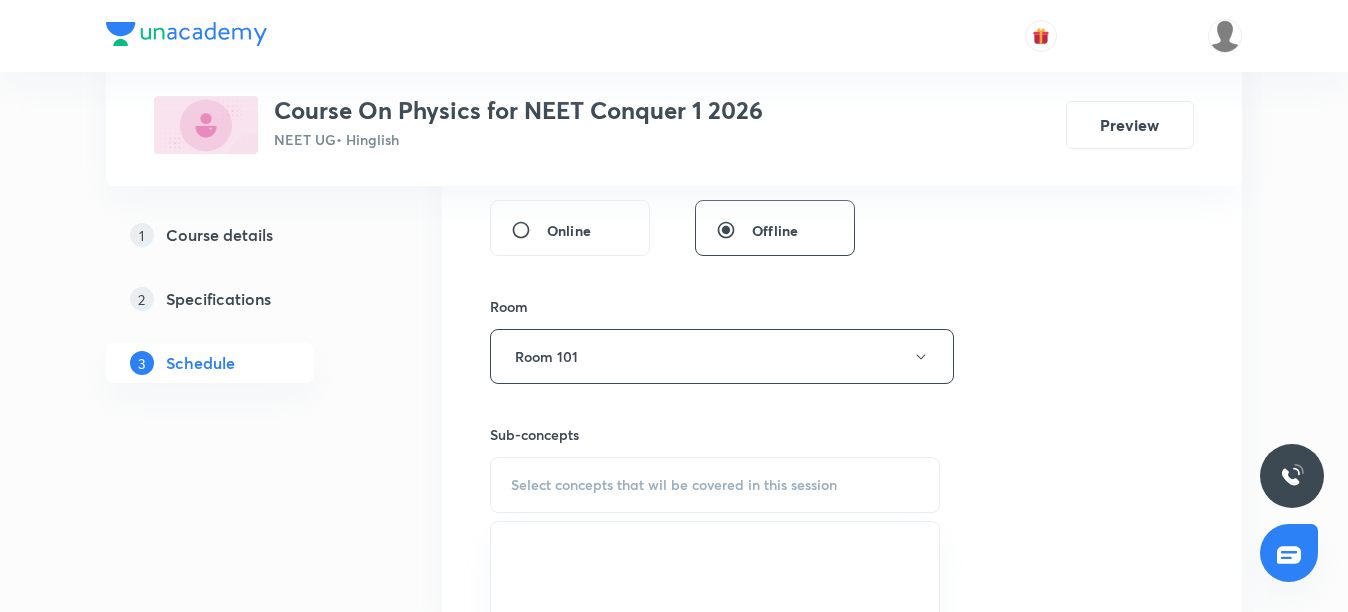 scroll, scrollTop: 900, scrollLeft: 0, axis: vertical 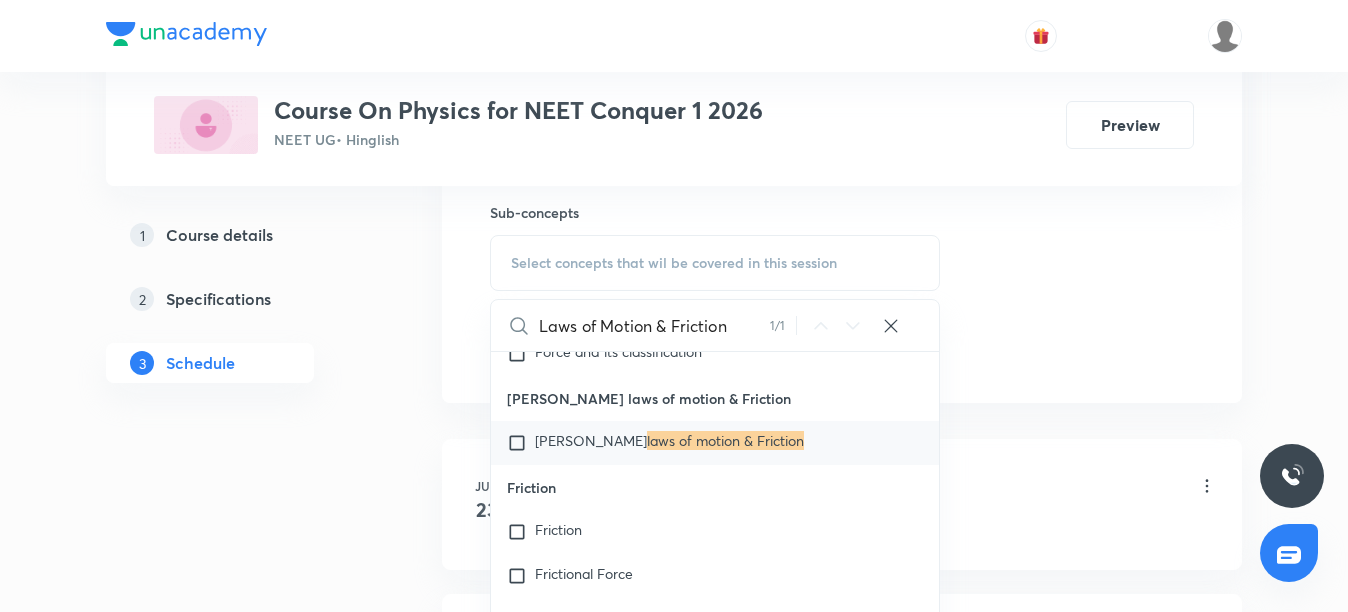 type on "Laws of Motion & Friction" 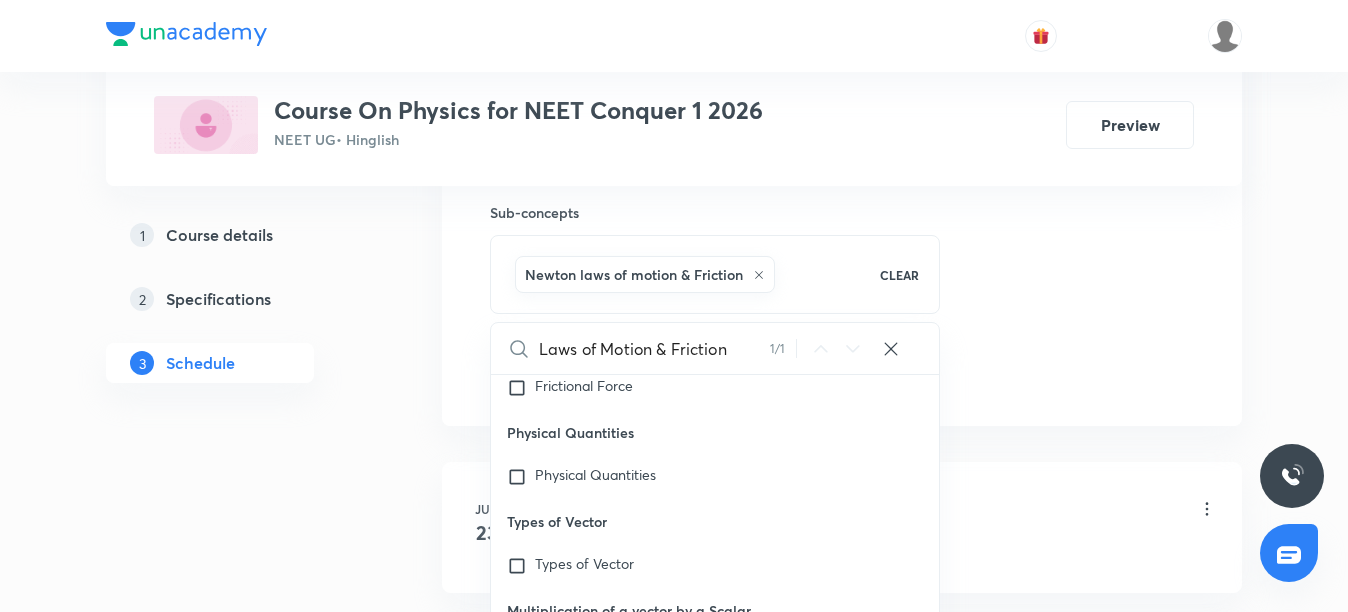 scroll, scrollTop: 52731, scrollLeft: 0, axis: vertical 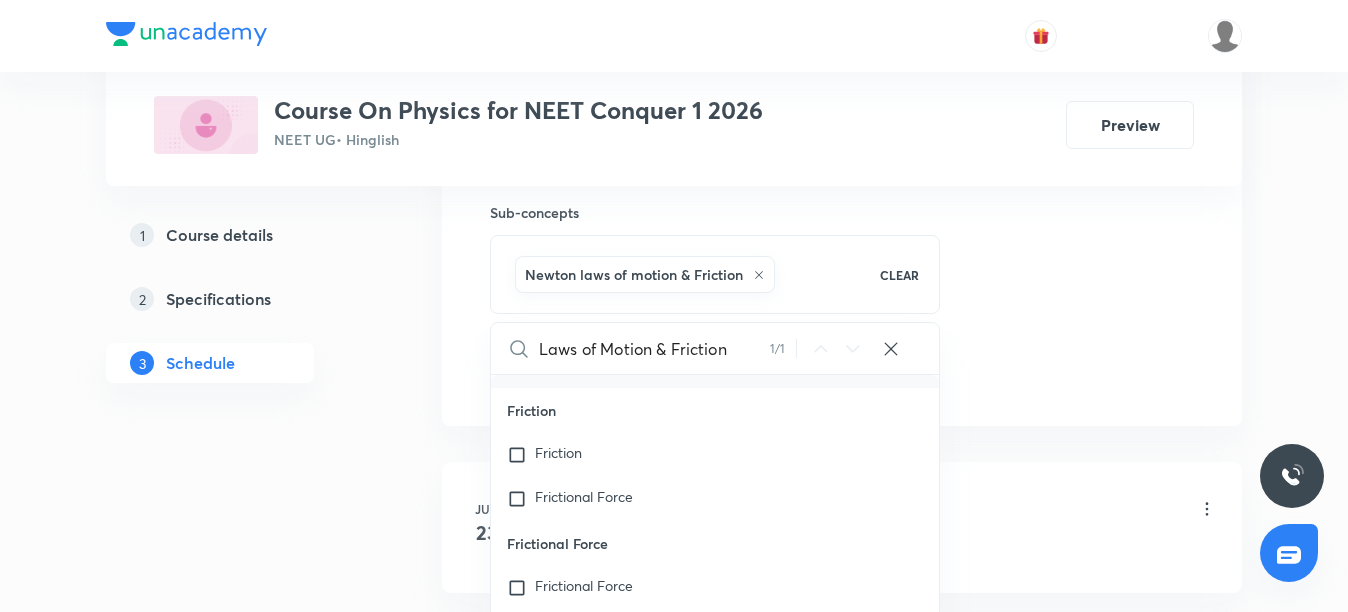 click on "Session  13 Live class Session title 26/99 Laws of Motion & Friction ​ Schedule for Jul 14, 2025, 10:30 AM ​ Duration (in minutes) 110 ​   Session type Online Offline Room Room 101 Sub-concepts Newton laws of motion & Friction CLEAR Laws of Motion & Friction 1 / 1 ​ Physics - Full Syllabus Mock Questions Physics - Full Syllabus Mock Questions Physics Previous Year Question Physics Previous Year Question Units & Dimensions Physical quantity Applications of Dimensional Analysis Significant Figures Units of Physical Quantities System of Units Dimensions of Some Mathematical Functions Unit and Dimension Product of Two Vectors Subtraction of Vectors Cross Product Least Count Analysis Errors of Measurement Vernier Callipers Screw Gauge Zero Error Basic Mathematics Elementary Algebra Elementary Trigonometry Basic Coordinate Geometry Functions Differentiation Integral of a Function Use of Differentiation & Integration in One Dimensional Motion Derivatives of Equations of Motion by Calculus Basic Mathematics" at bounding box center [842, -87] 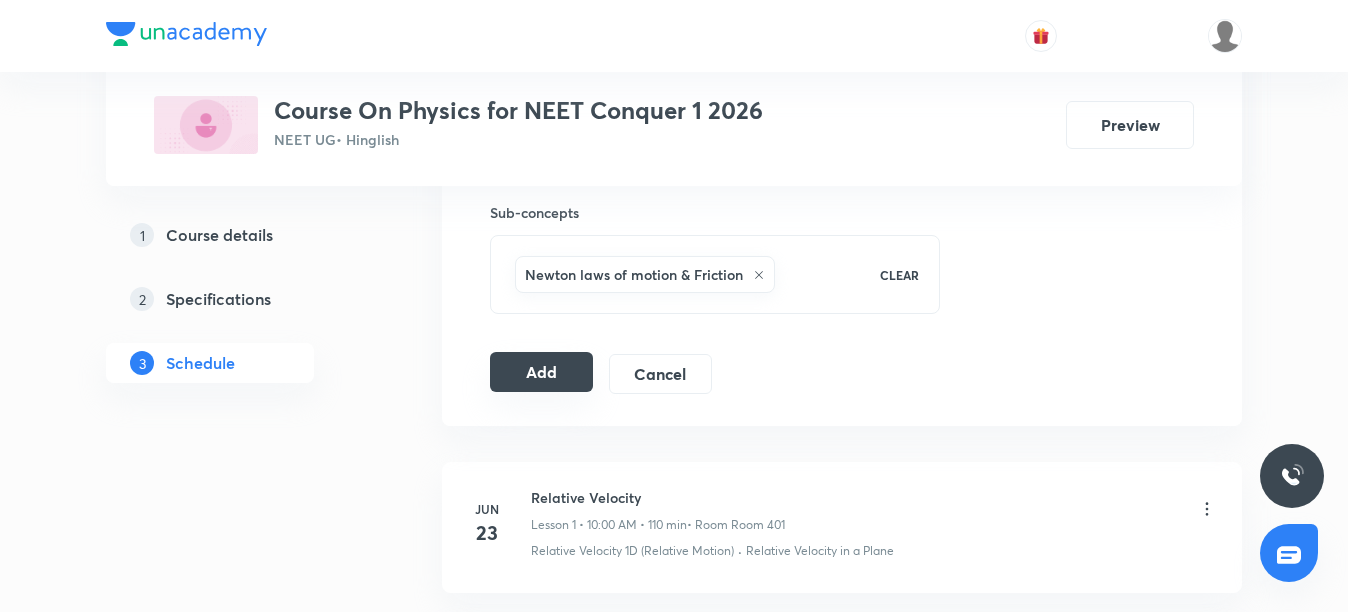 click on "Add" at bounding box center [541, 372] 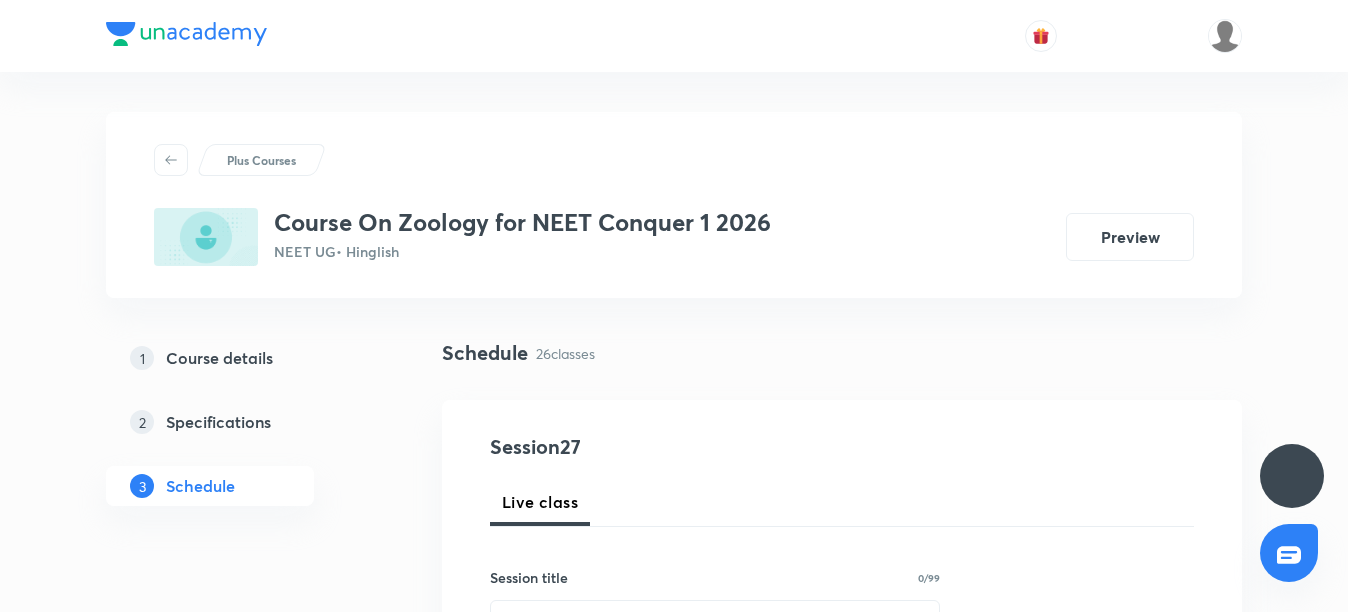 scroll, scrollTop: 0, scrollLeft: 0, axis: both 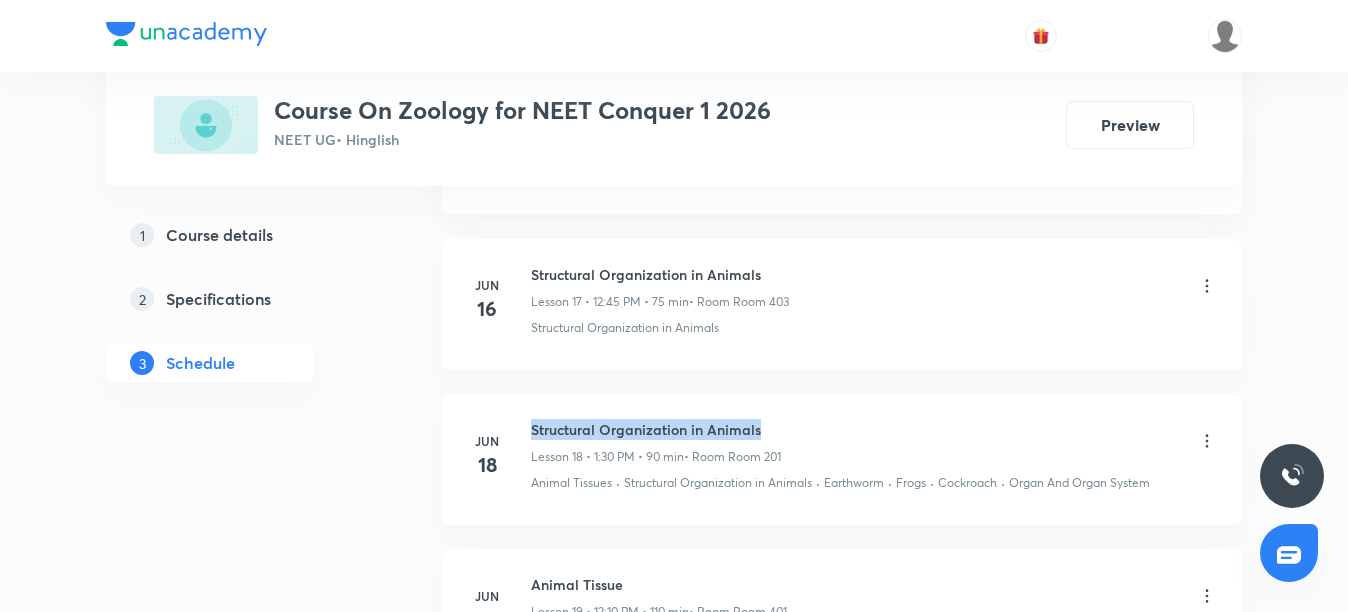 drag, startPoint x: 532, startPoint y: 426, endPoint x: 762, endPoint y: 430, distance: 230.03477 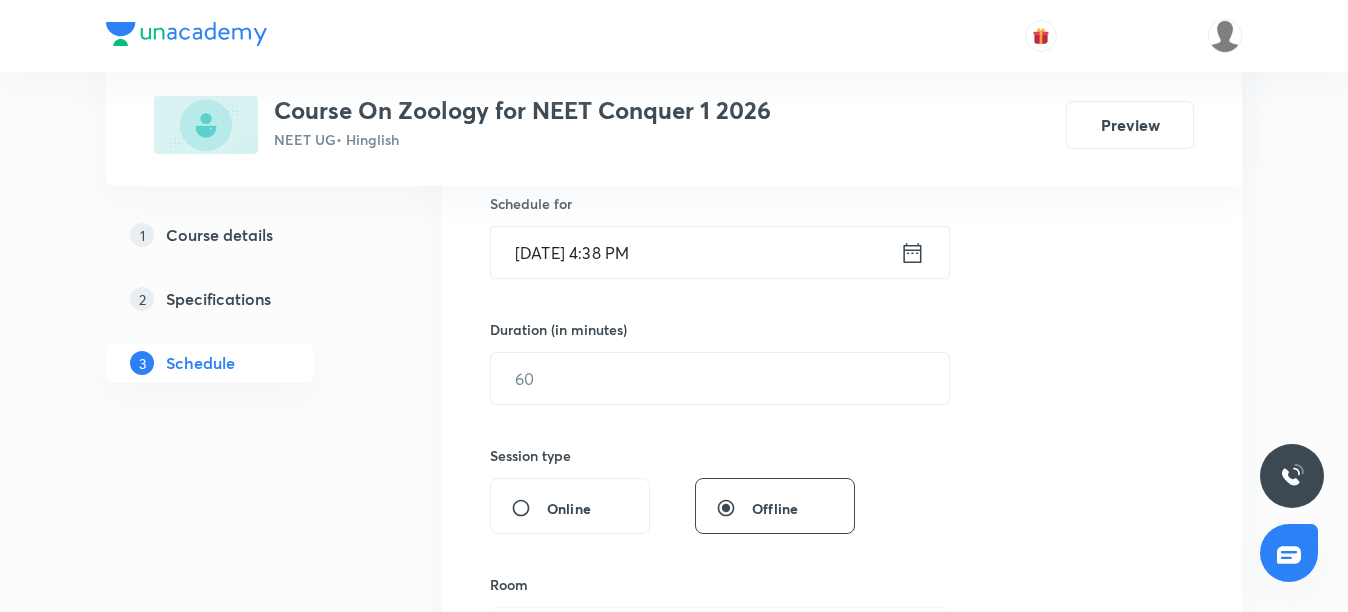 scroll, scrollTop: 300, scrollLeft: 0, axis: vertical 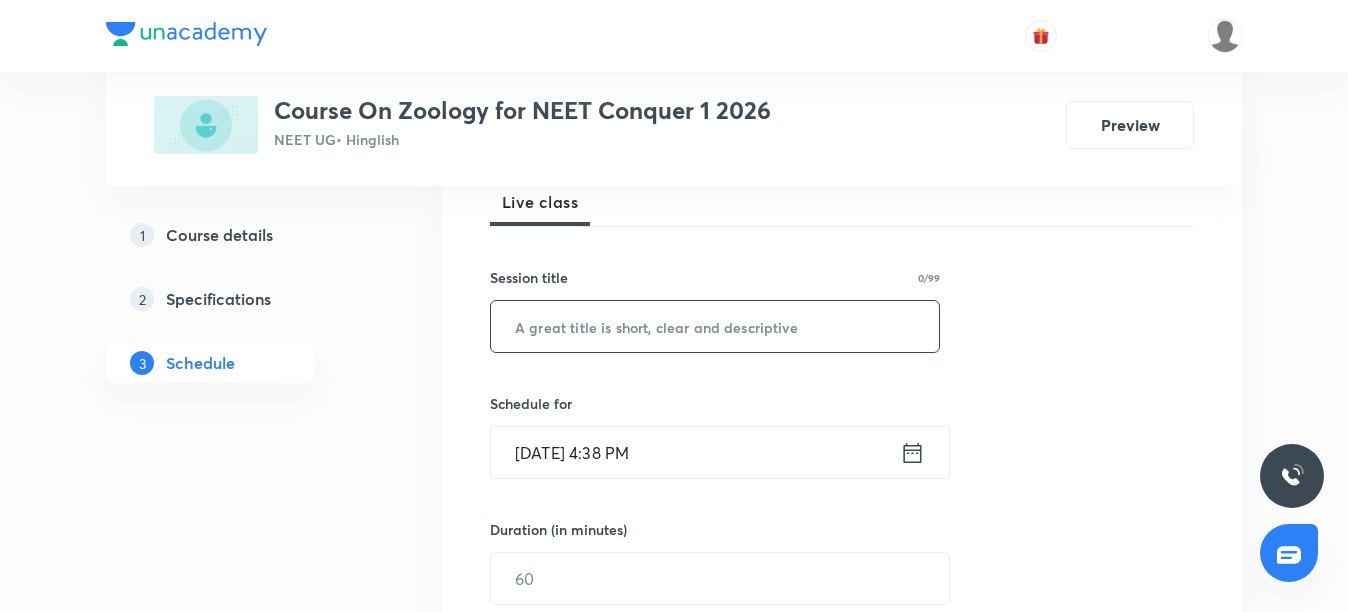 click at bounding box center (715, 326) 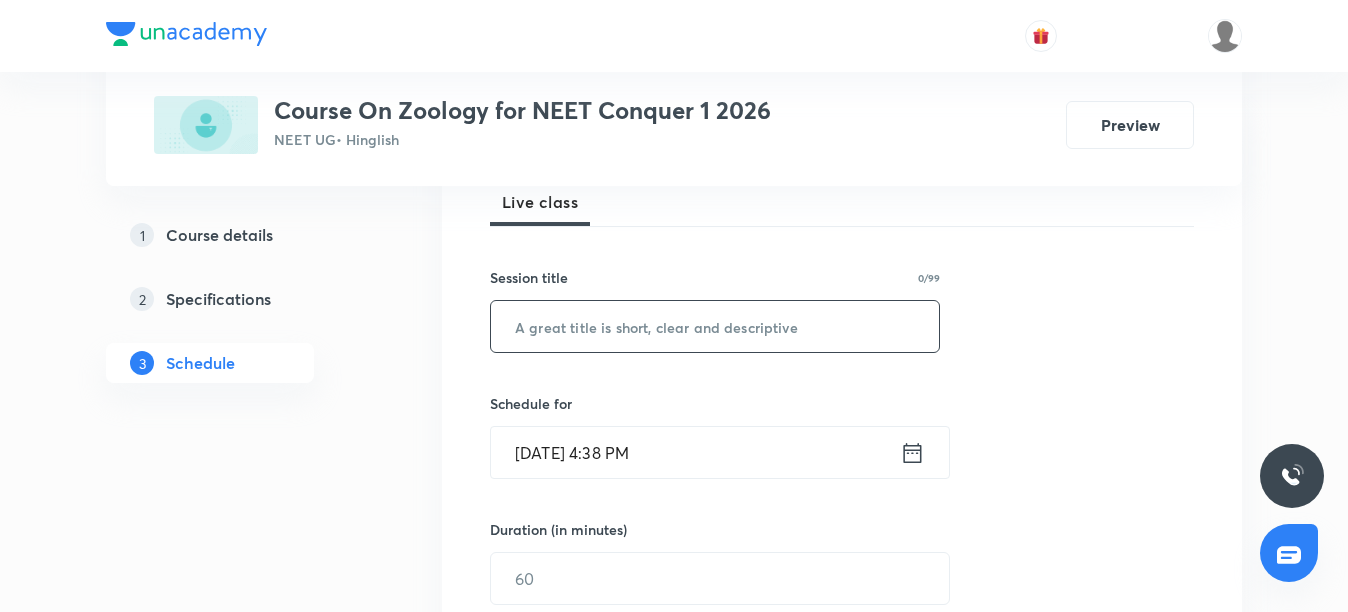 paste on "Structural Organization in Animals" 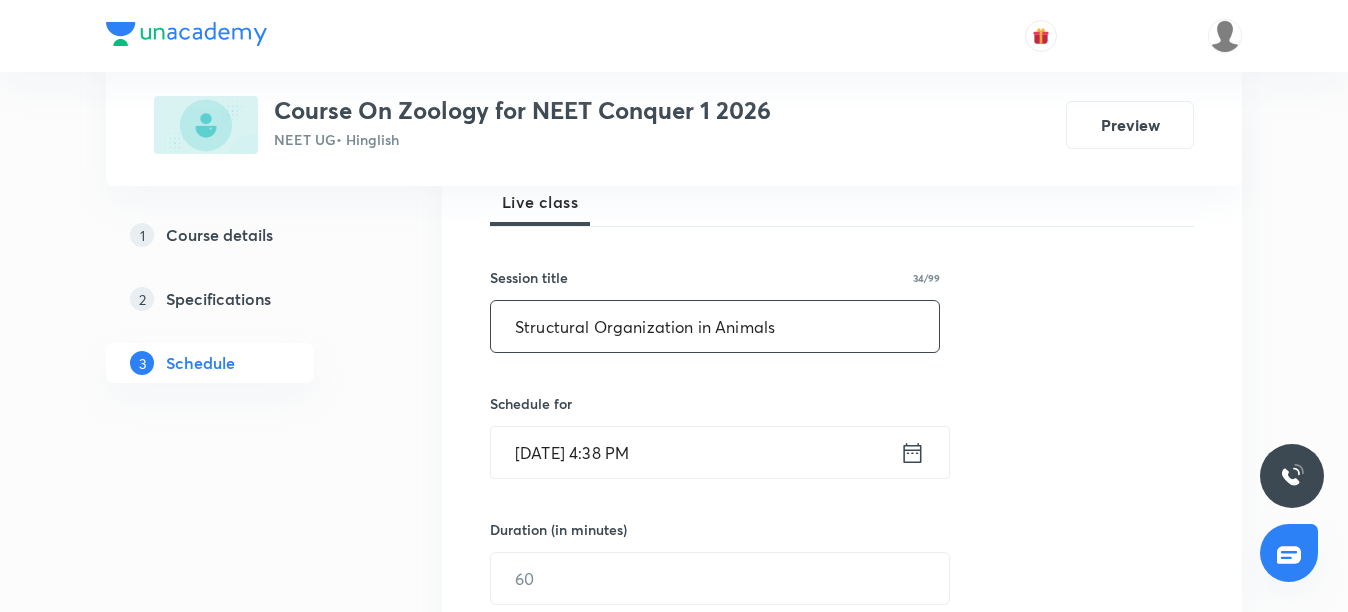 type on "Structural Organization in Animals" 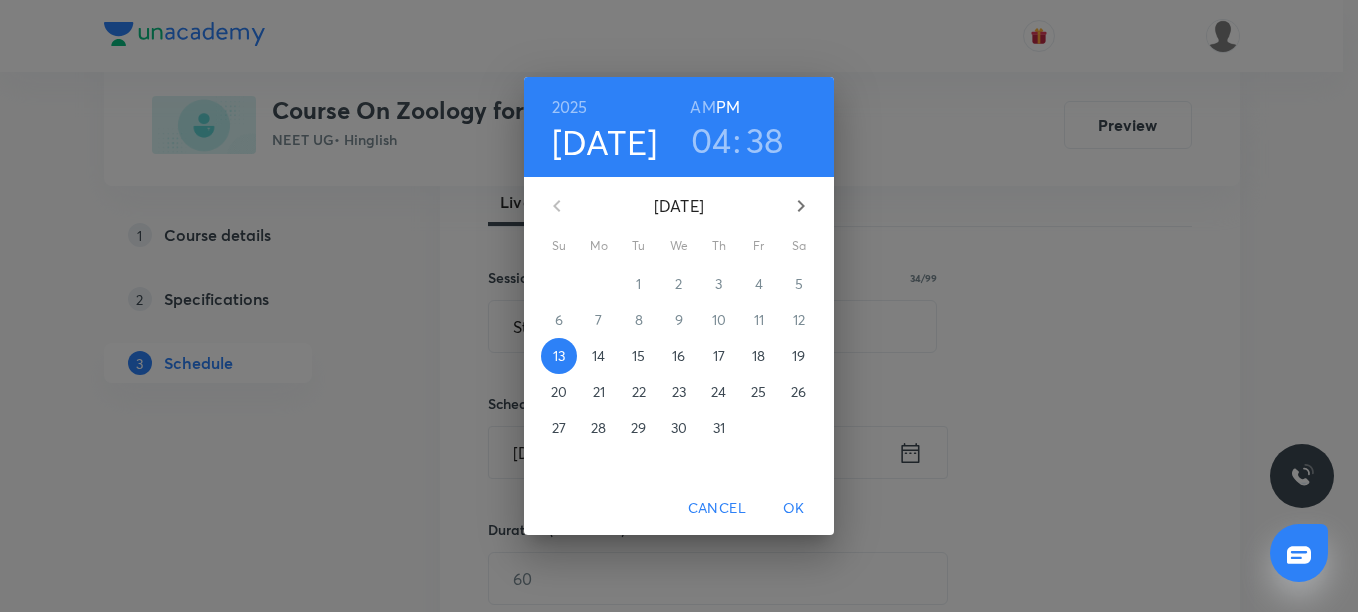 click on "14" at bounding box center (598, 356) 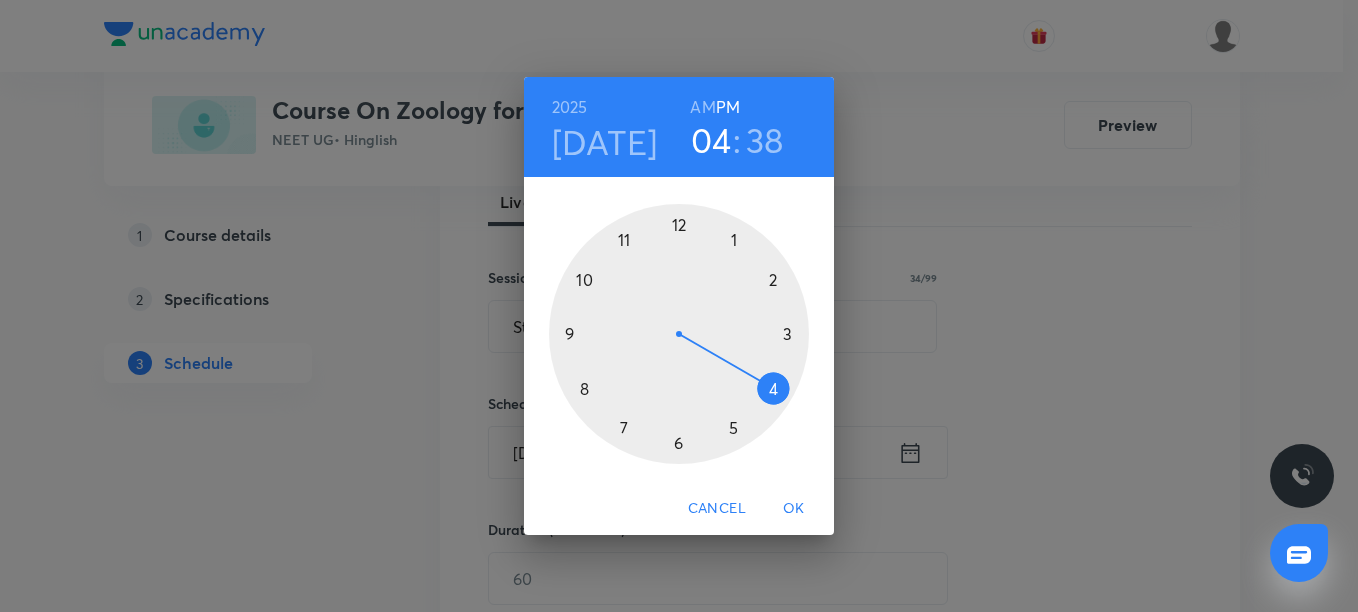 click at bounding box center [679, 334] 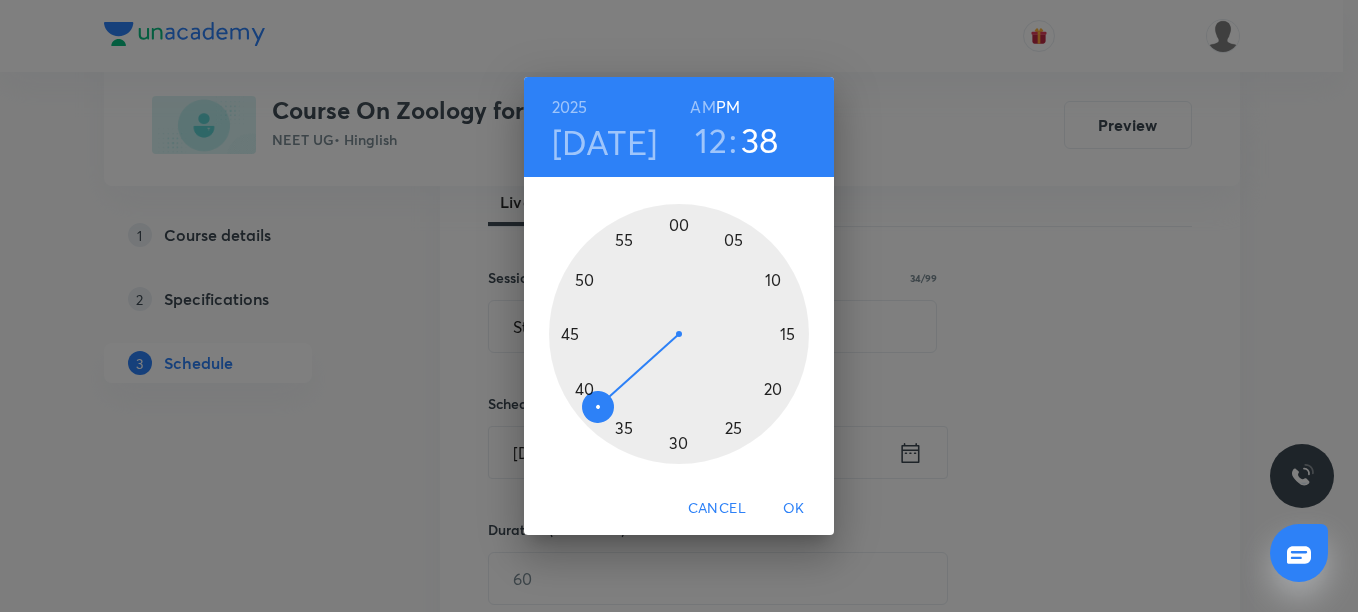 click at bounding box center (679, 334) 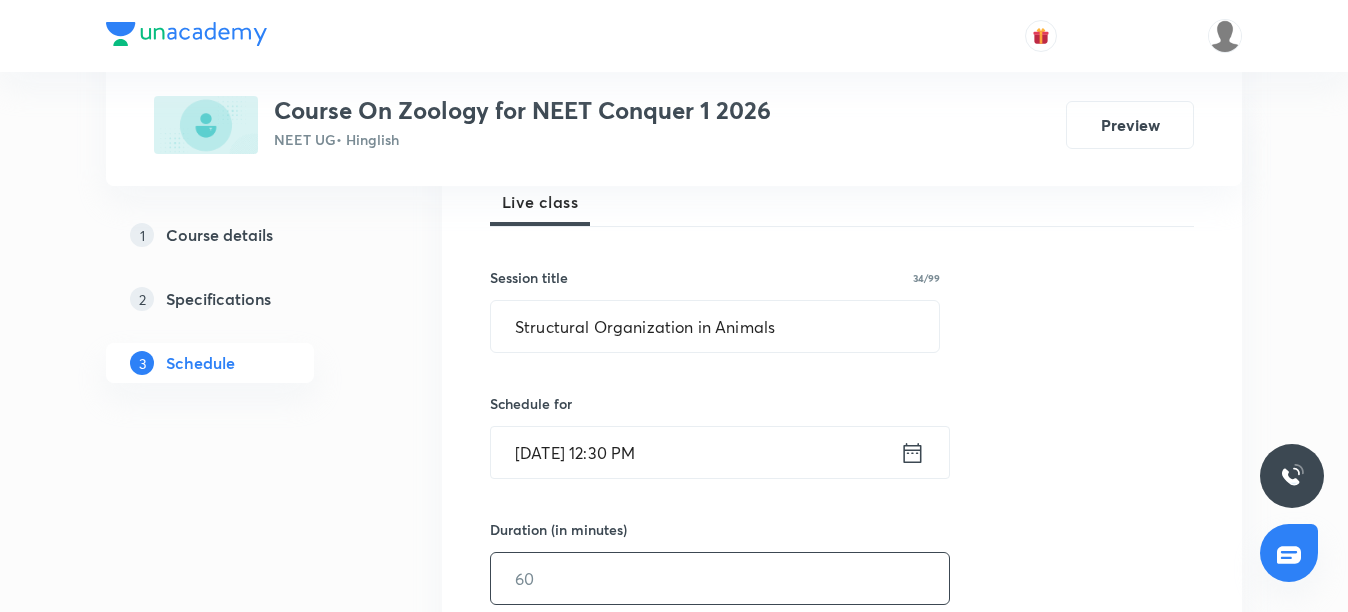 click at bounding box center [720, 578] 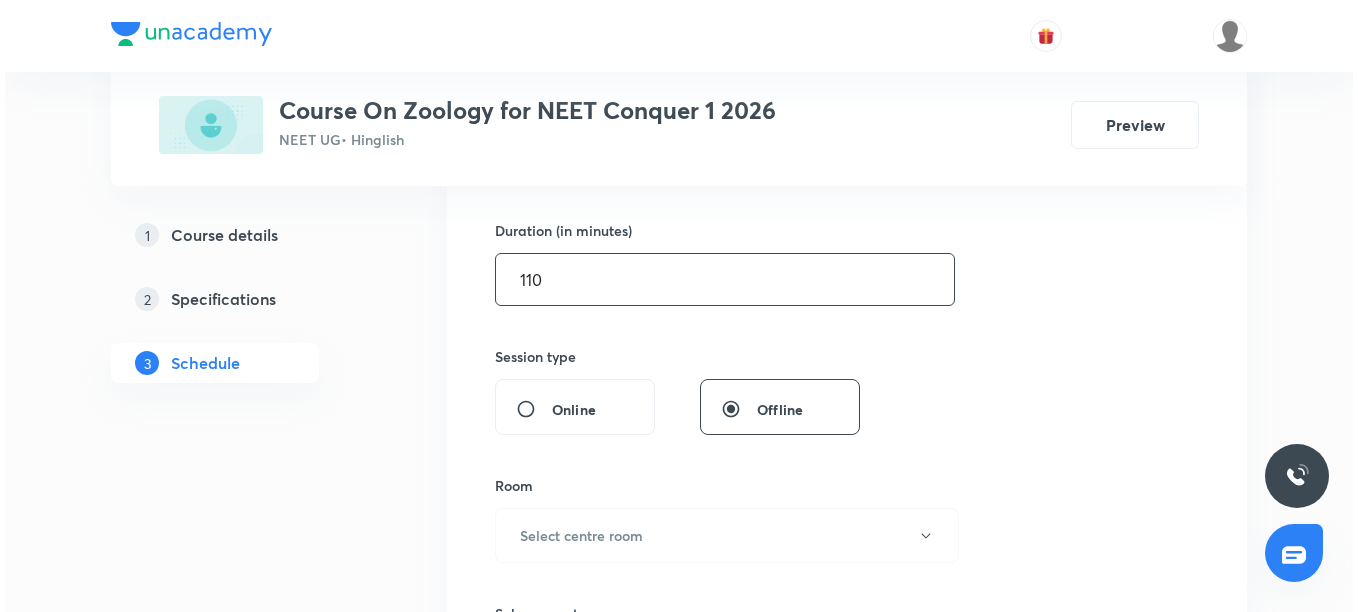 scroll, scrollTop: 600, scrollLeft: 0, axis: vertical 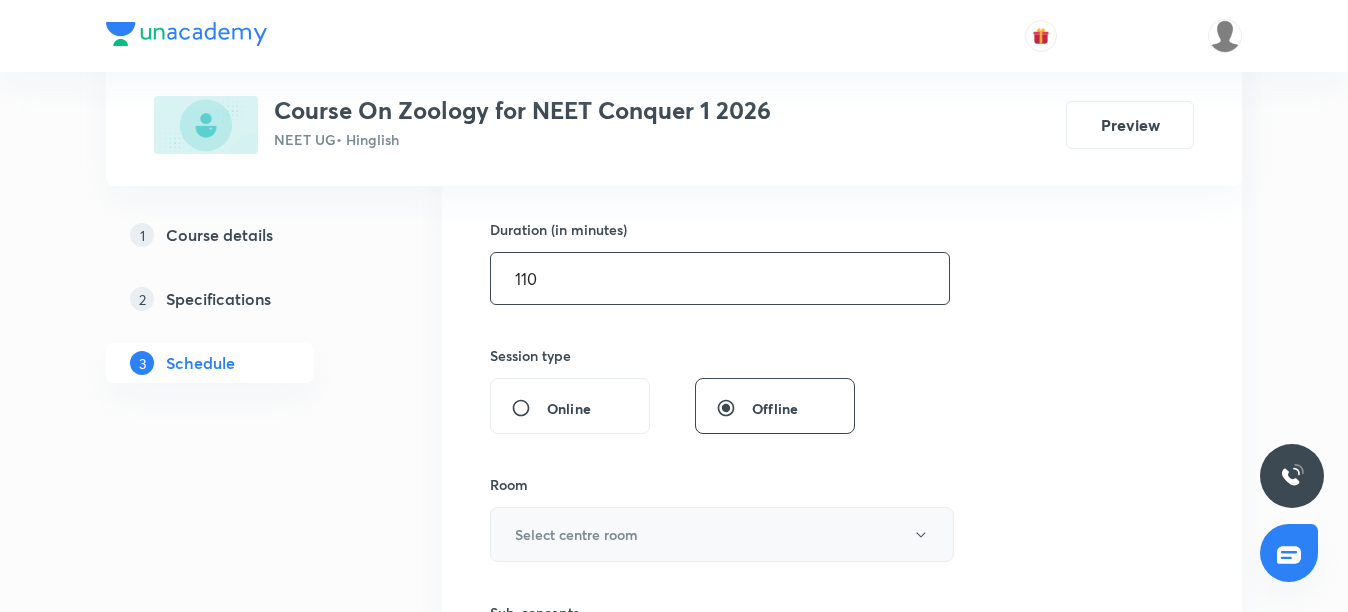 type on "110" 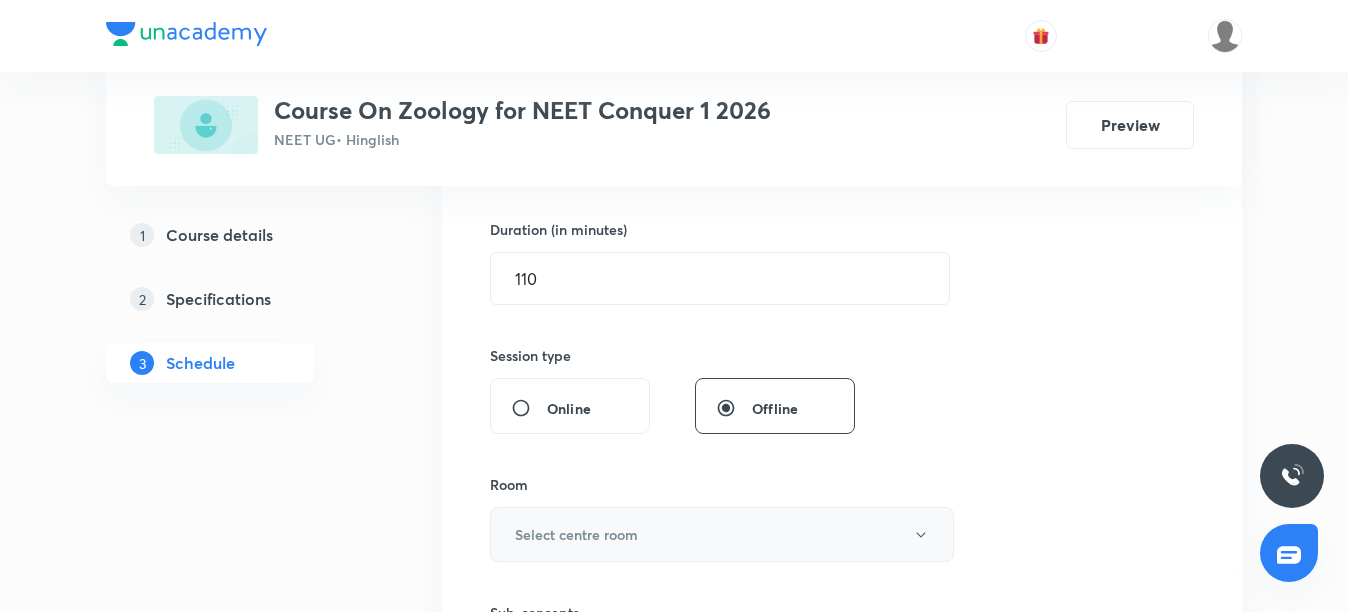 click on "Select centre room" at bounding box center [576, 534] 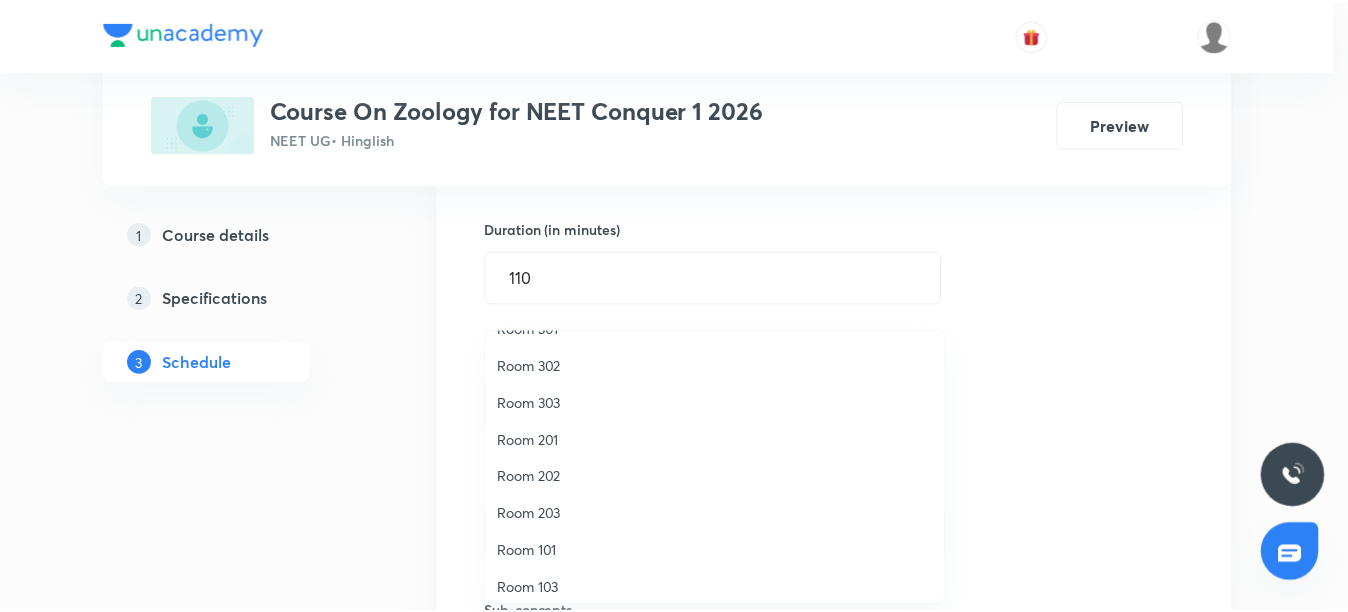 scroll, scrollTop: 100, scrollLeft: 0, axis: vertical 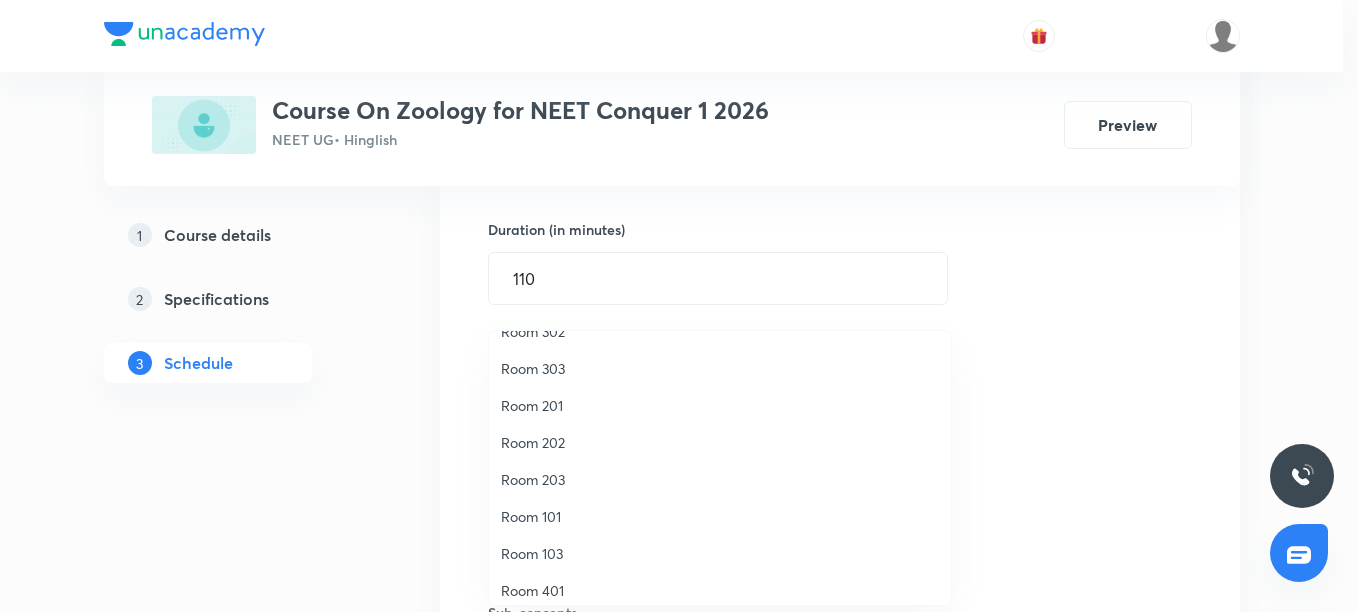 click on "Room 101" at bounding box center (720, 516) 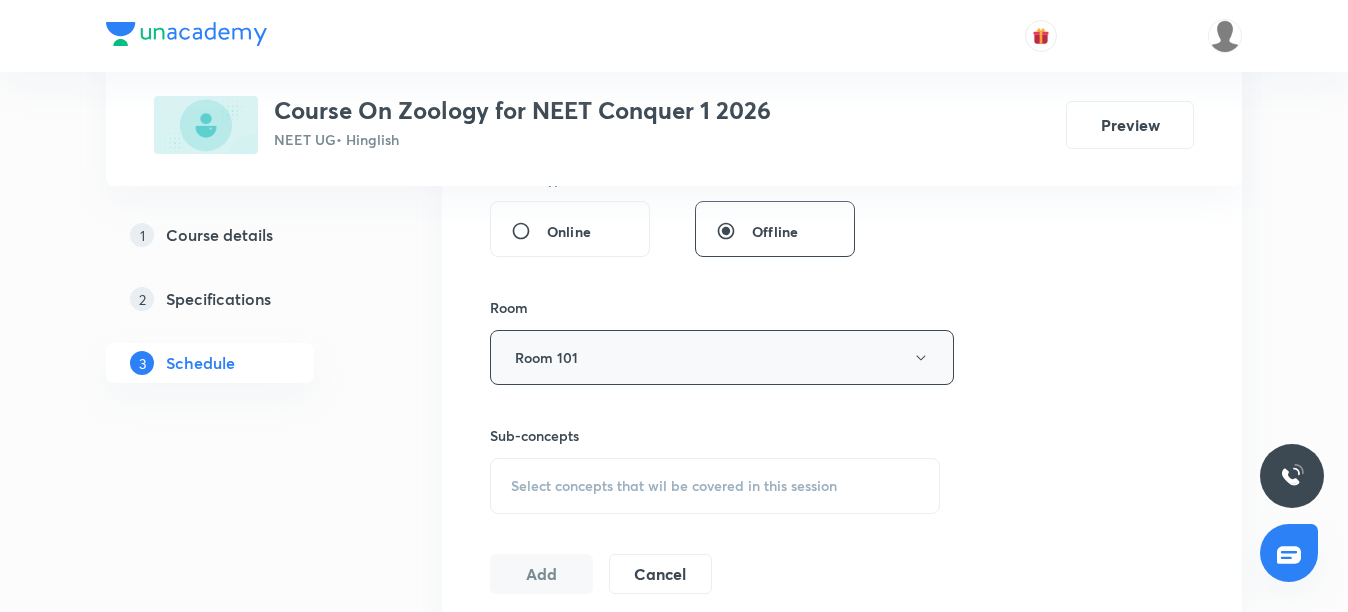 scroll, scrollTop: 900, scrollLeft: 0, axis: vertical 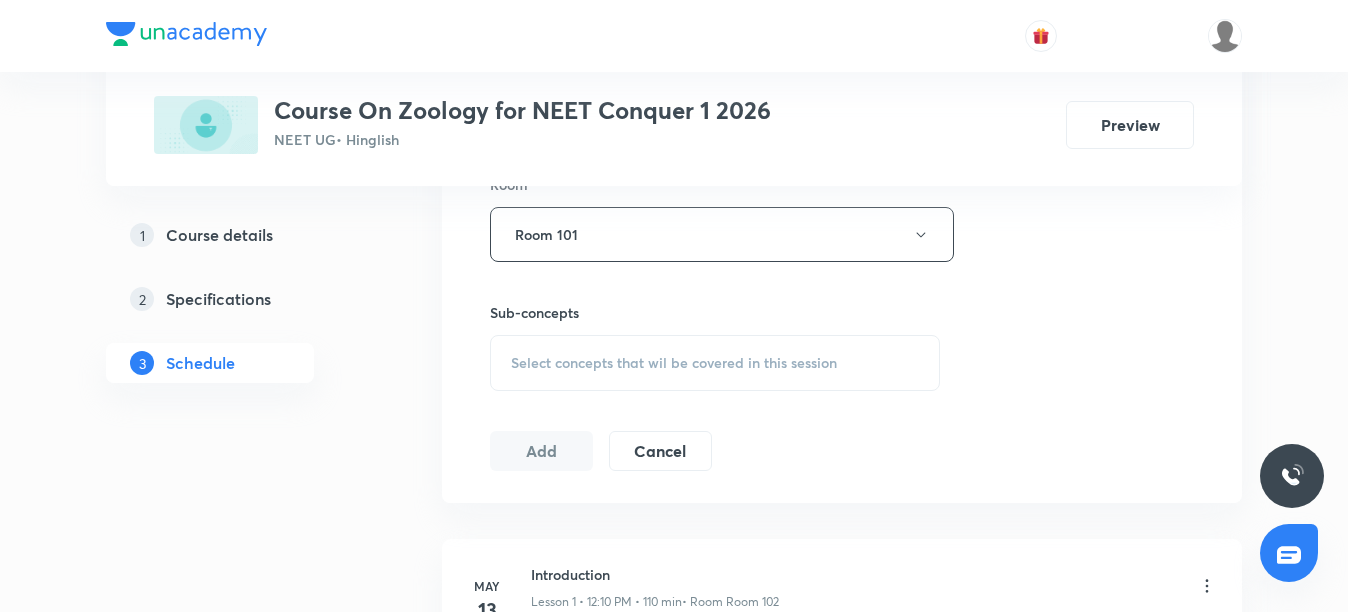 click on "Select concepts that wil be covered in this session" at bounding box center (674, 363) 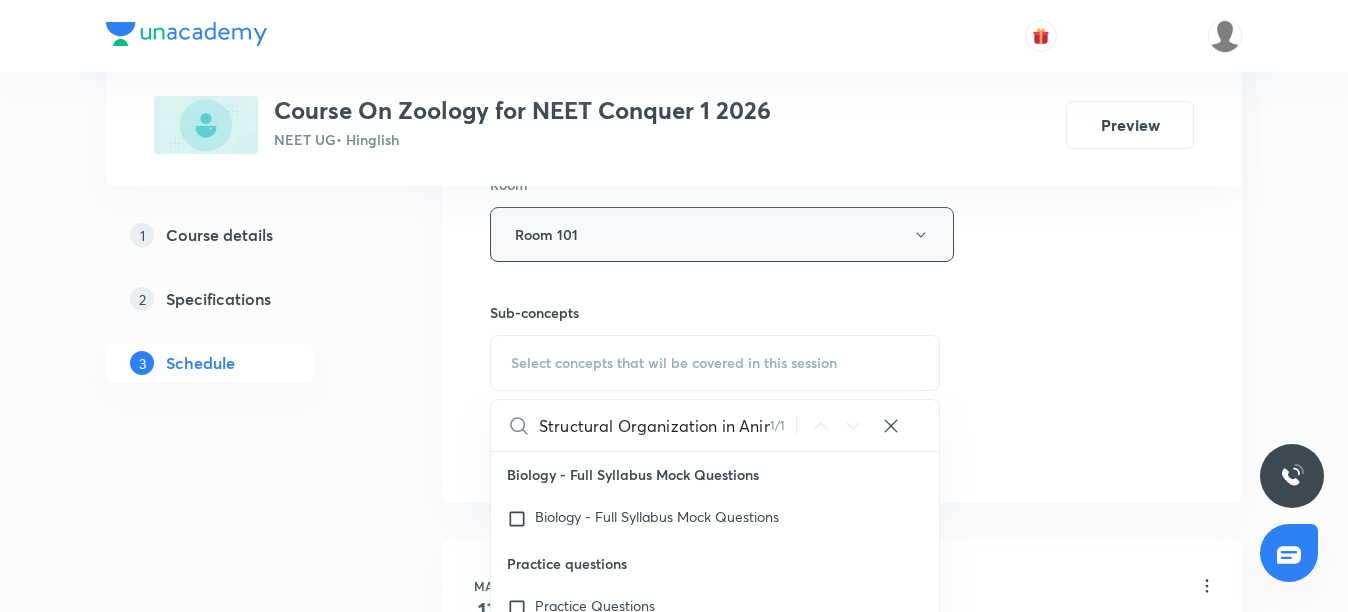 scroll, scrollTop: 0, scrollLeft: 27, axis: horizontal 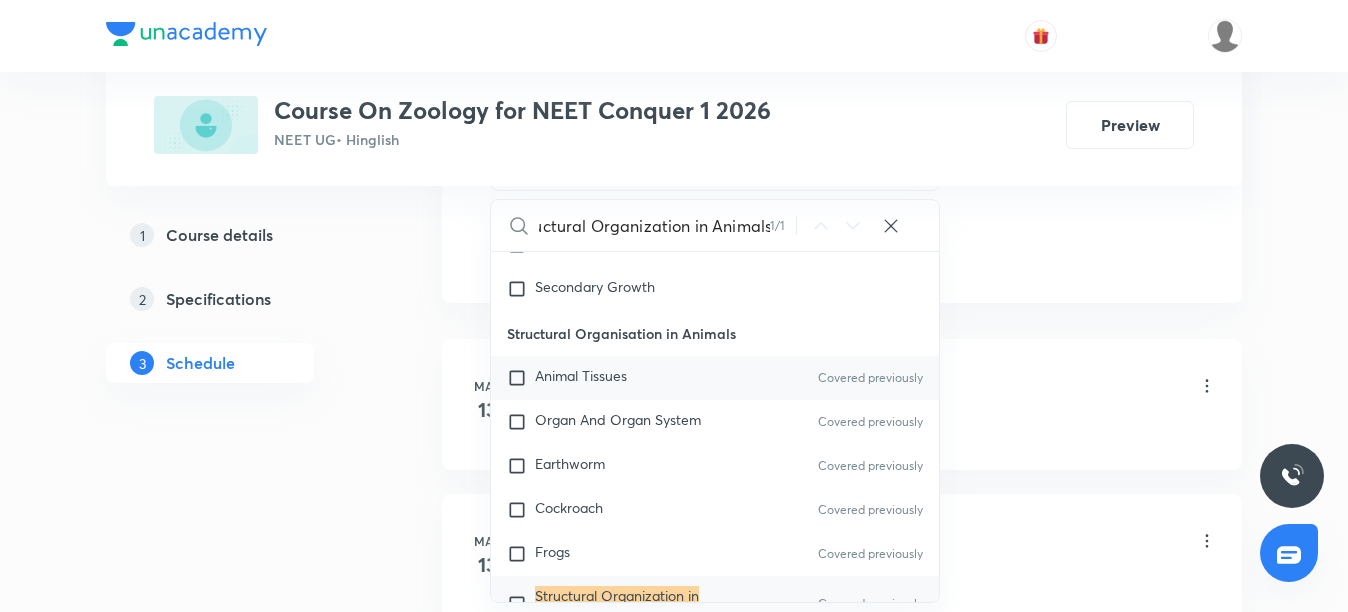 type on "Structural Organization in Animals" 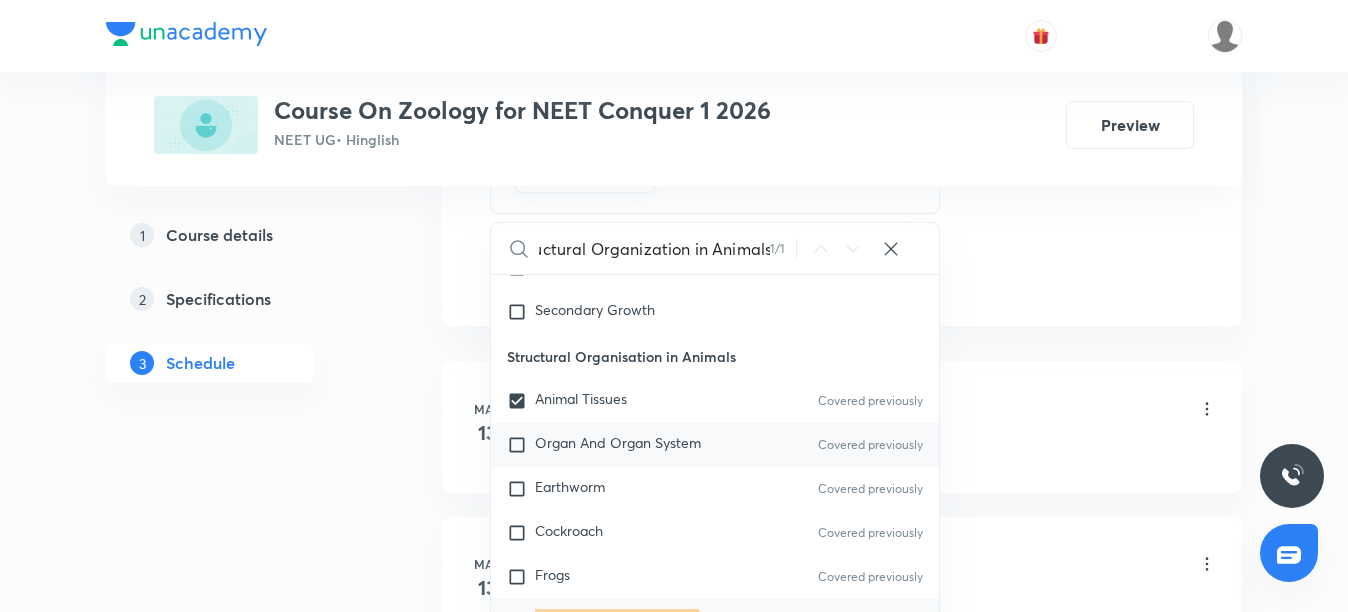 scroll, scrollTop: 0, scrollLeft: 0, axis: both 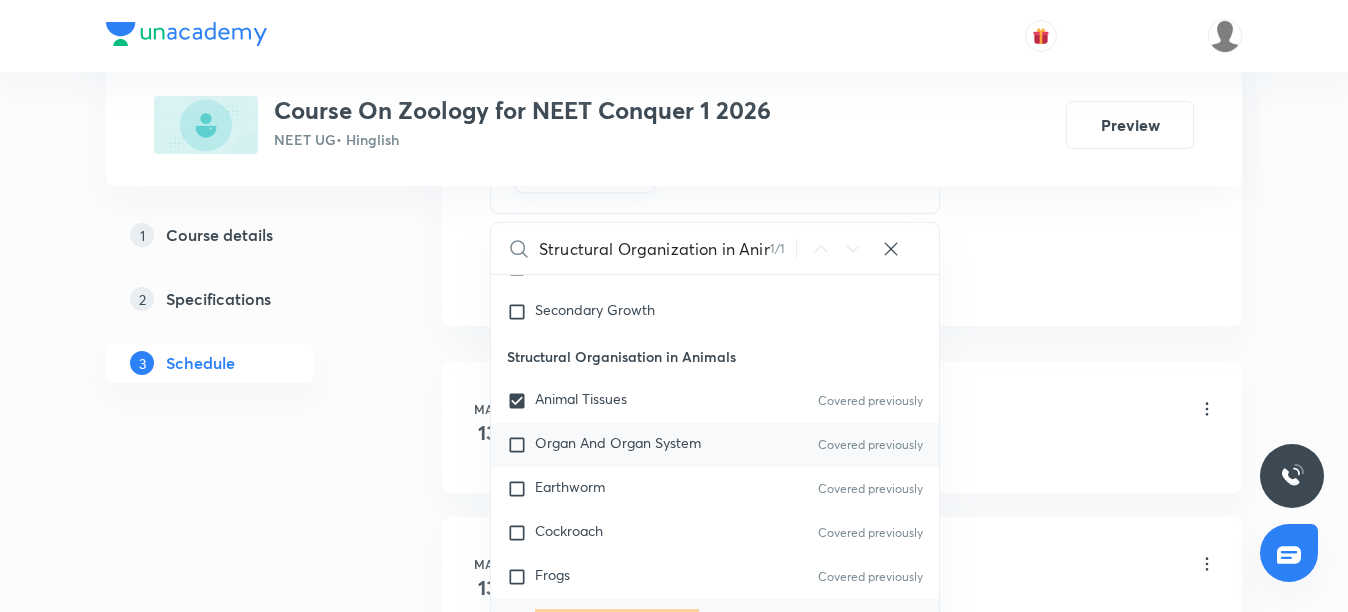 click on "Organ And Organ System Covered previously" at bounding box center (715, 445) 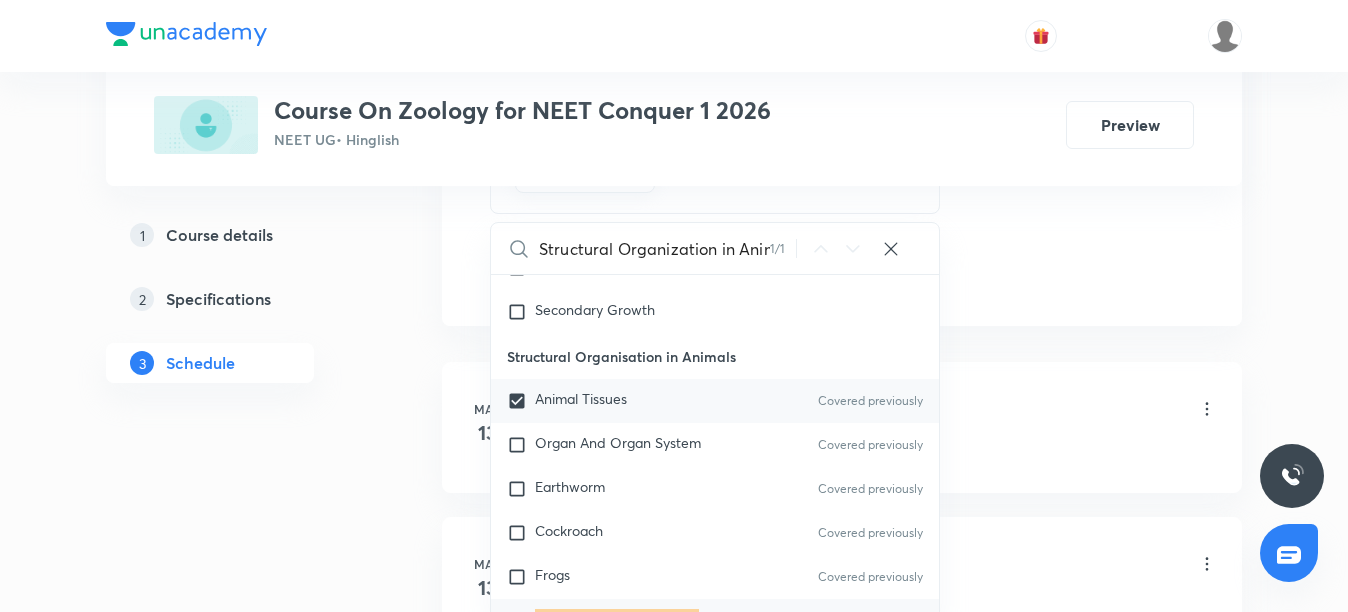 checkbox on "true" 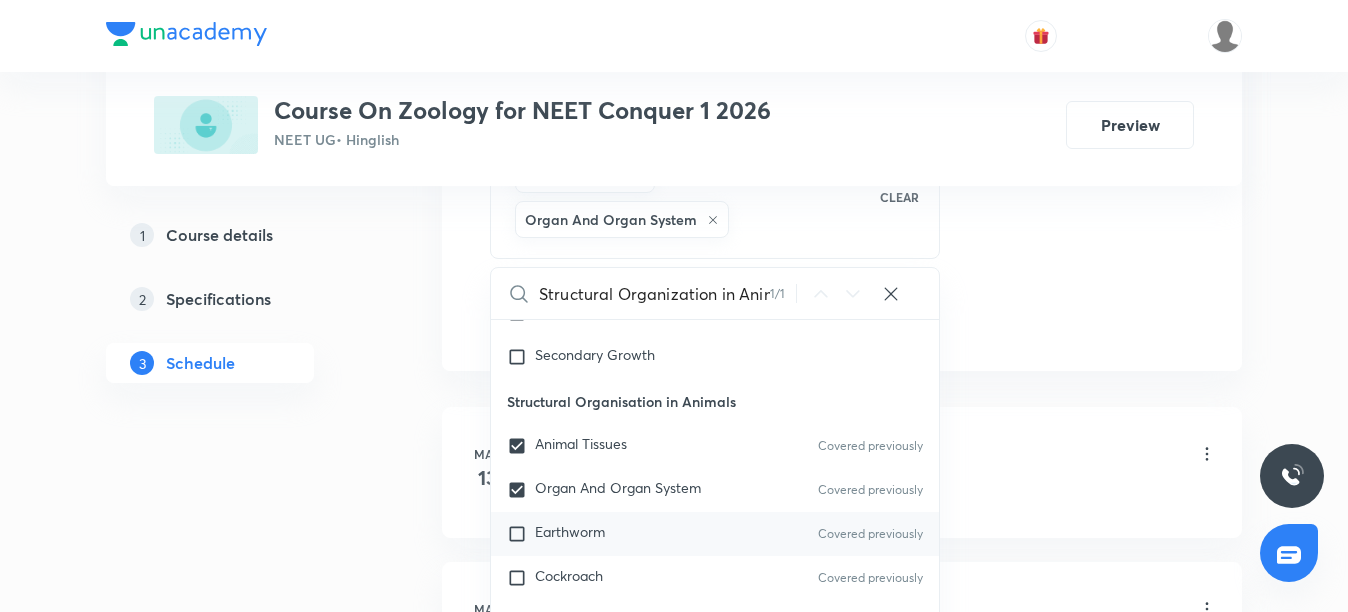click on "Earthworm" at bounding box center [570, 531] 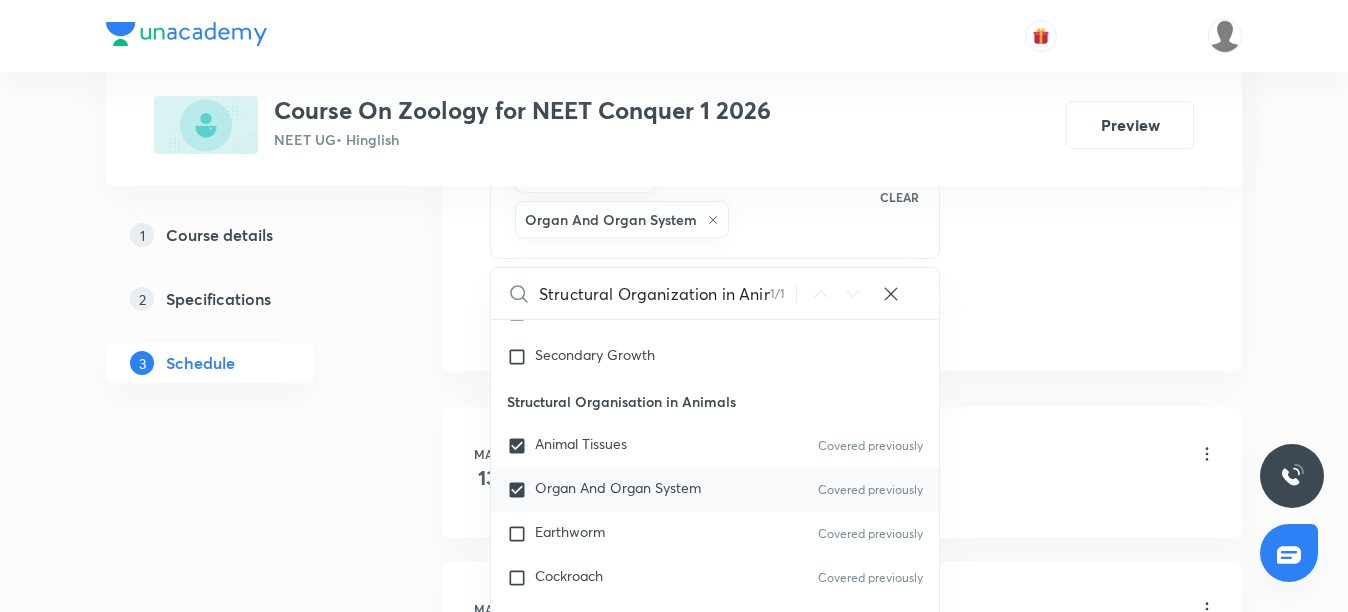 checkbox on "true" 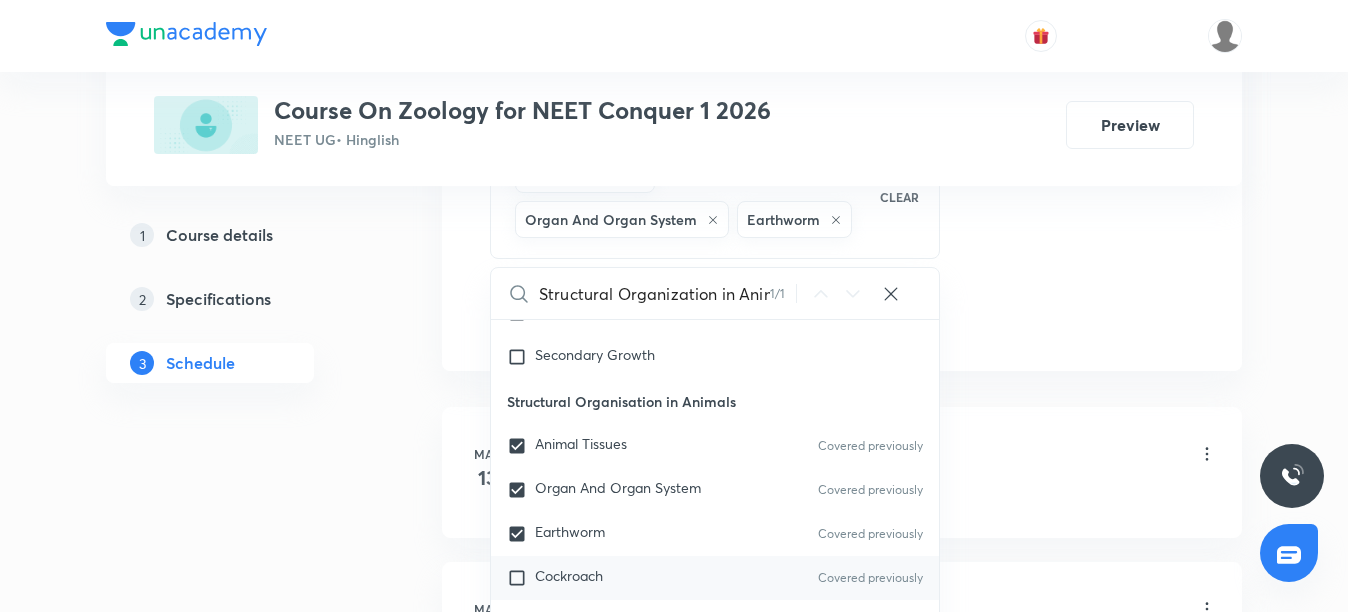 click on "Cockroach" at bounding box center [569, 575] 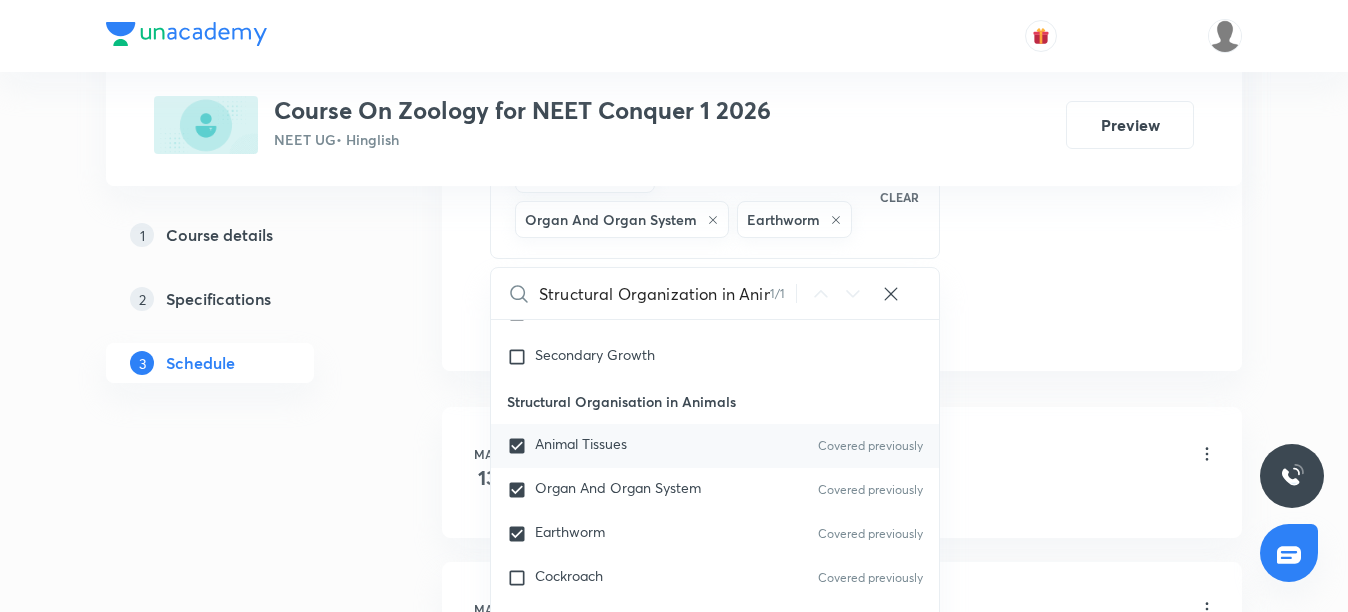 checkbox on "true" 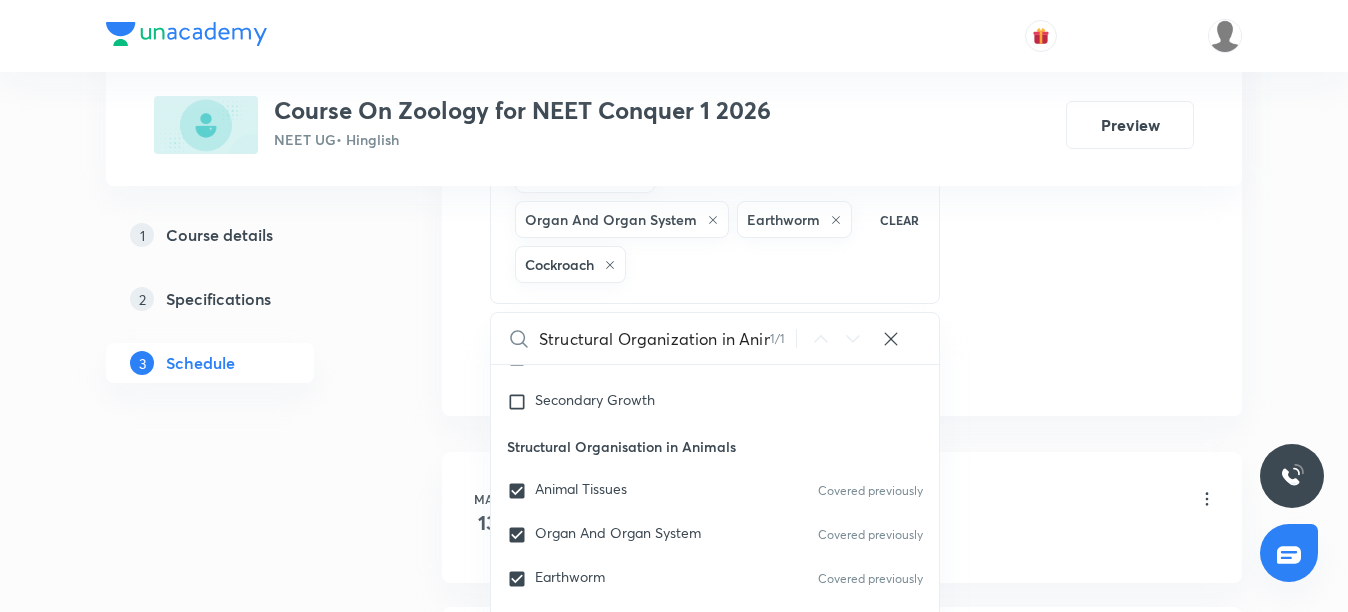 click on "Session  27 Live class Session title 34/99 Structural Organization in Animals ​ Schedule for [DATE] 12:30 PM ​ Duration (in minutes) 110 ​   Session type Online Offline Room Room 101 Sub-concepts Animal Tissues Organ And Organ System Earthworm Cockroach CLEAR Structural Organization in Animals 1 / 1 ​ Biology - Full Syllabus Mock Questions Biology - Full Syllabus Mock Questions Practice questions Practice Questions Biology Previous Year Questions Maths Previous Year Questions Living World What Is Living? Diversity In The Living World Systematics Types Of Taxonomy Fundamental Components Of Taxonomy Taxonomic Categories Taxonomical Aids The Three Domains Of Life Biological Nomenclature  Biological Classification System Of Classification Kingdom Monera Kingdom [MEDICAL_DATA] Kingdom Fungi Kingdom Plantae Kingdom Animalia Linchens Mycorrhiza Virus [MEDICAL_DATA] Viroids Plant Kingdom Algae Bryophytes Pteridophytes Gymnosperms Angiosperms Animal Kingdom Basics Of Classification Covered previously Animal Kingdom" at bounding box center (842, -142) 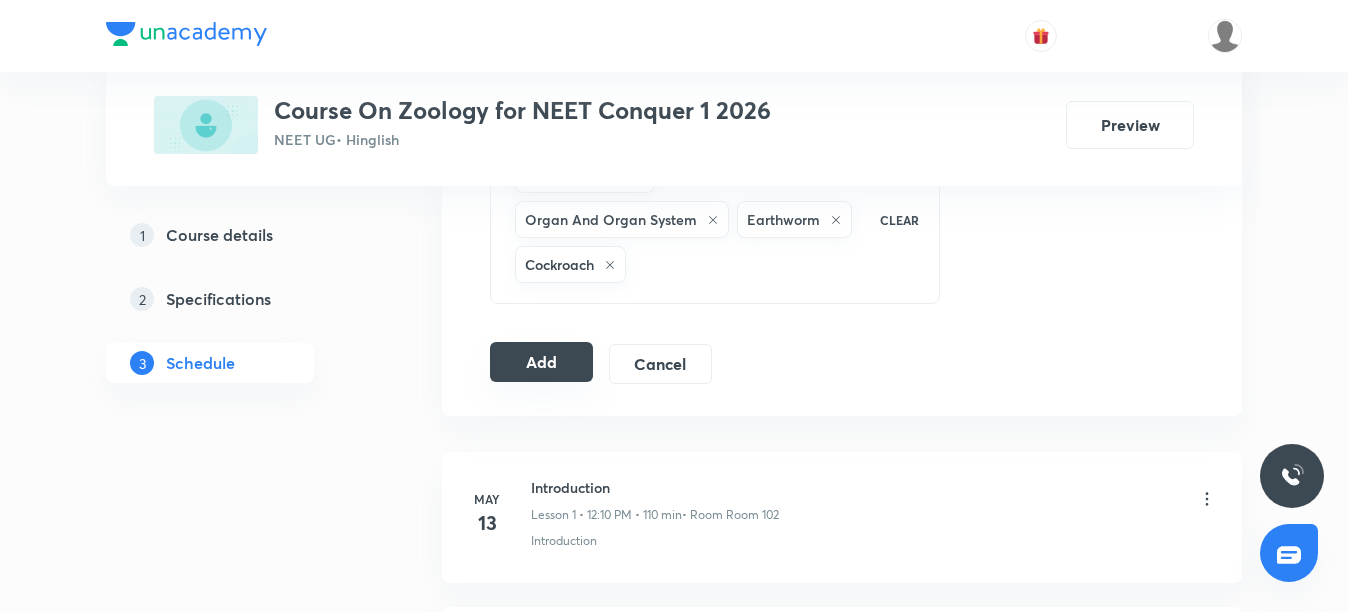 click on "Add" at bounding box center (541, 362) 